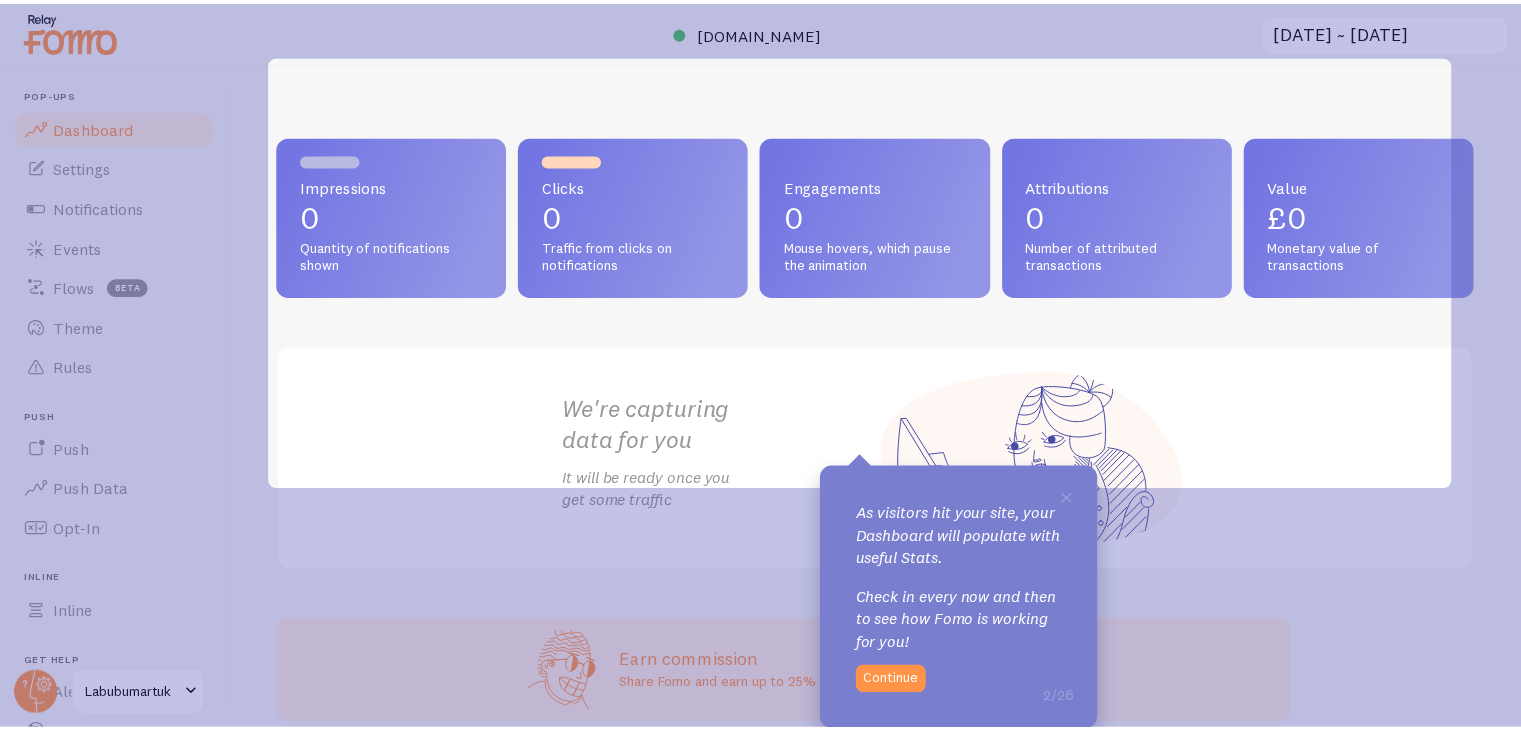 scroll, scrollTop: 0, scrollLeft: 0, axis: both 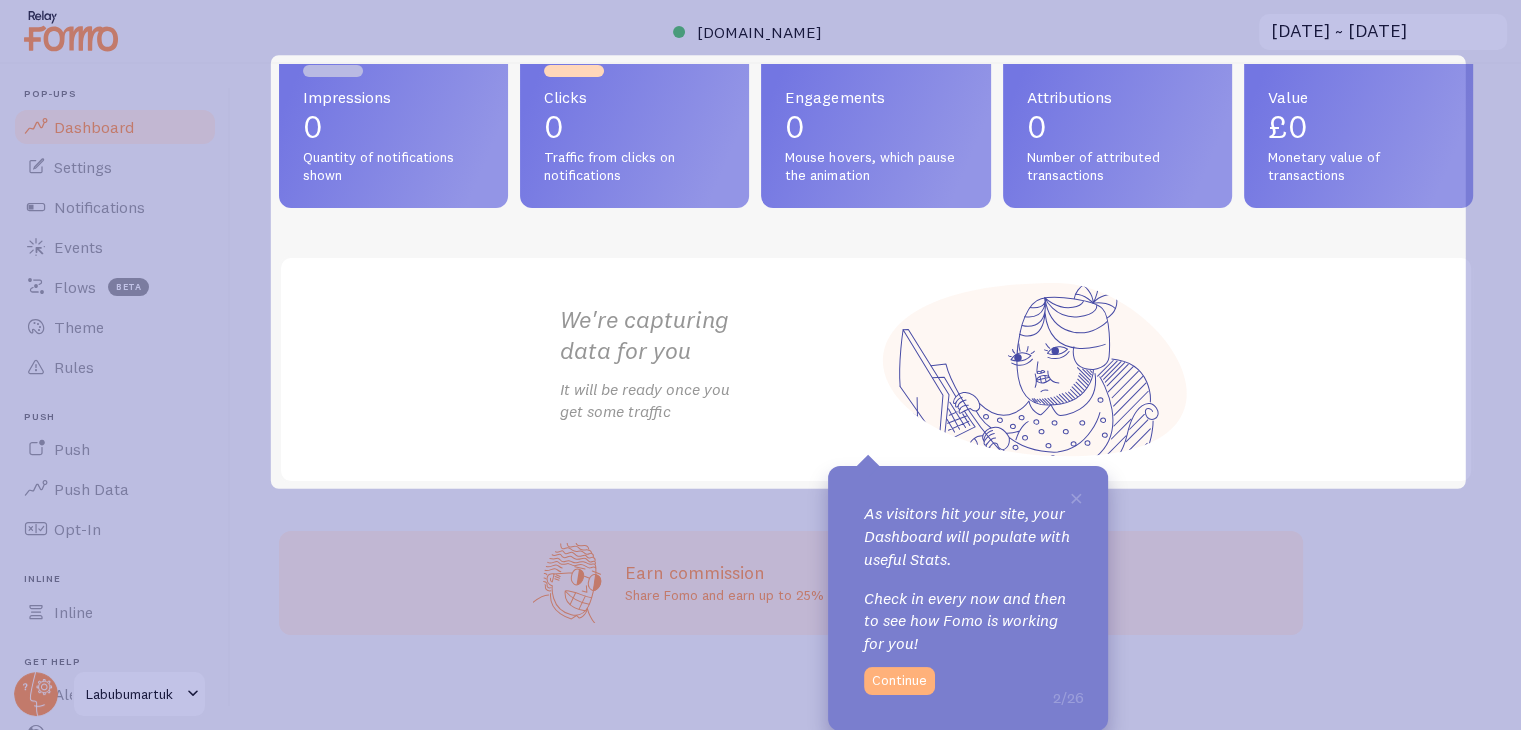 click on "Continue" at bounding box center (899, 681) 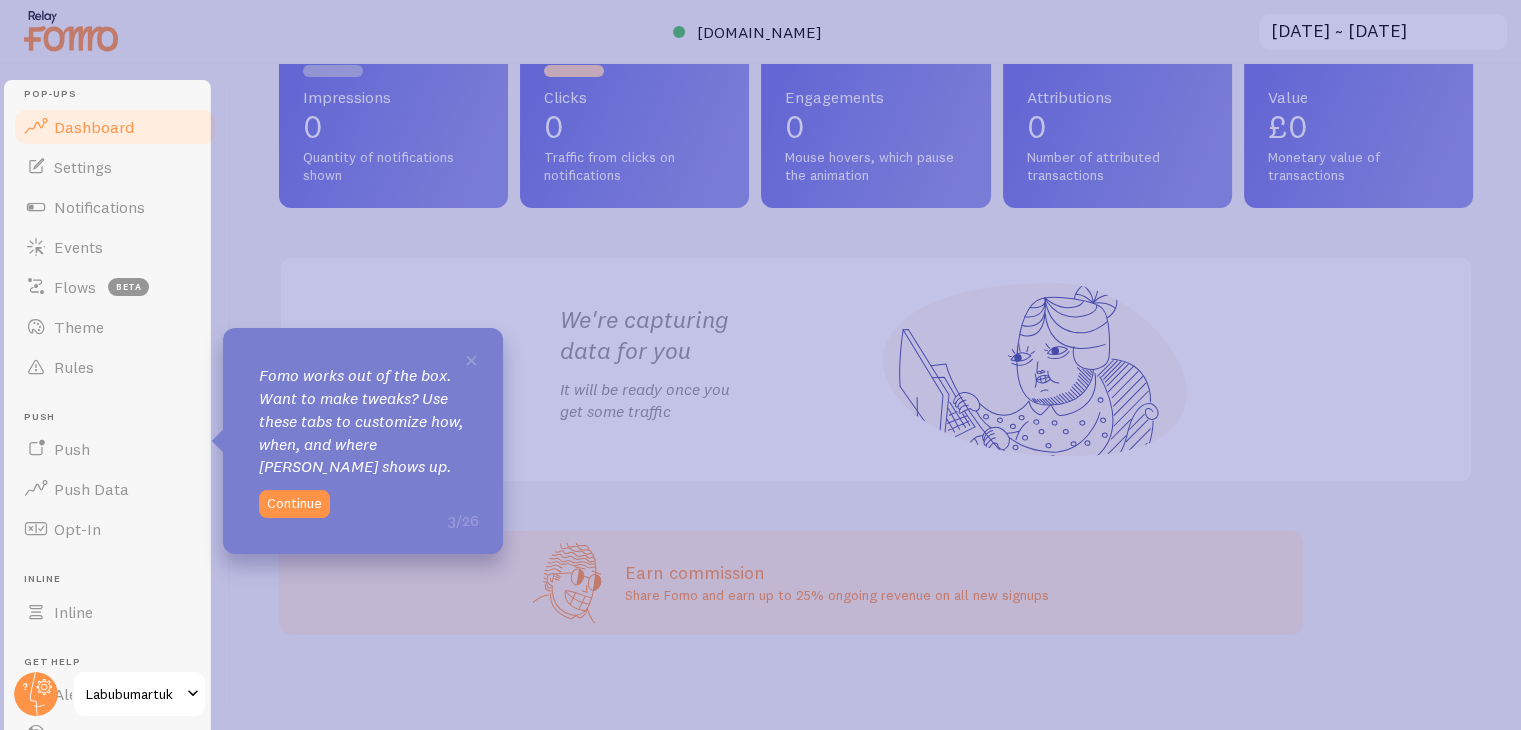 scroll, scrollTop: 0, scrollLeft: 0, axis: both 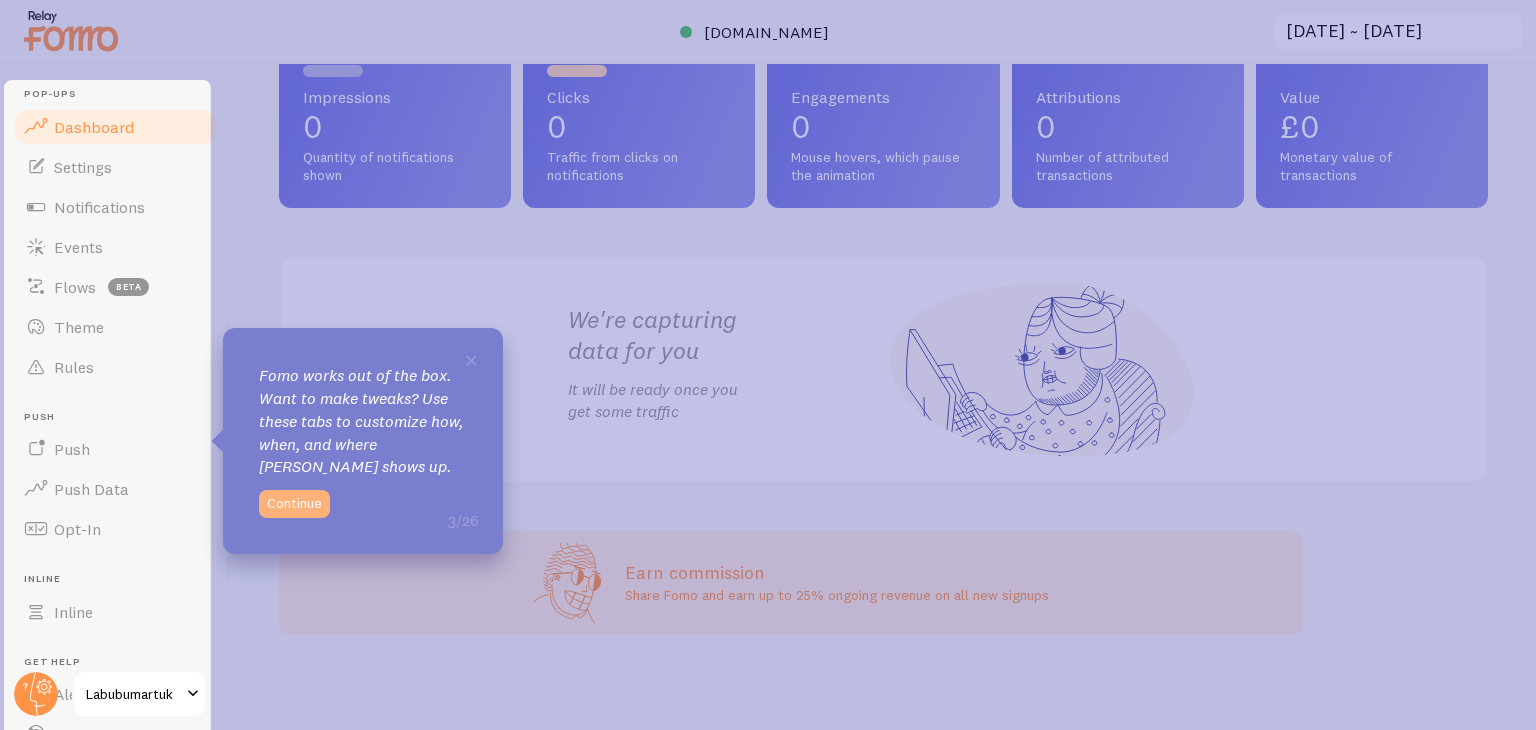 click on "Continue" at bounding box center (294, 504) 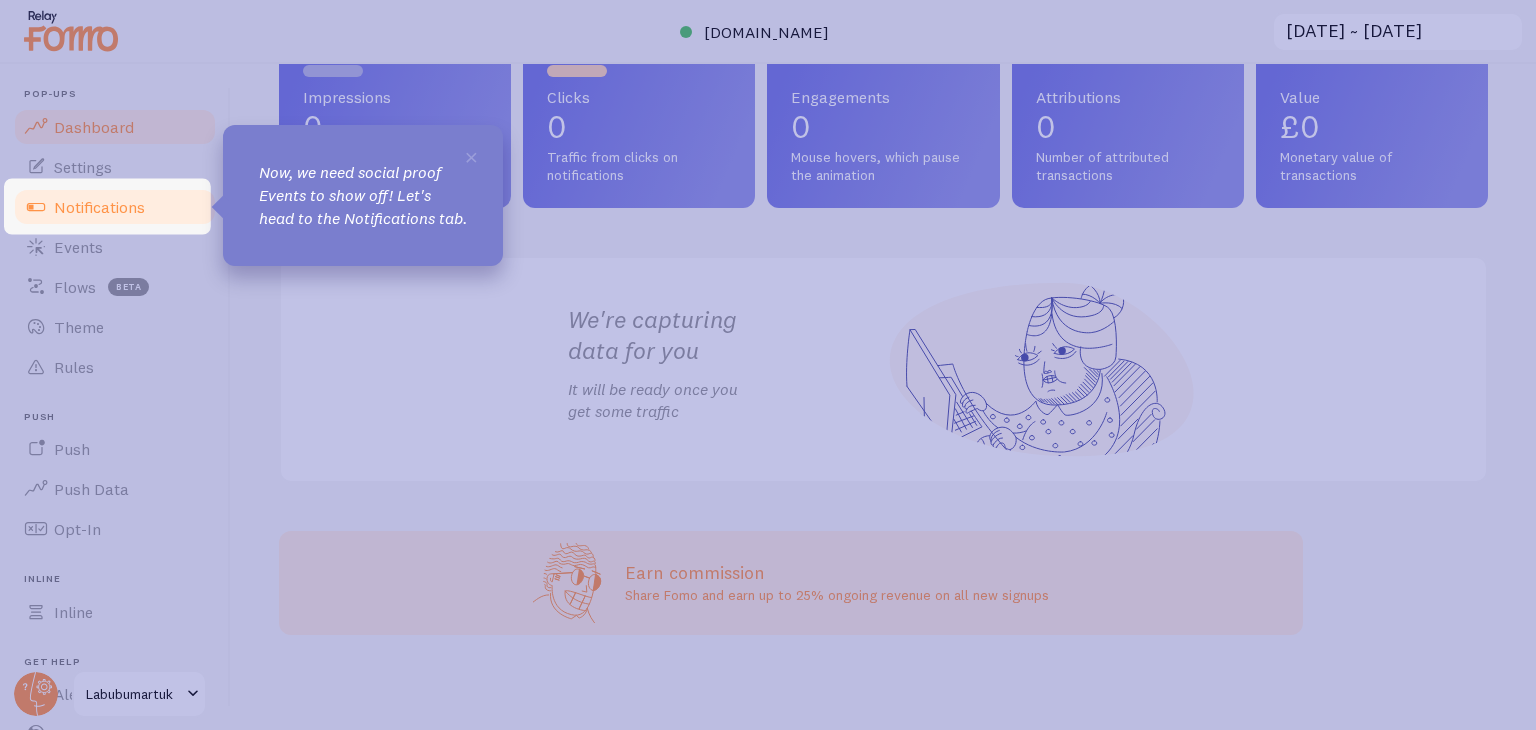 click on "Notifications" at bounding box center [115, 207] 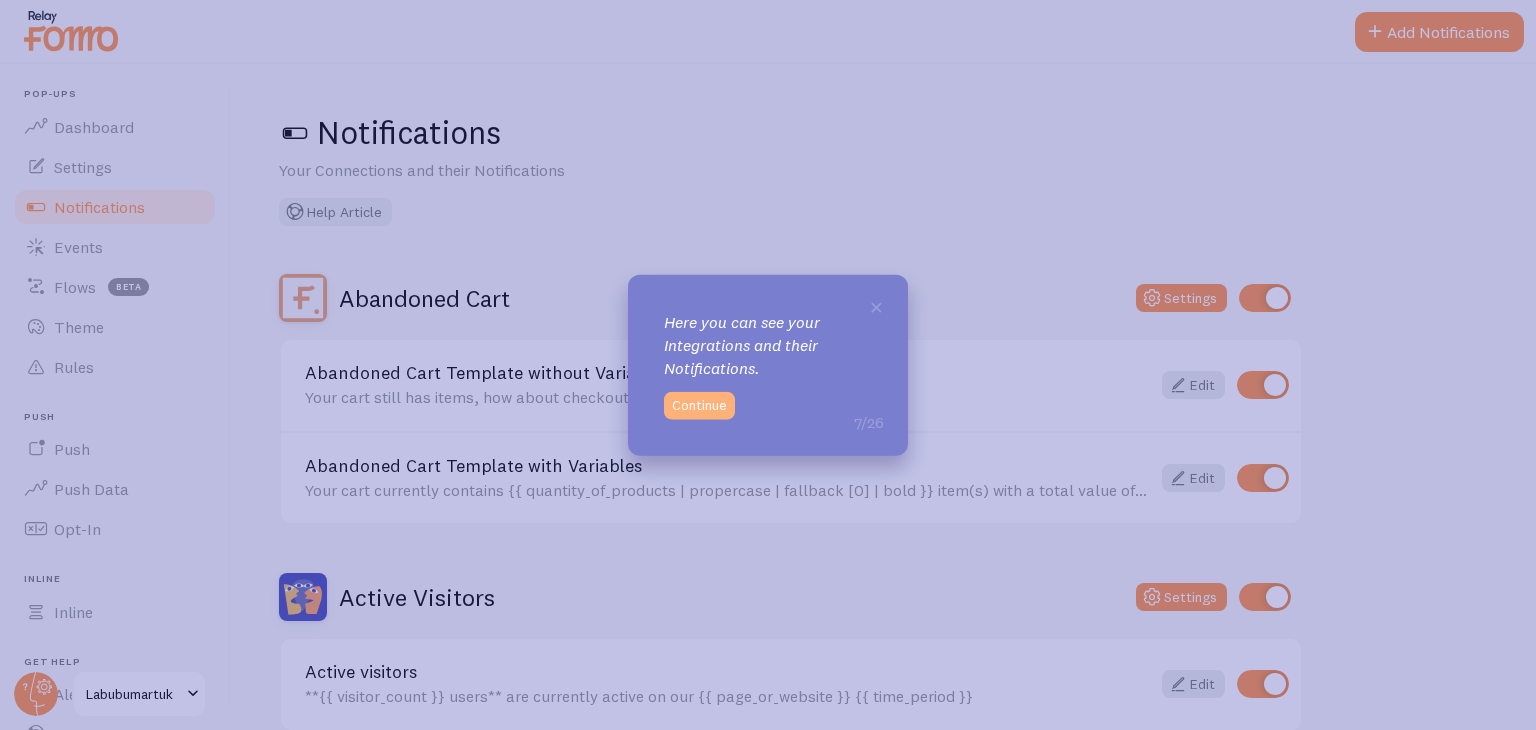 click on "Continue" at bounding box center [699, 405] 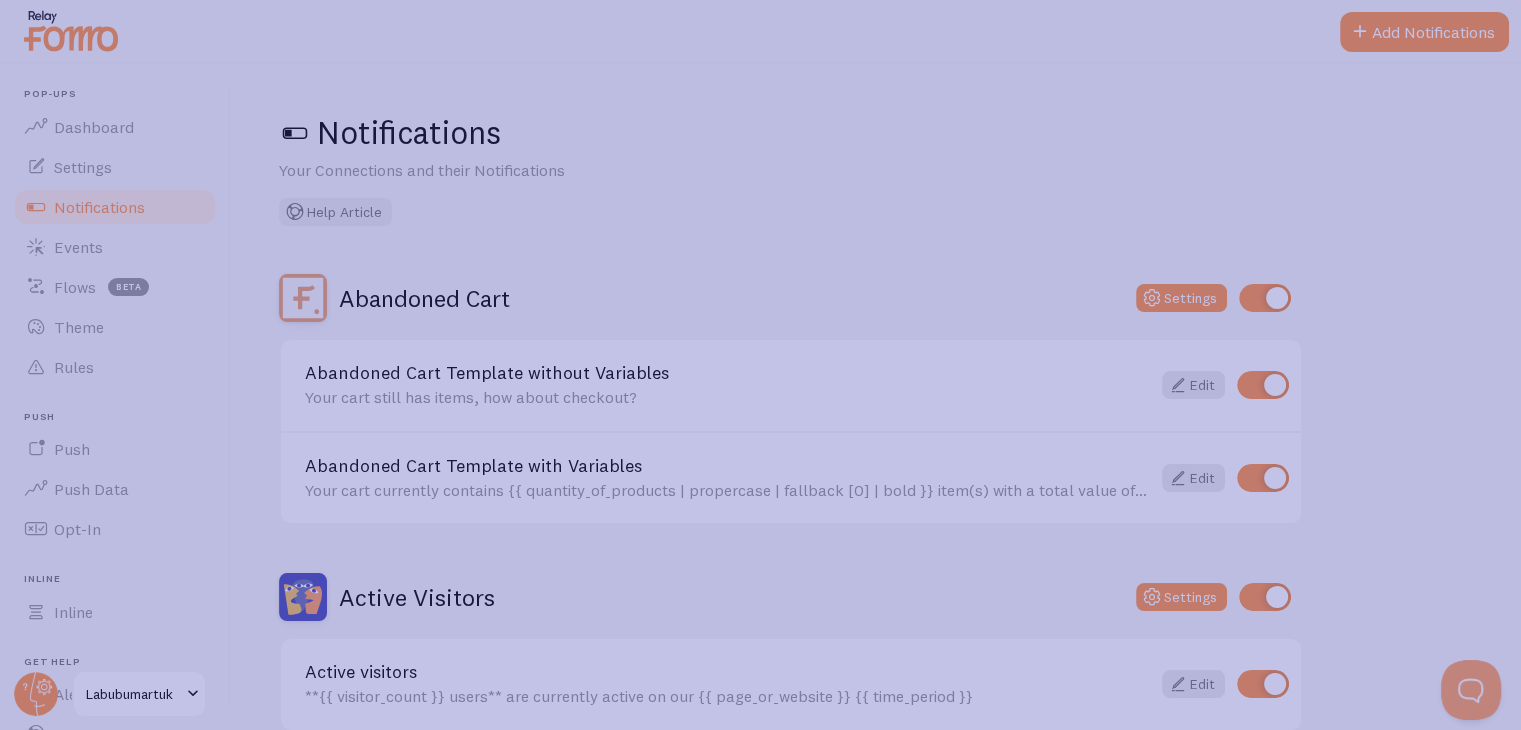 scroll, scrollTop: 0, scrollLeft: 0, axis: both 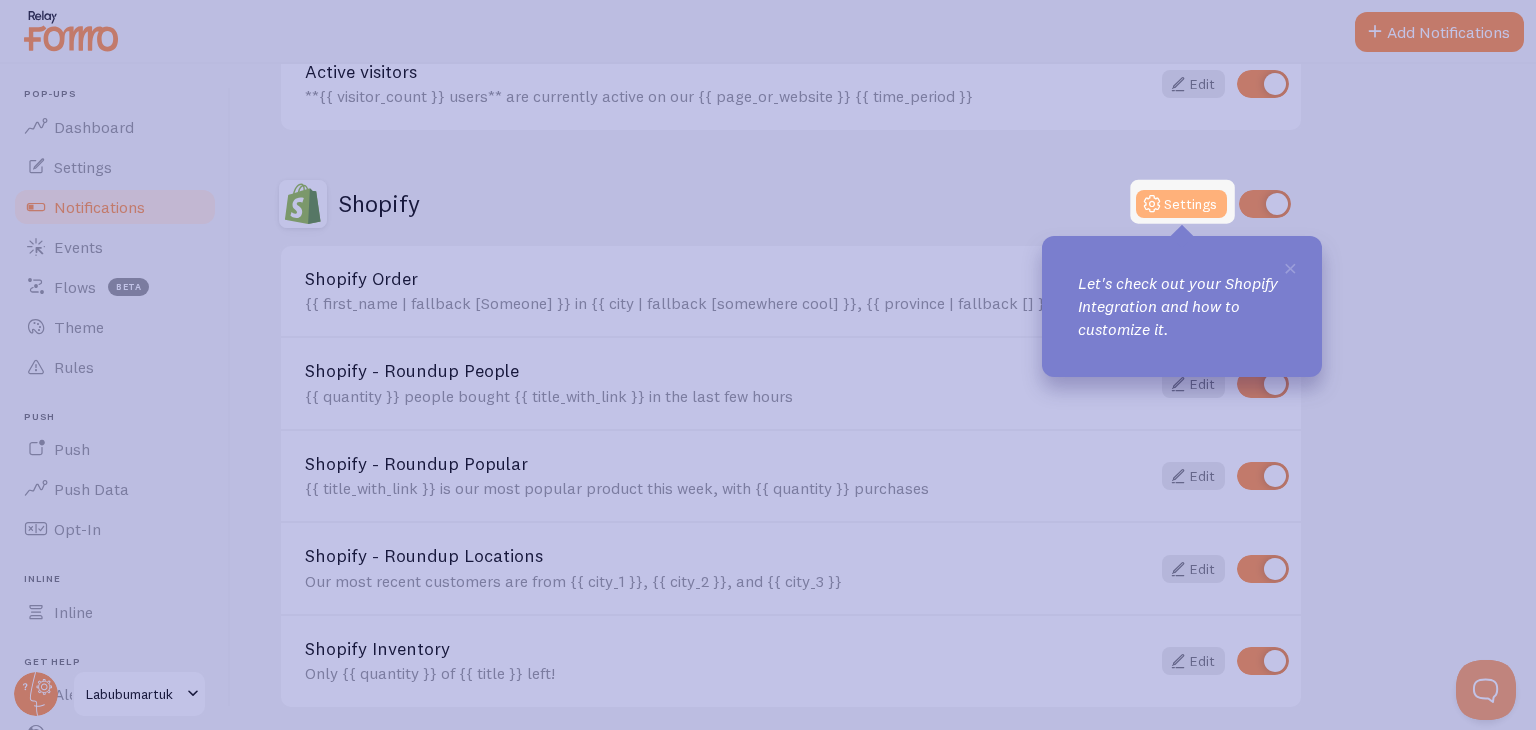 click at bounding box center (1152, 204) 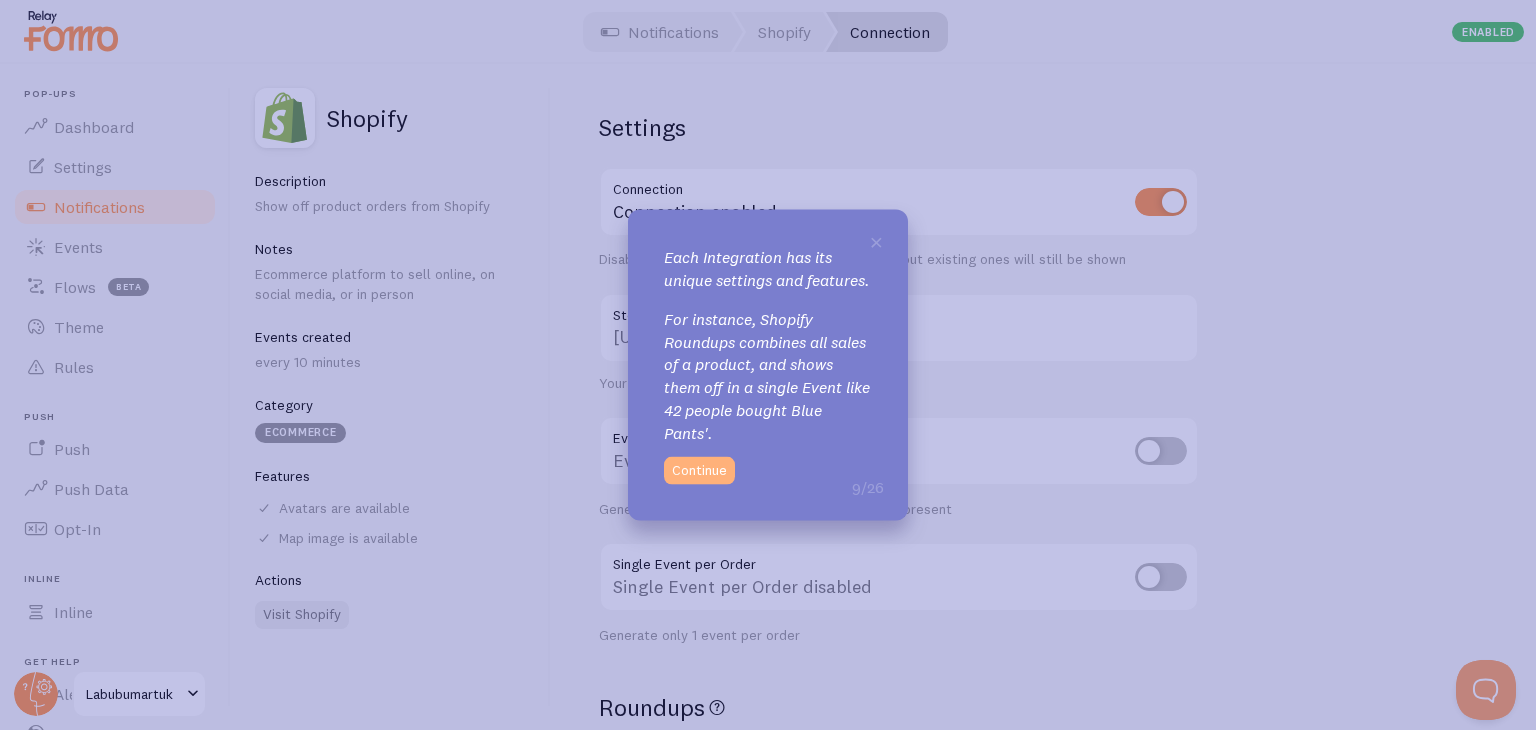 click on "Continue" at bounding box center (699, 470) 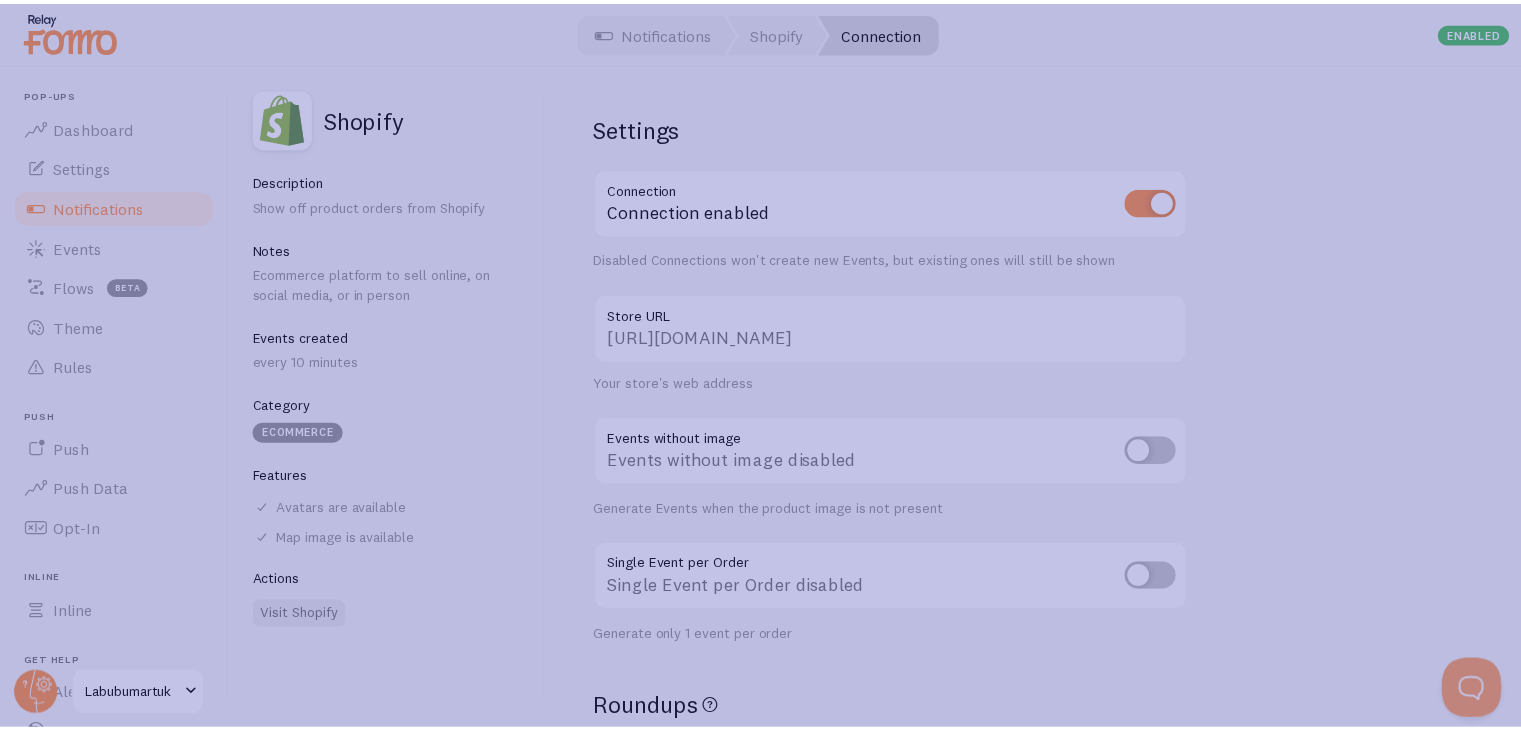 scroll, scrollTop: 10, scrollLeft: 0, axis: vertical 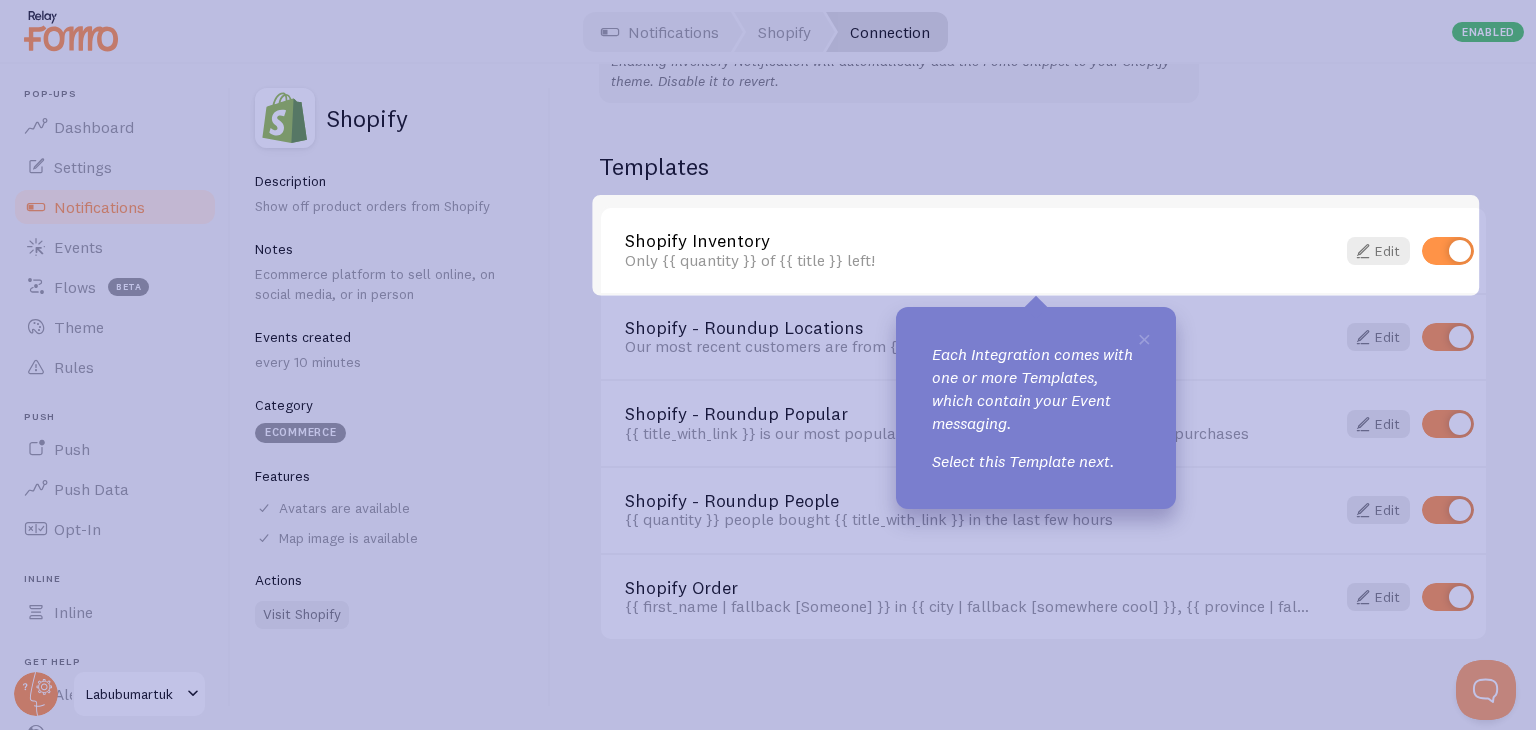 click on "Only {{ quantity }} of {{ title }} left!" at bounding box center [968, 260] 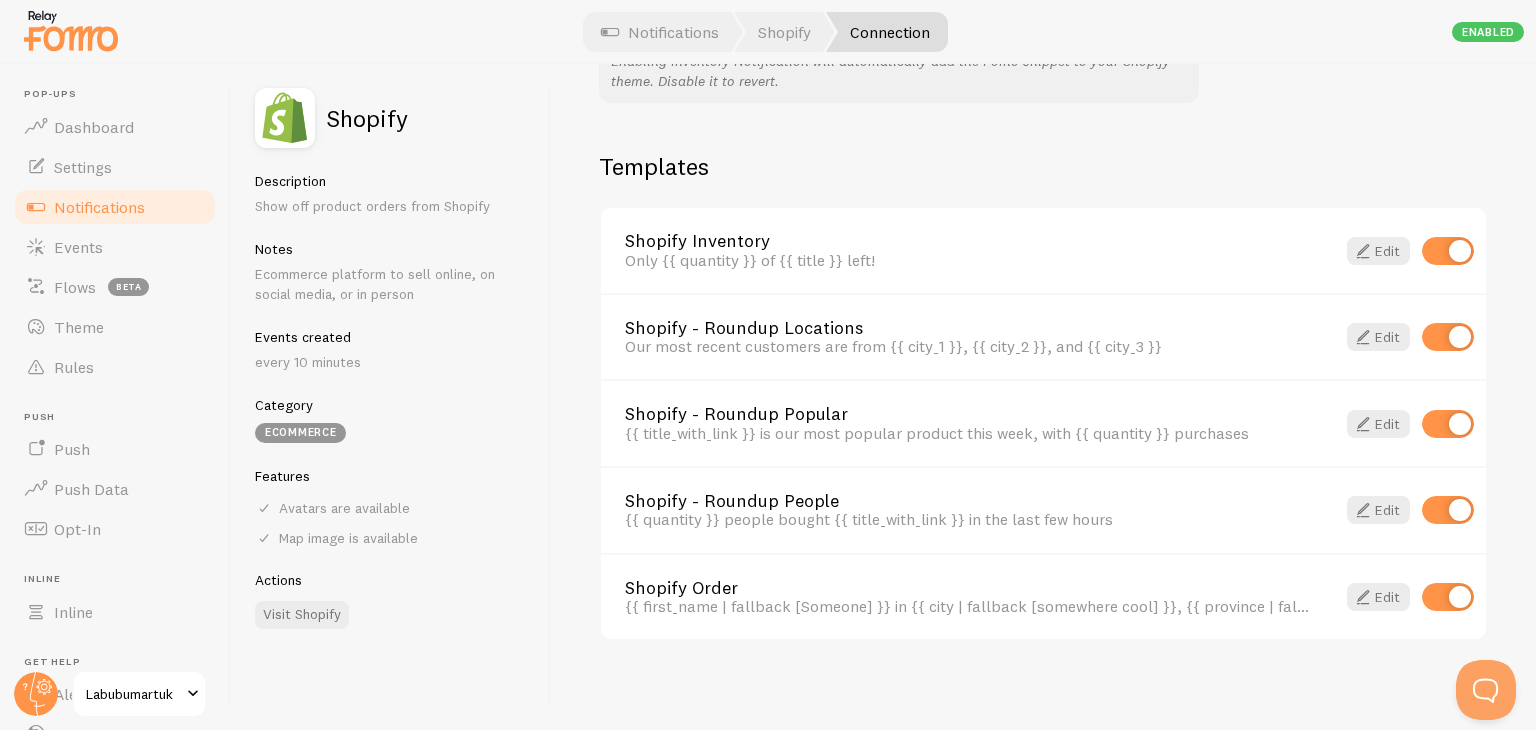 click at bounding box center [1448, 251] 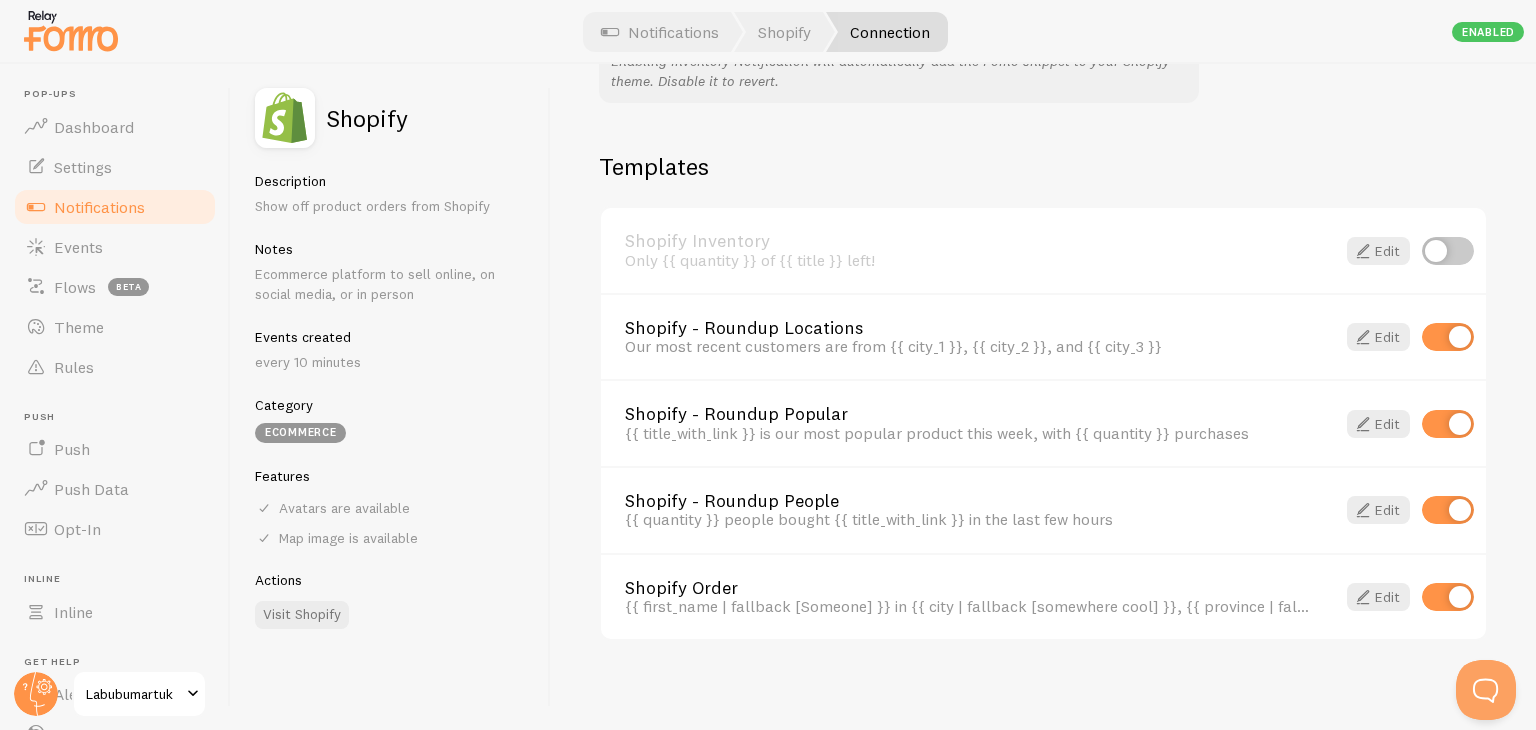 click at bounding box center (1448, 251) 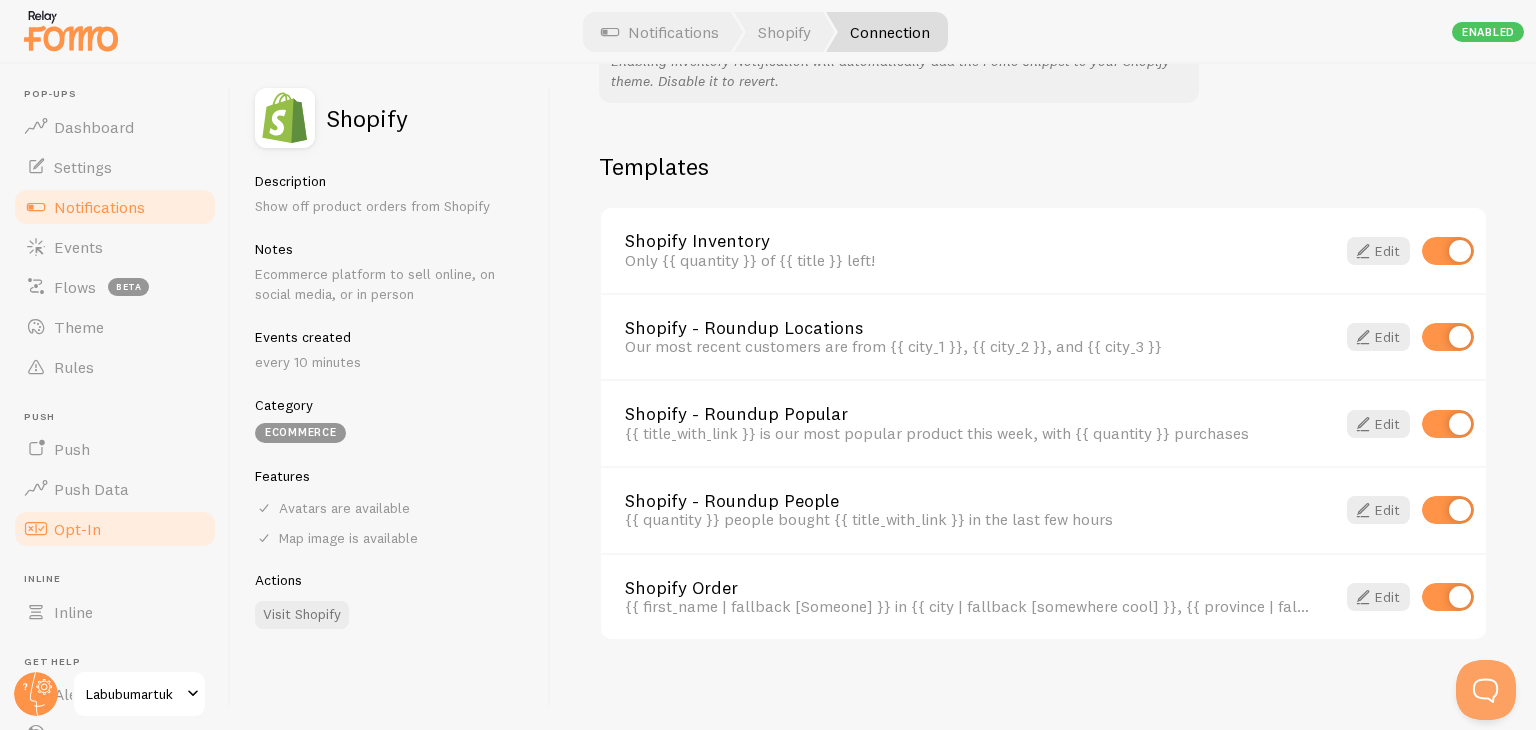 scroll, scrollTop: 136, scrollLeft: 0, axis: vertical 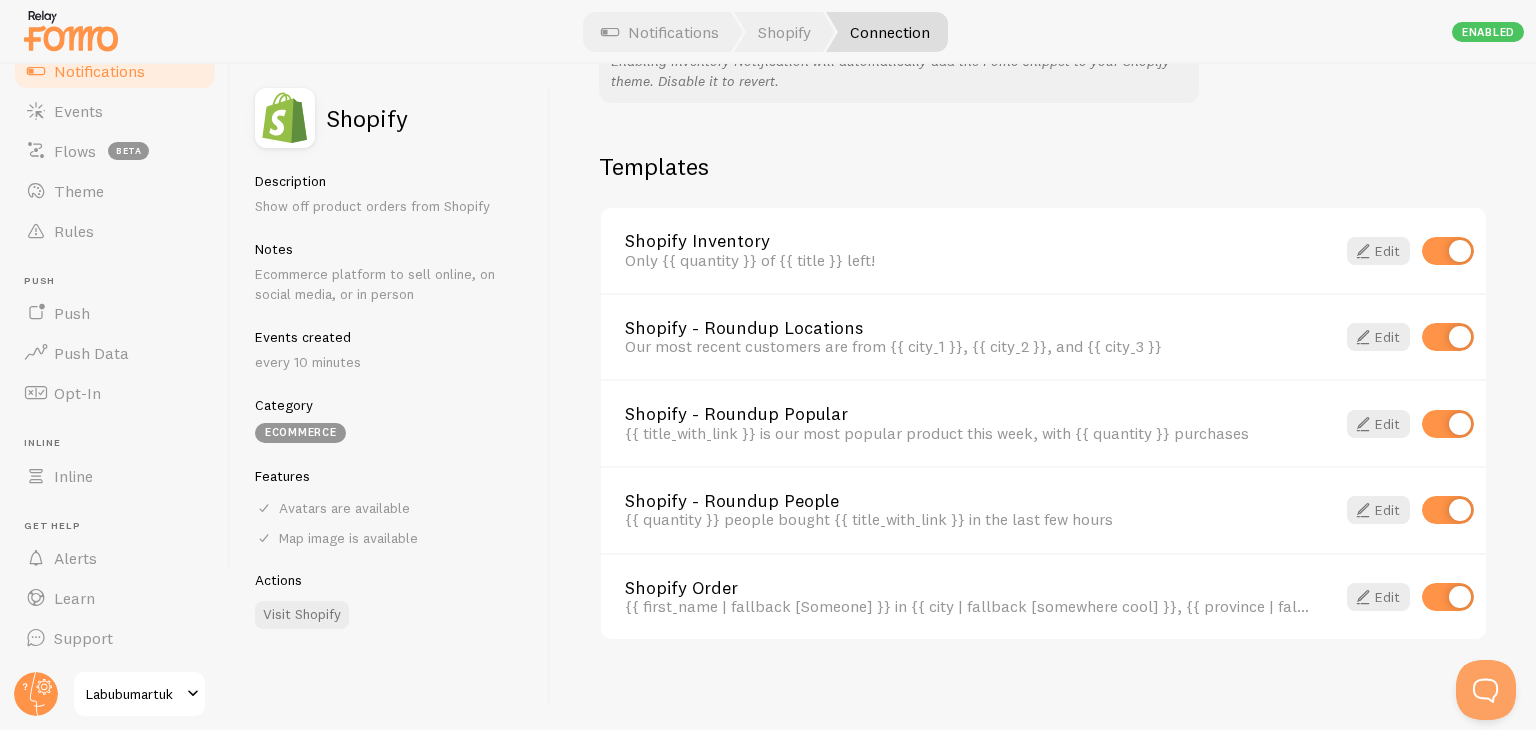 click at bounding box center [193, 694] 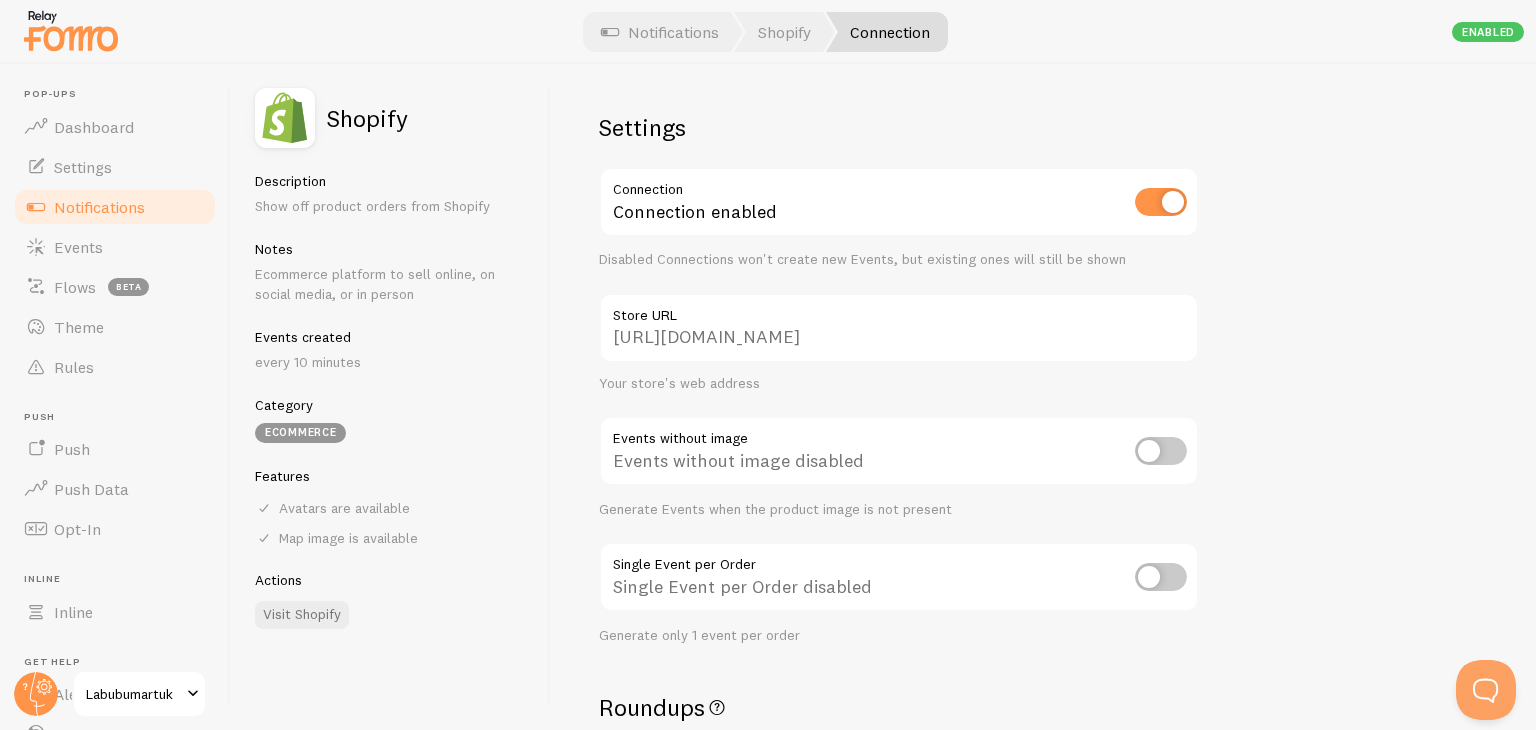 click at bounding box center [1161, 451] 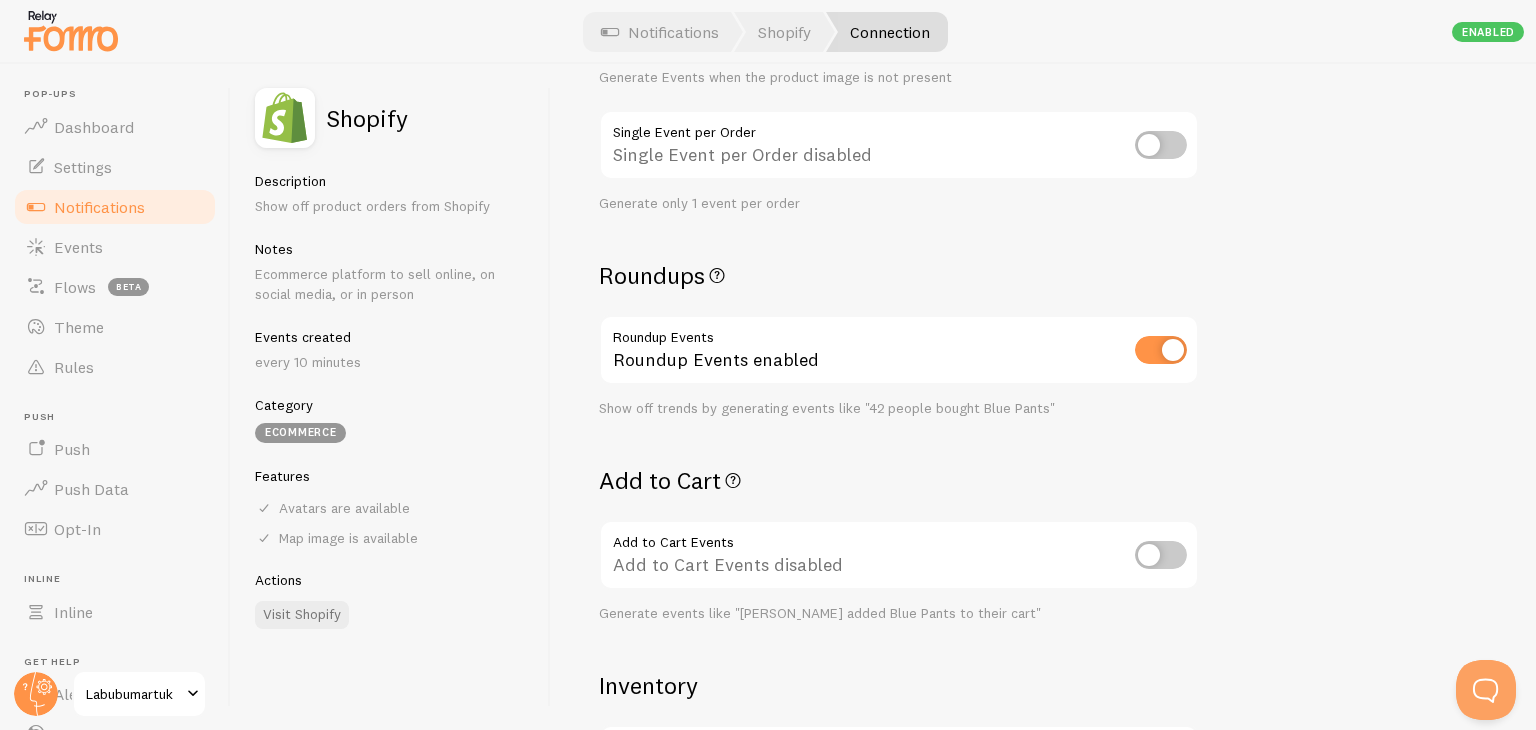 scroll, scrollTop: 435, scrollLeft: 0, axis: vertical 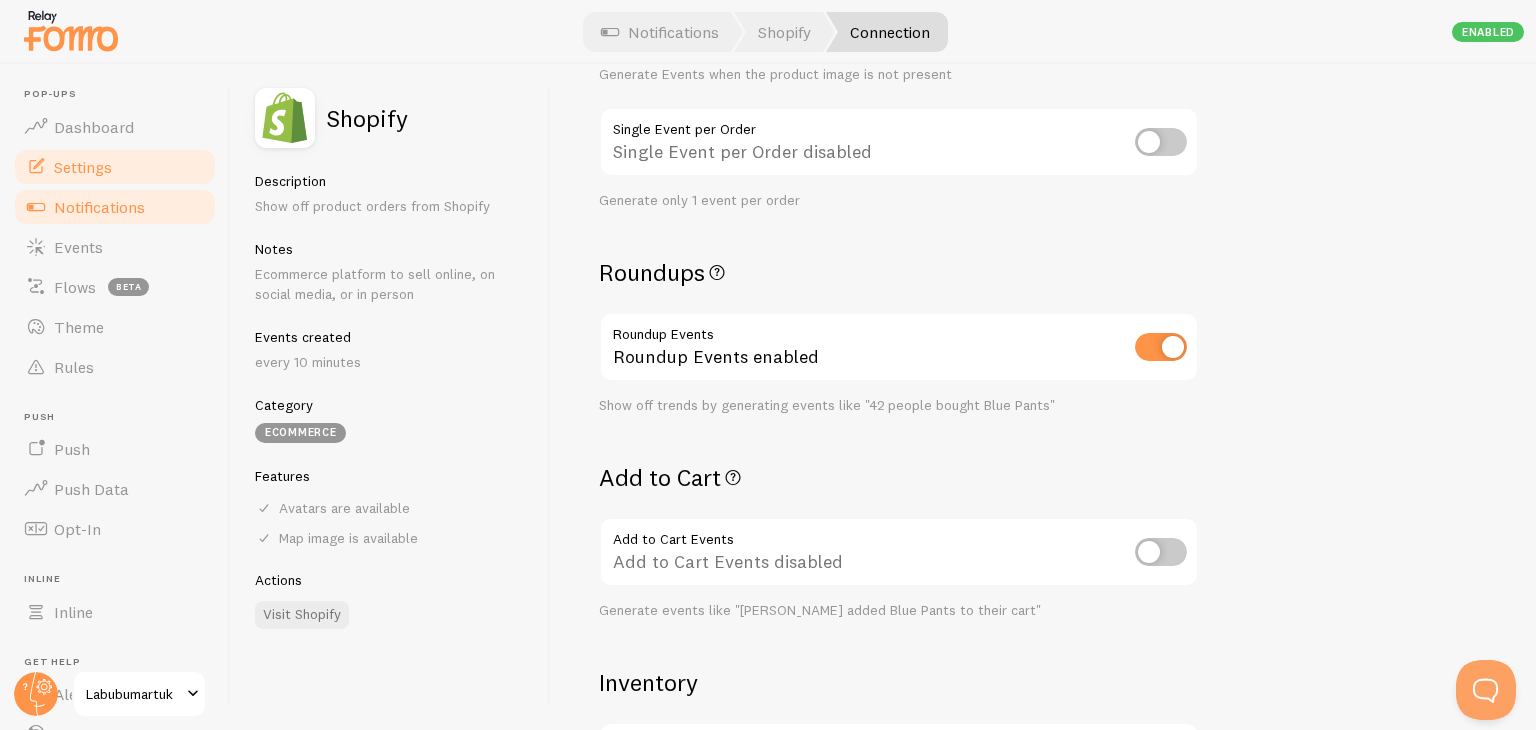 click on "Settings" at bounding box center [115, 167] 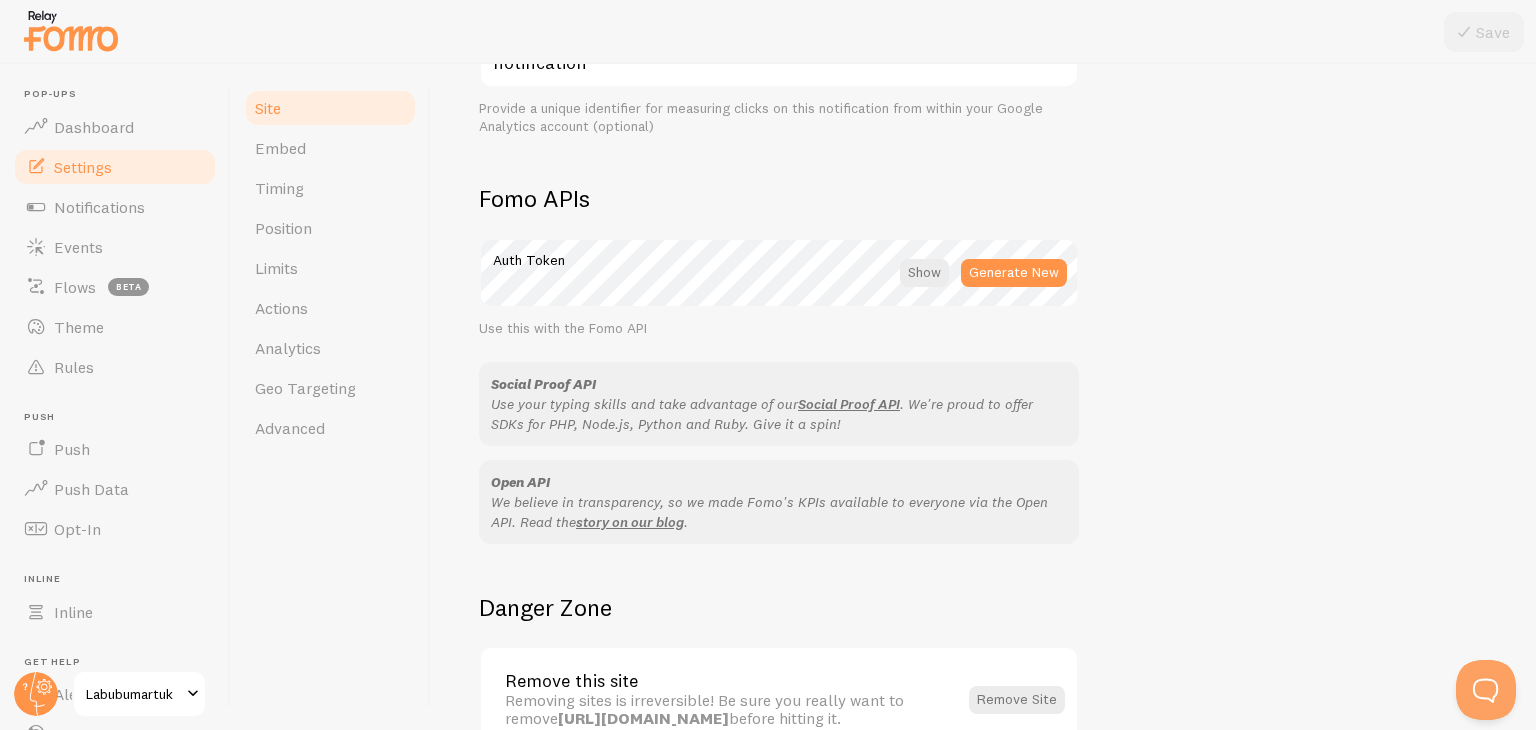 scroll, scrollTop: 1044, scrollLeft: 0, axis: vertical 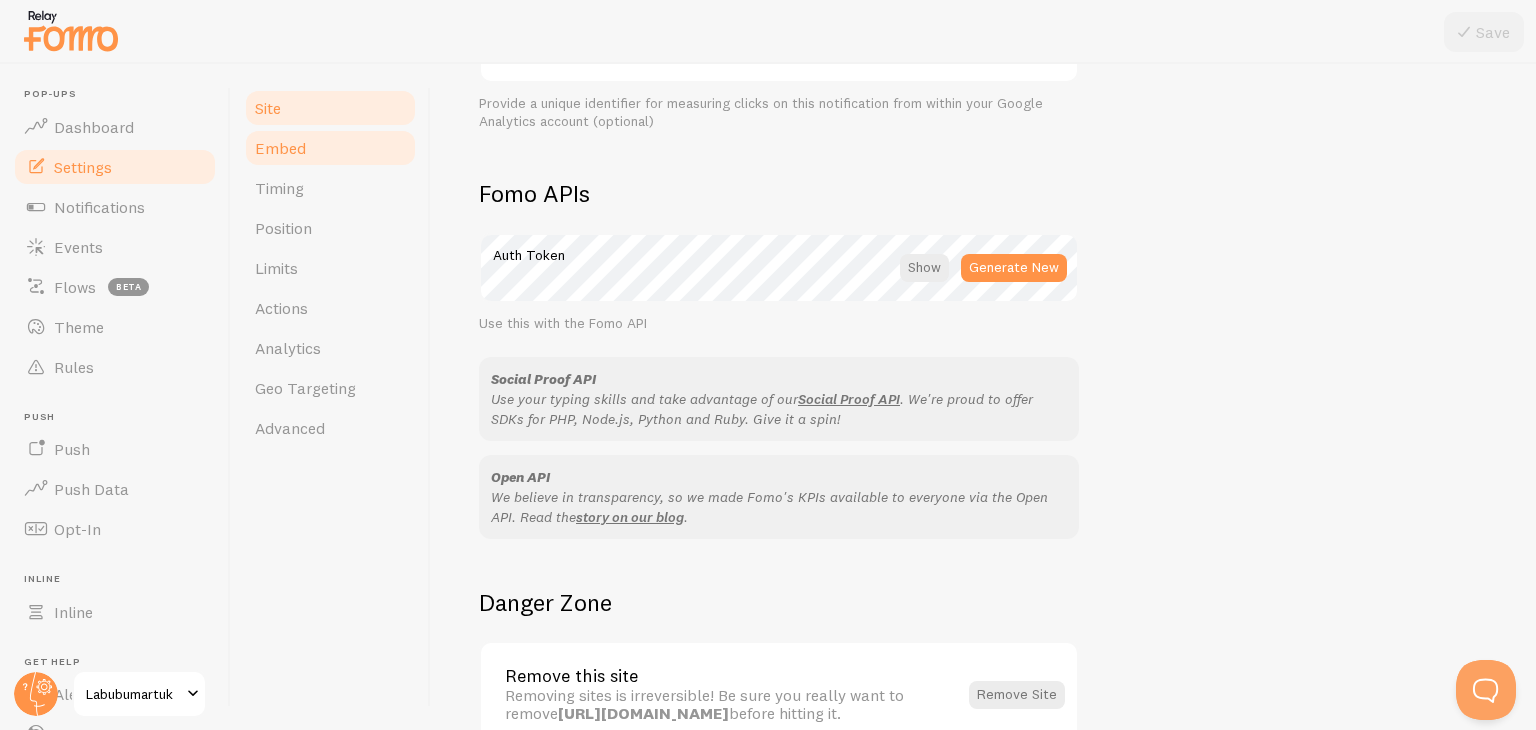 click on "Embed" at bounding box center [330, 148] 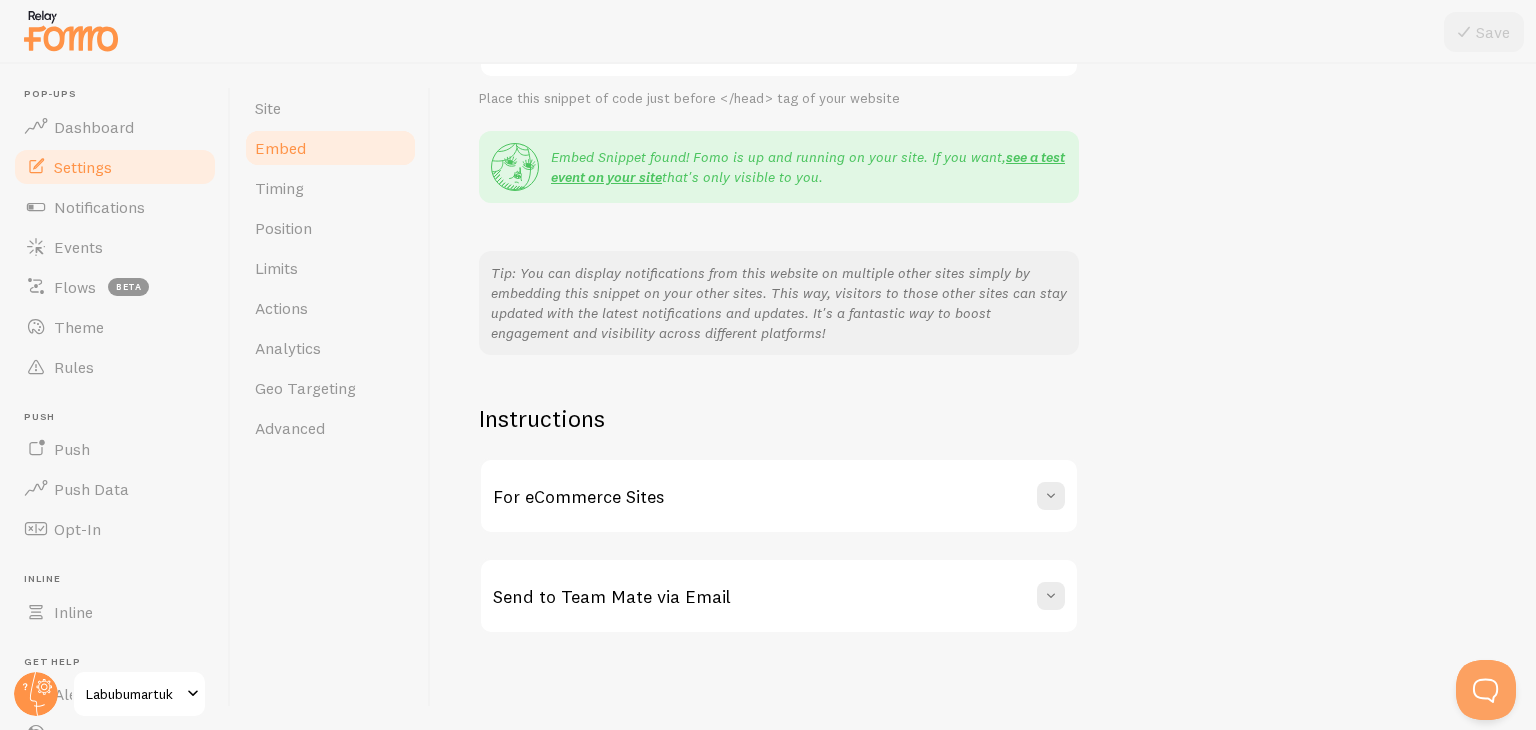 scroll, scrollTop: 0, scrollLeft: 0, axis: both 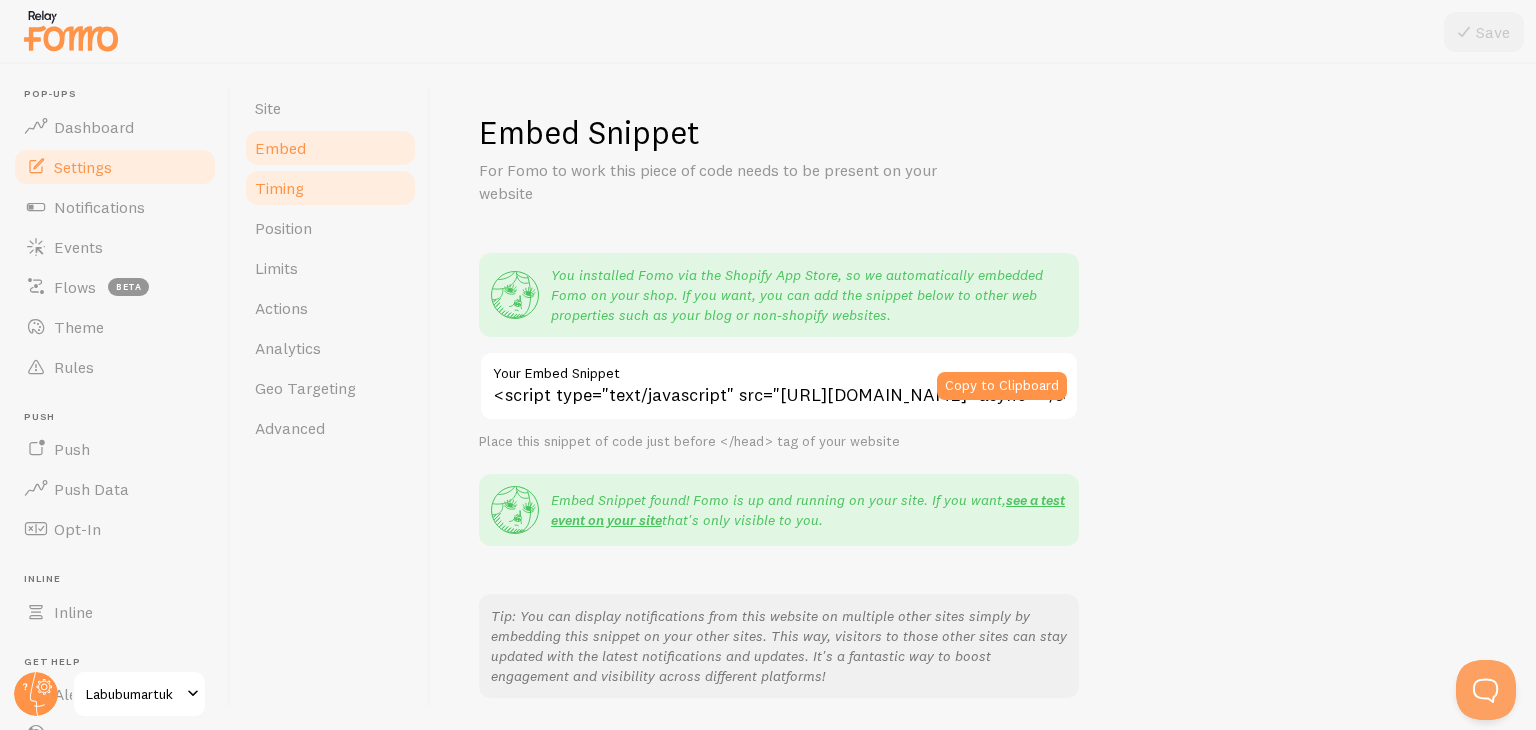 click on "Timing" at bounding box center [279, 188] 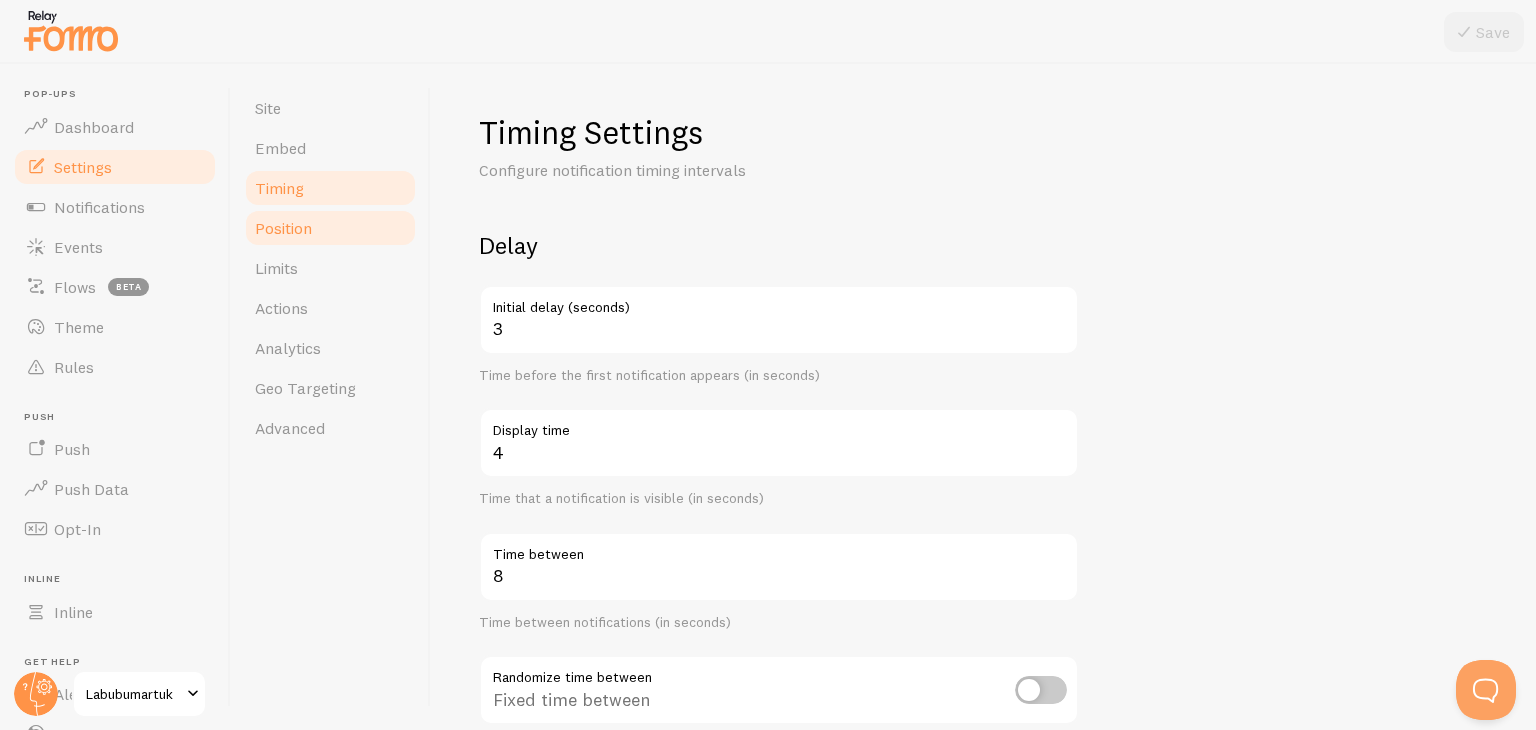 click on "Position" at bounding box center [283, 228] 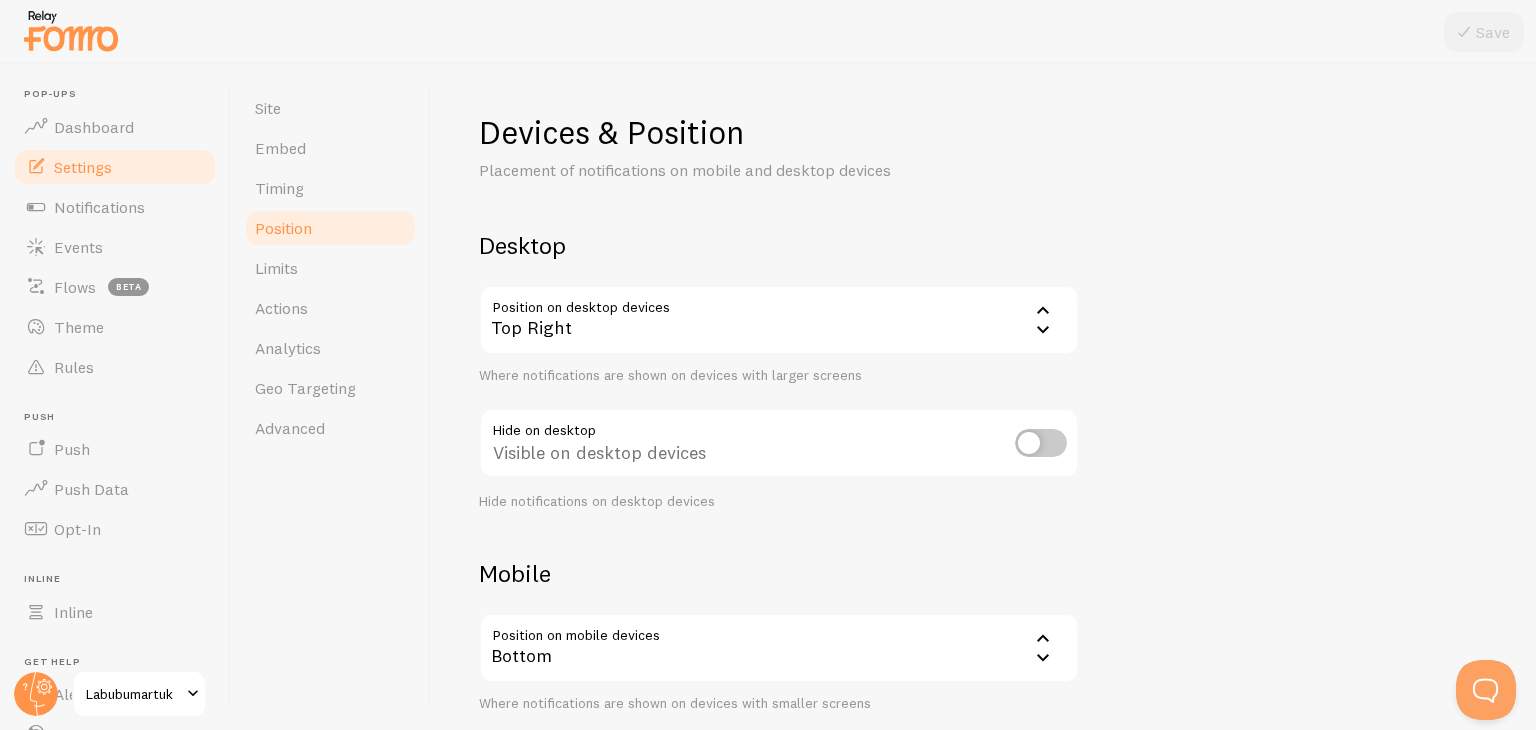 click at bounding box center (1041, 443) 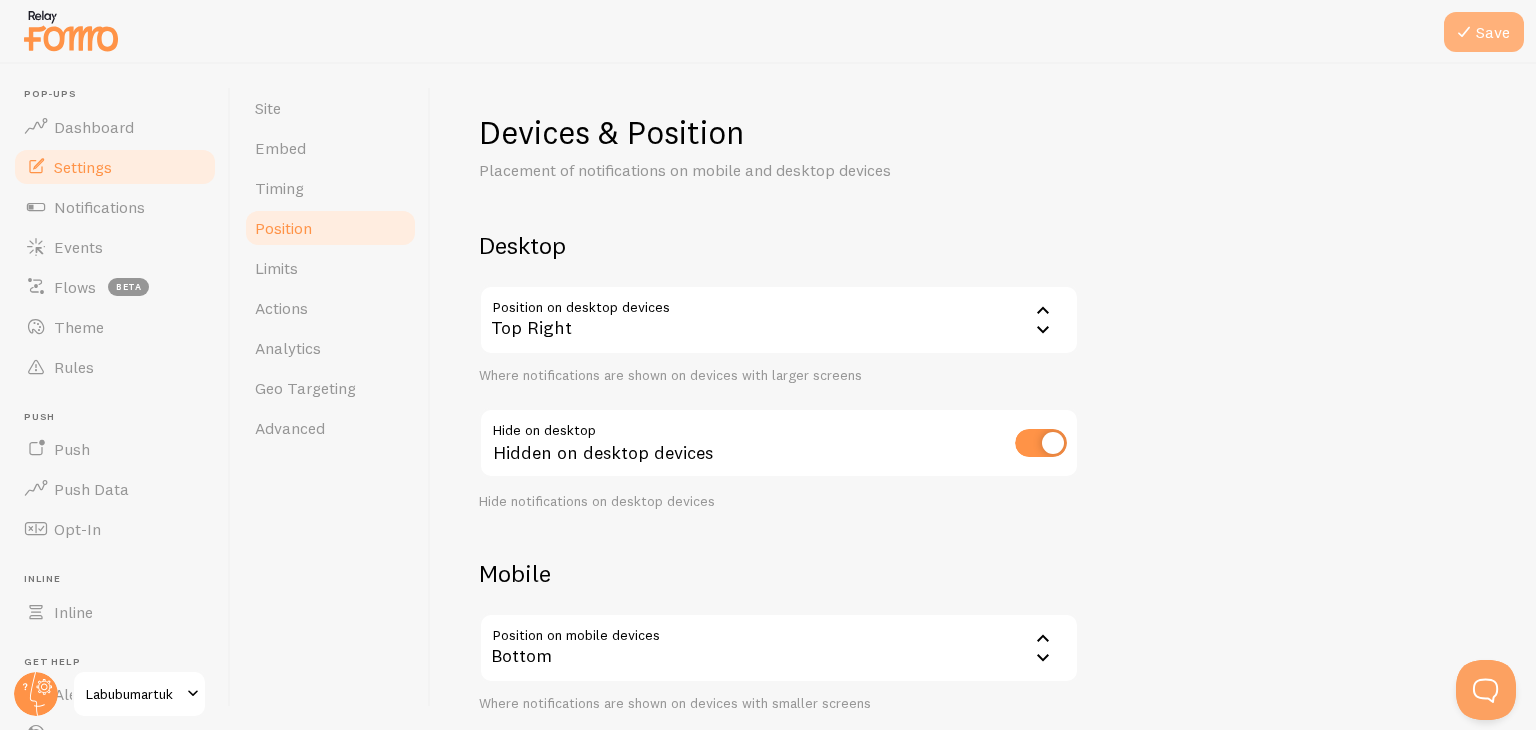 click at bounding box center [1464, 32] 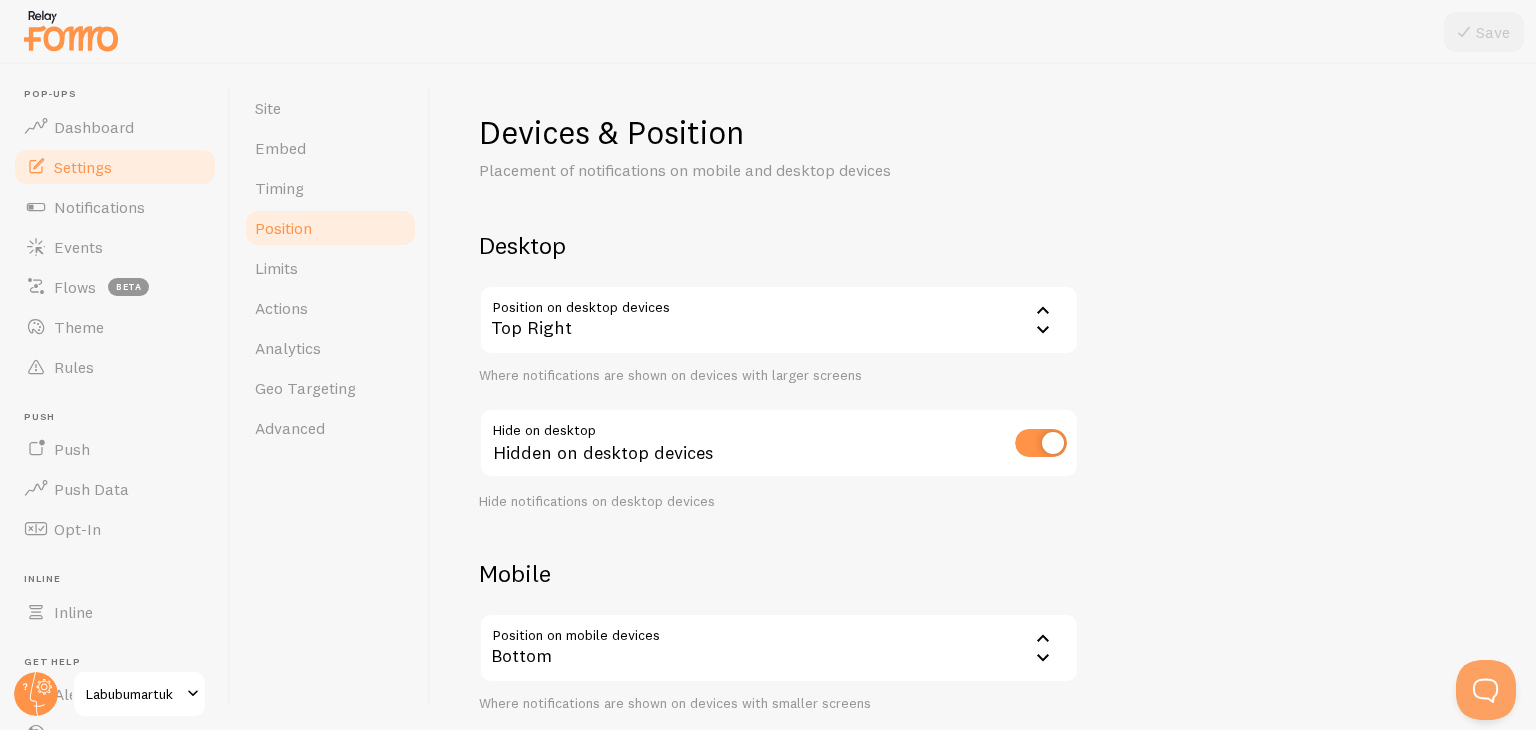click at bounding box center [1041, 443] 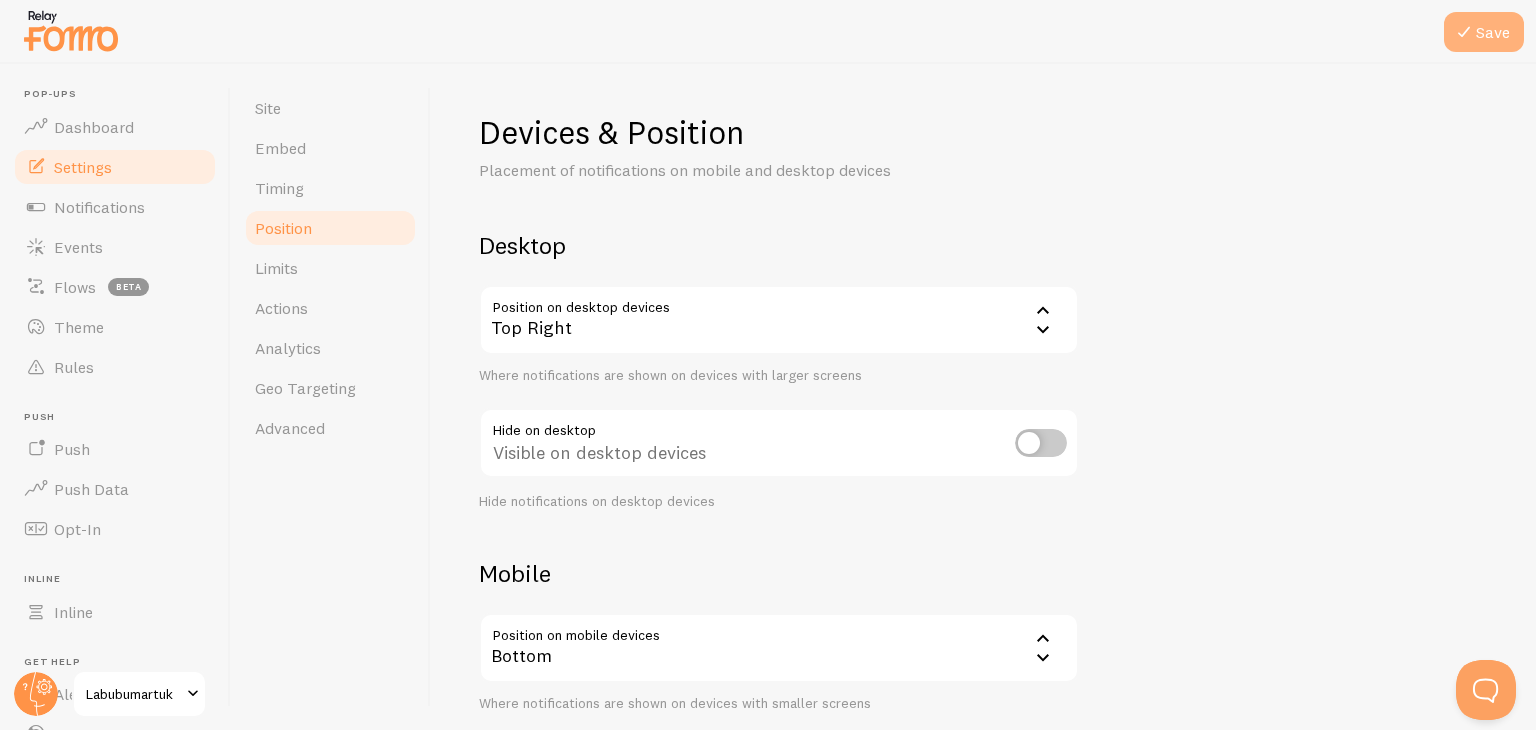 click on "Save" at bounding box center (1484, 32) 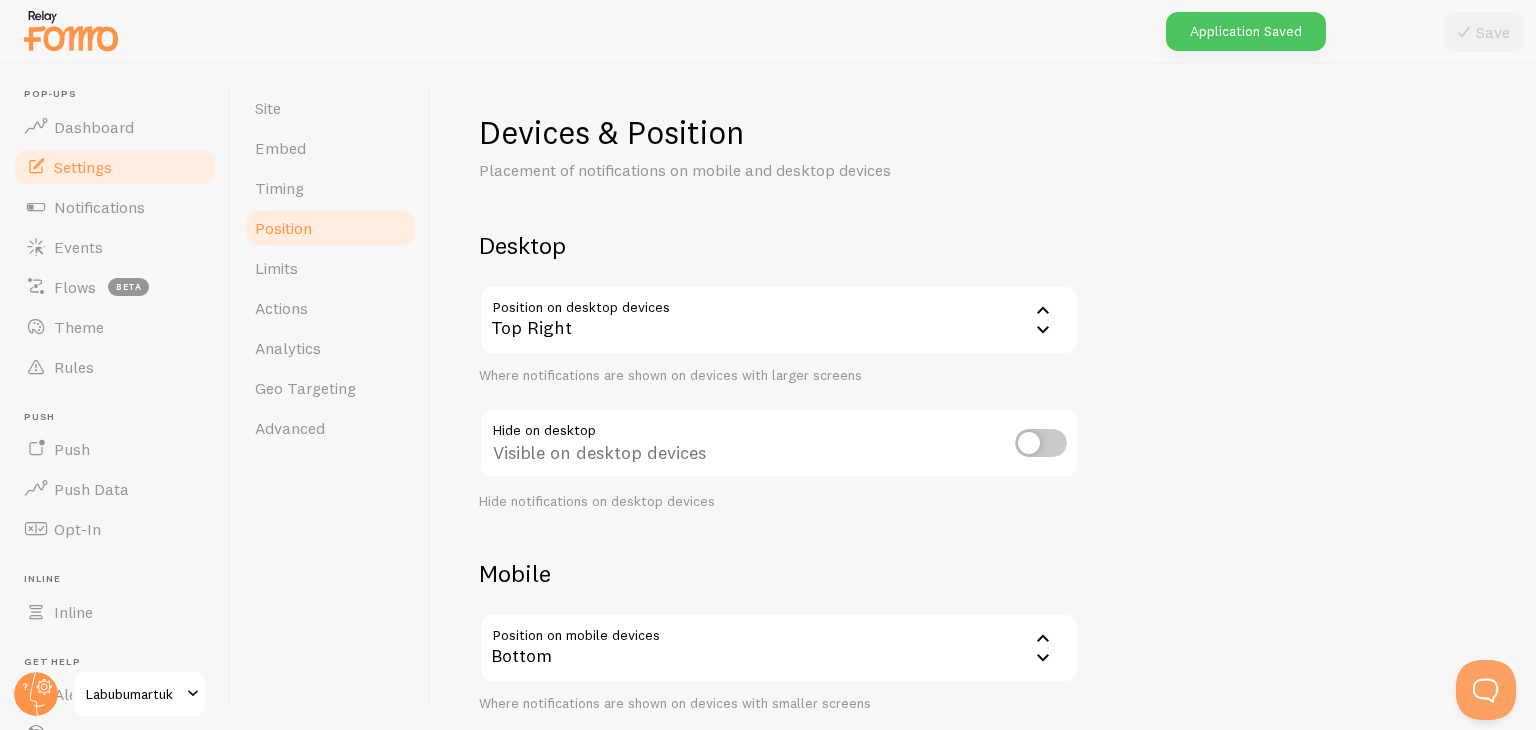 scroll, scrollTop: 203, scrollLeft: 0, axis: vertical 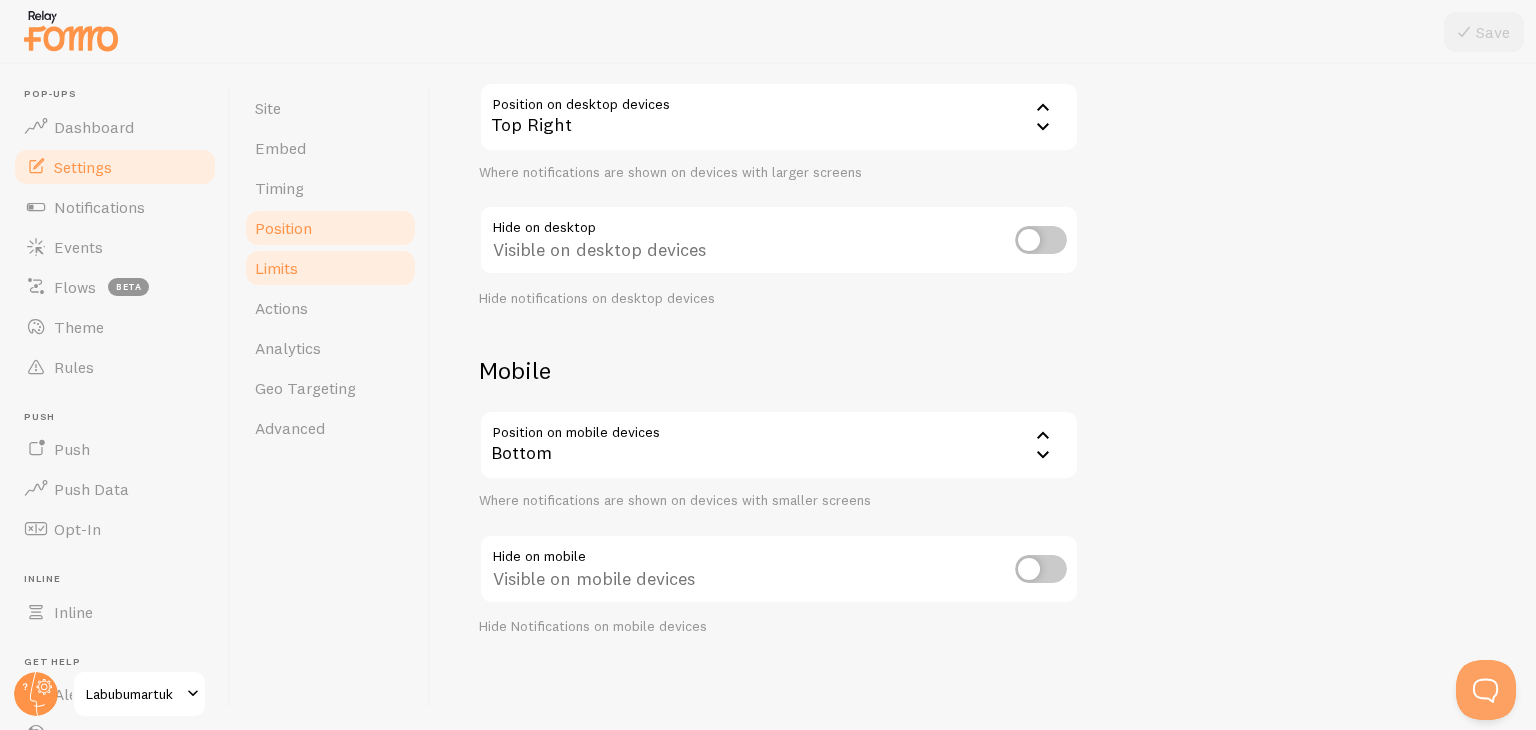 click on "Limits" at bounding box center (276, 268) 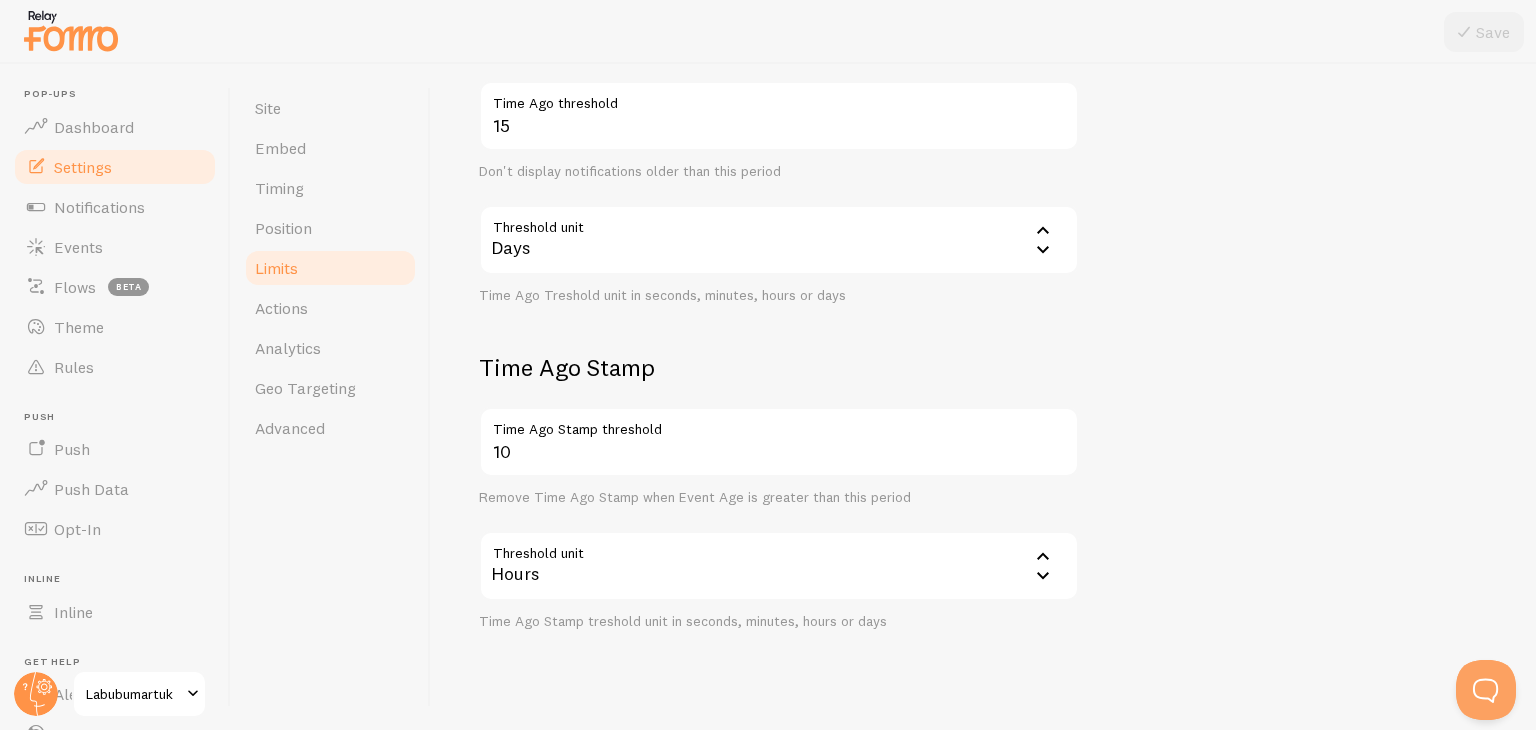 scroll, scrollTop: 565, scrollLeft: 0, axis: vertical 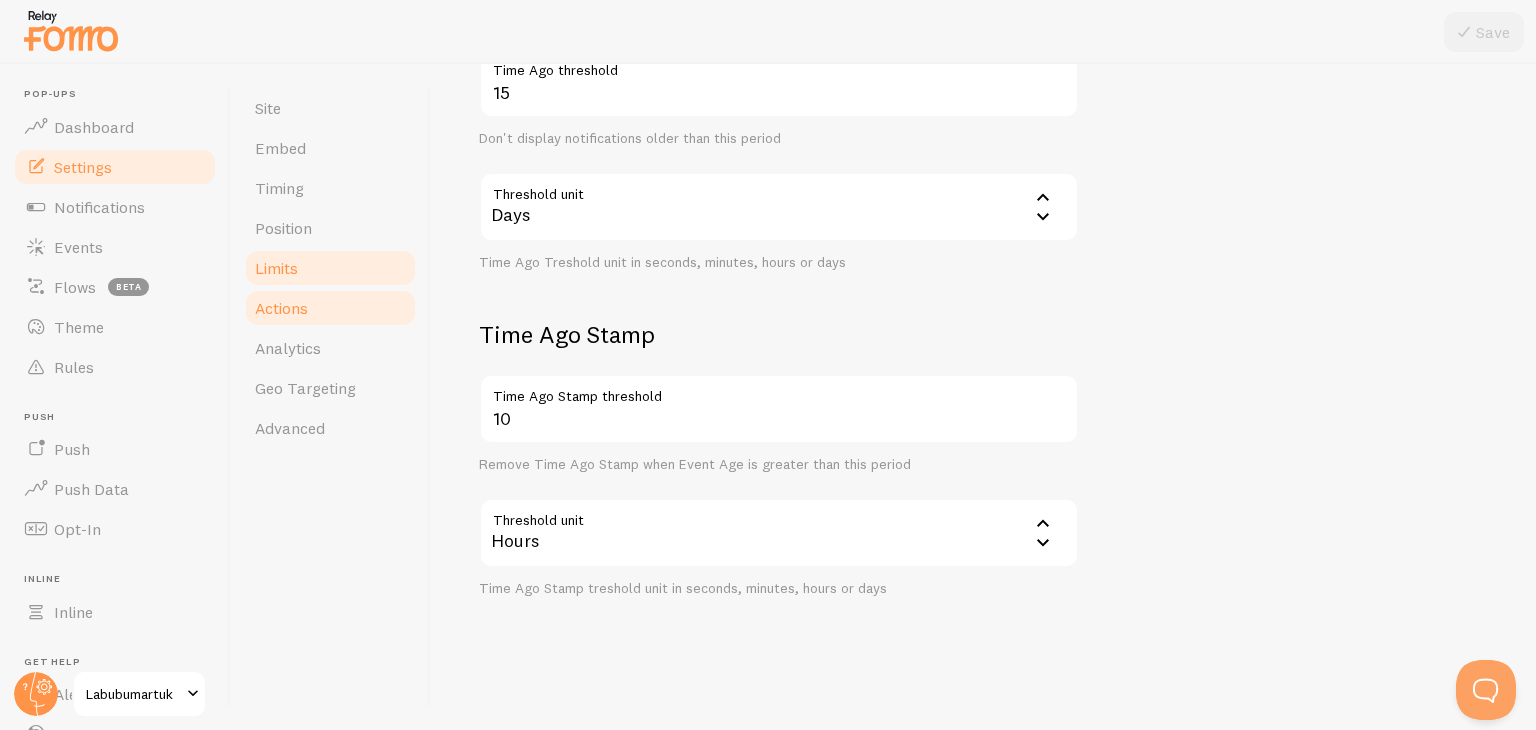 click on "Actions" at bounding box center [281, 308] 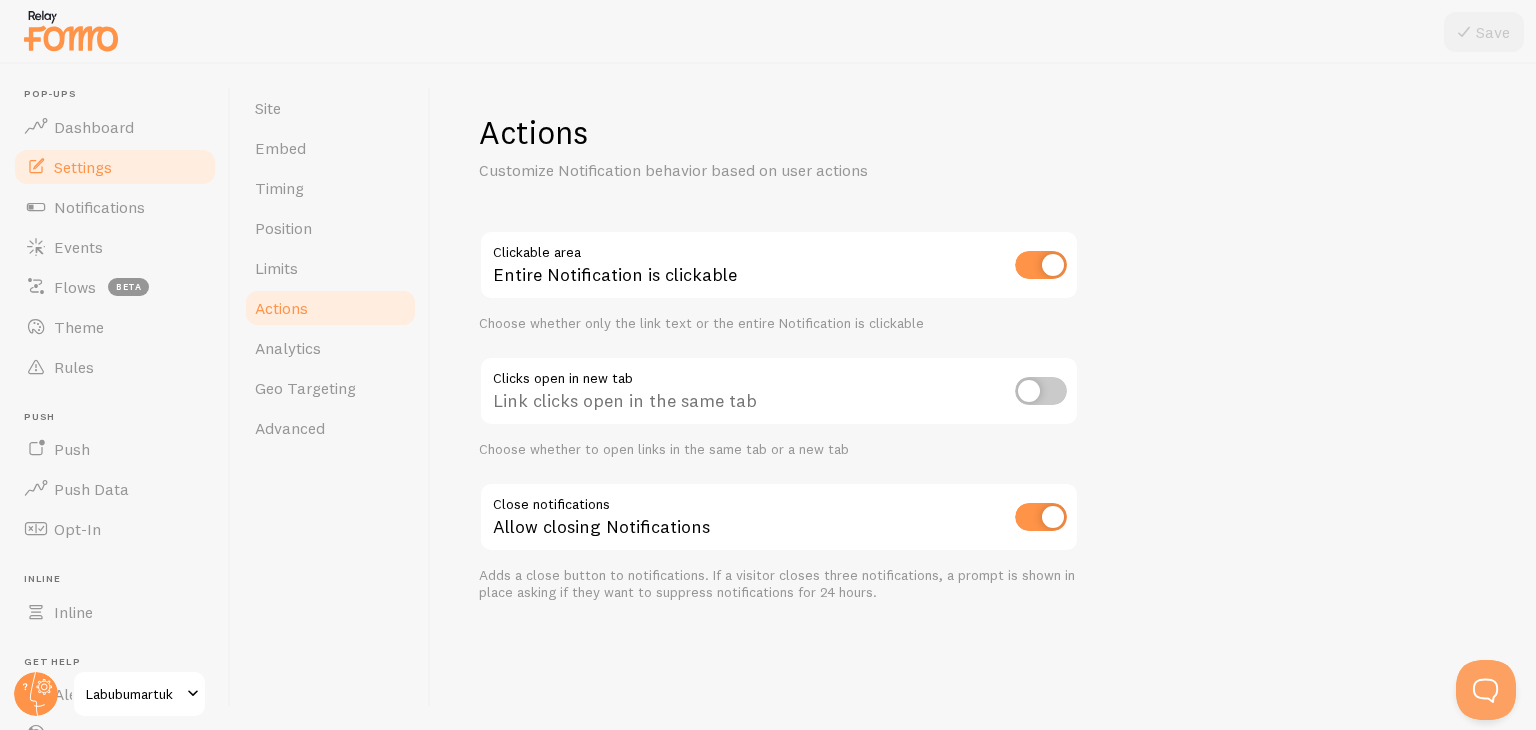 scroll, scrollTop: 0, scrollLeft: 0, axis: both 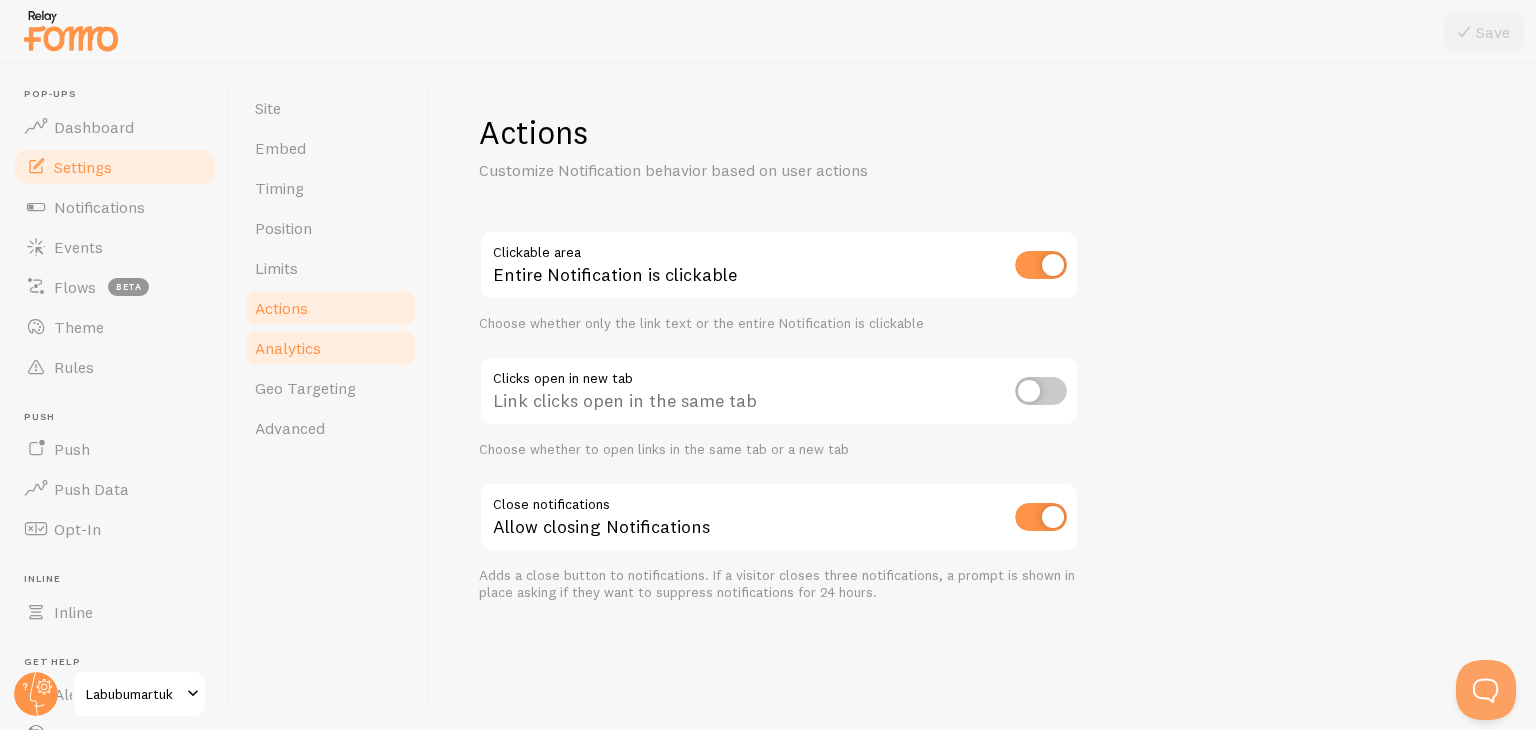 click on "Analytics" at bounding box center [288, 348] 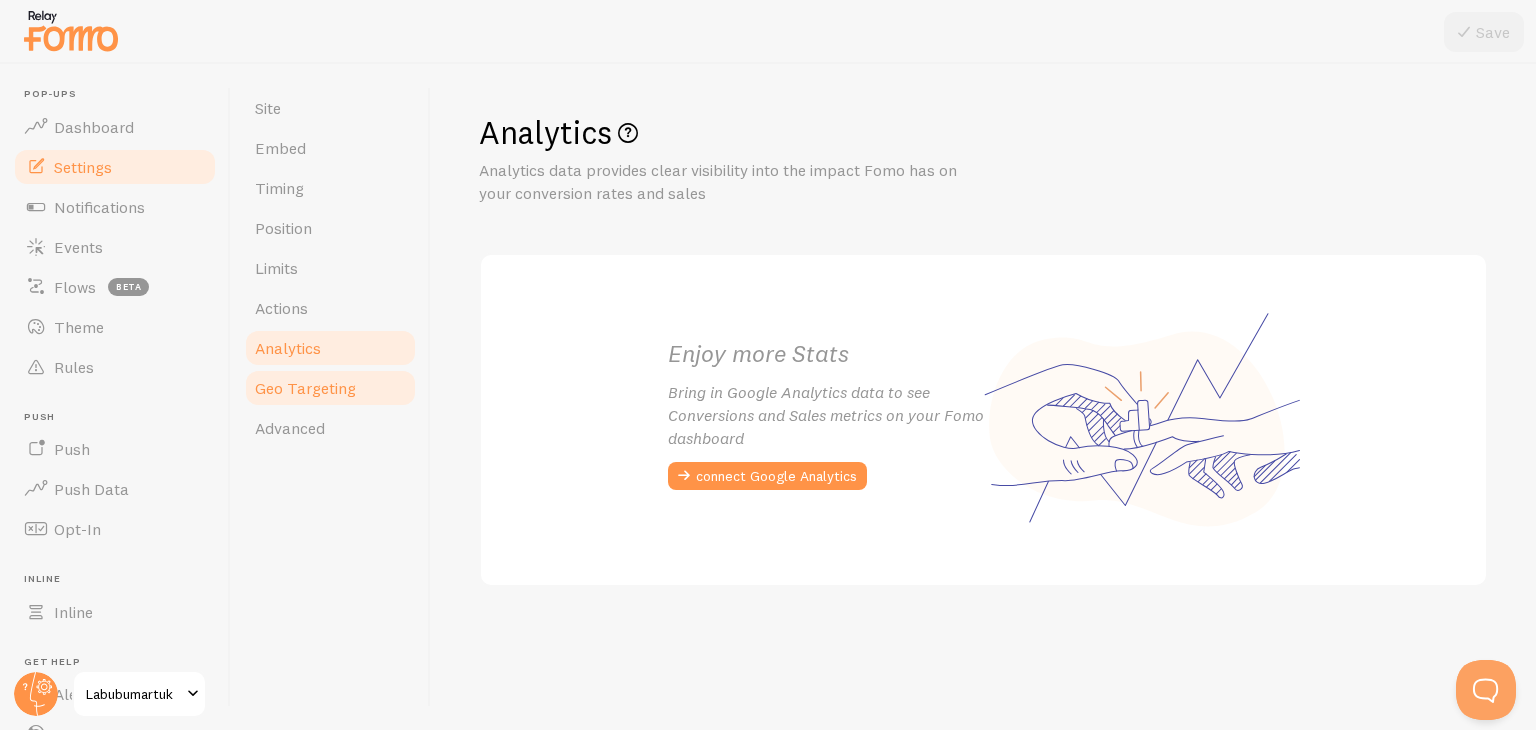 click on "Geo Targeting" at bounding box center [305, 388] 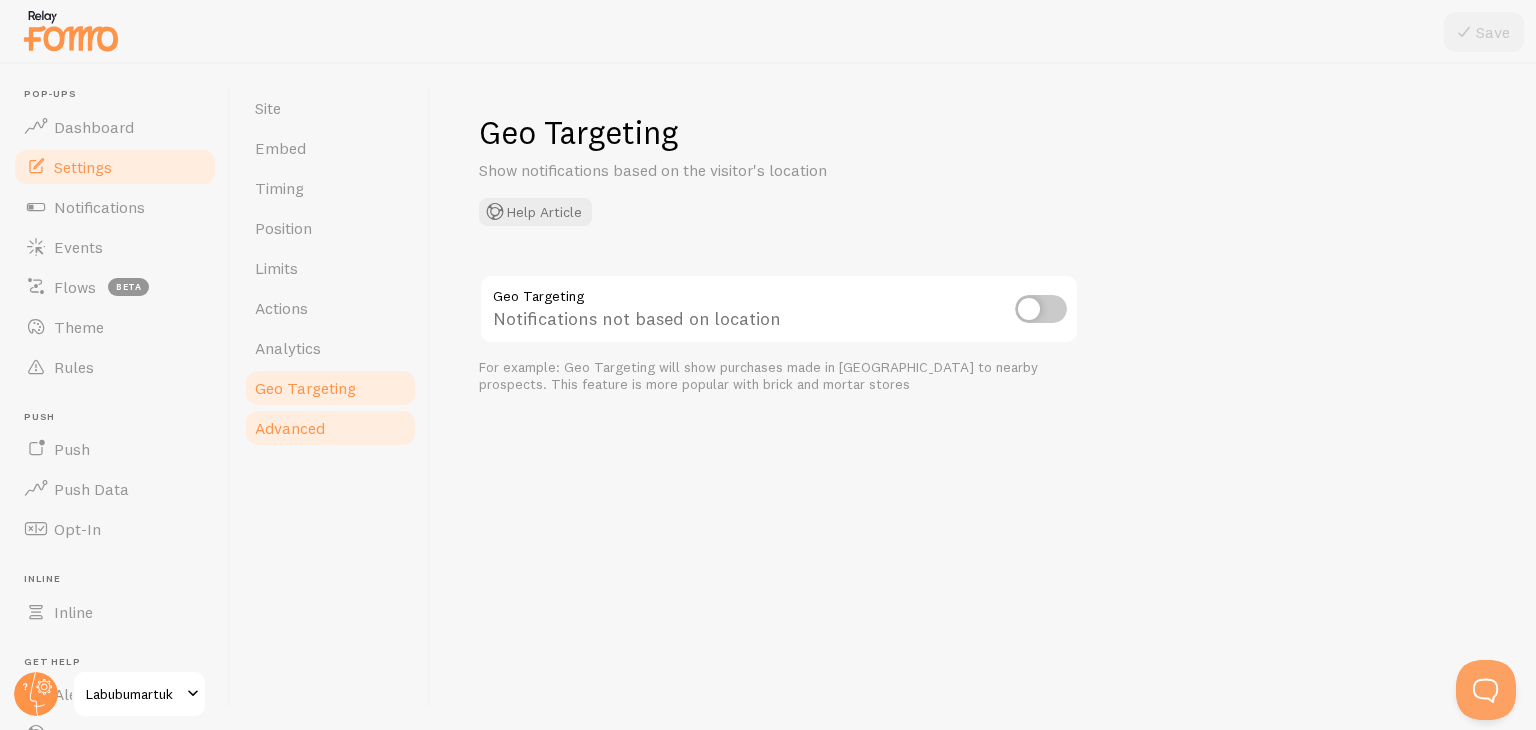 click on "Advanced" at bounding box center (290, 428) 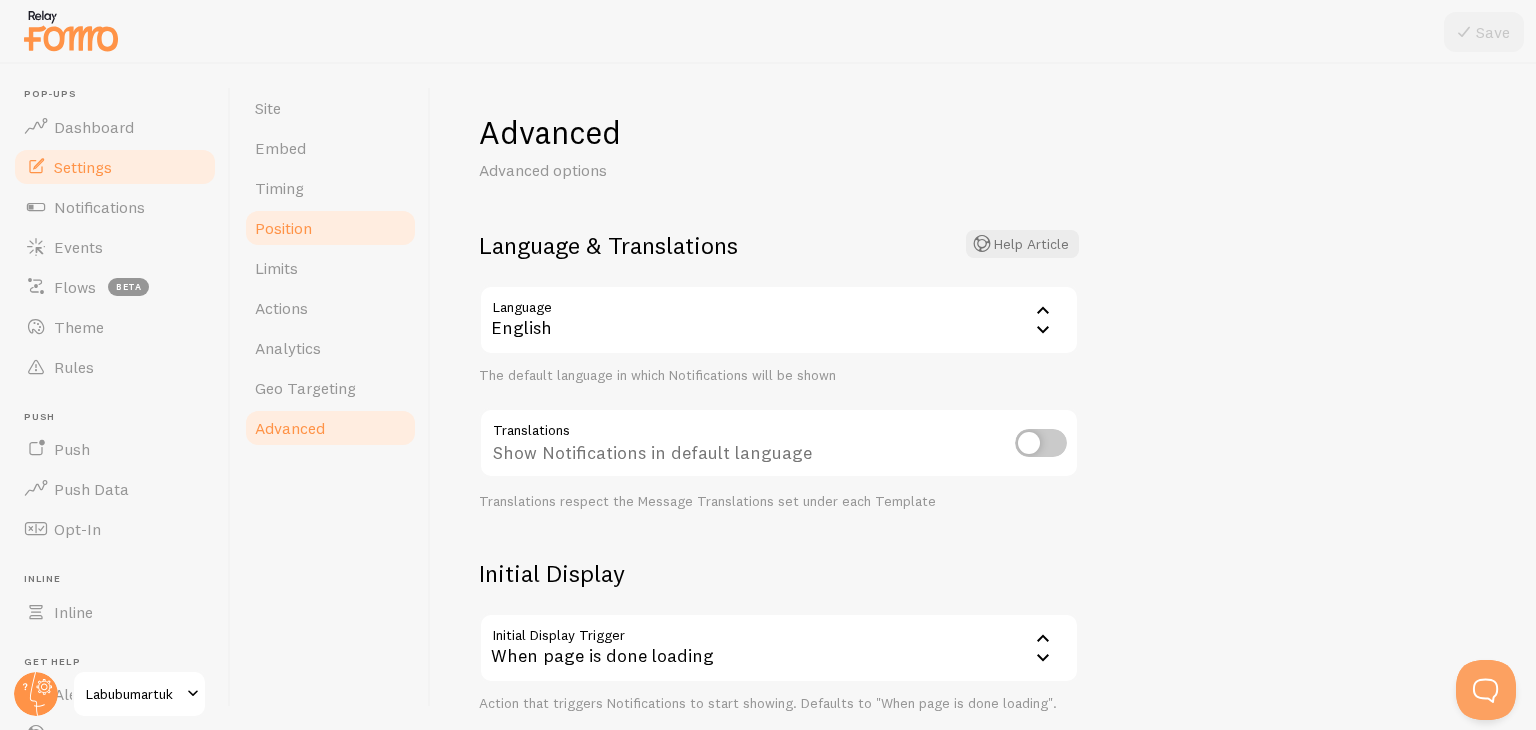 click on "Position" at bounding box center (283, 228) 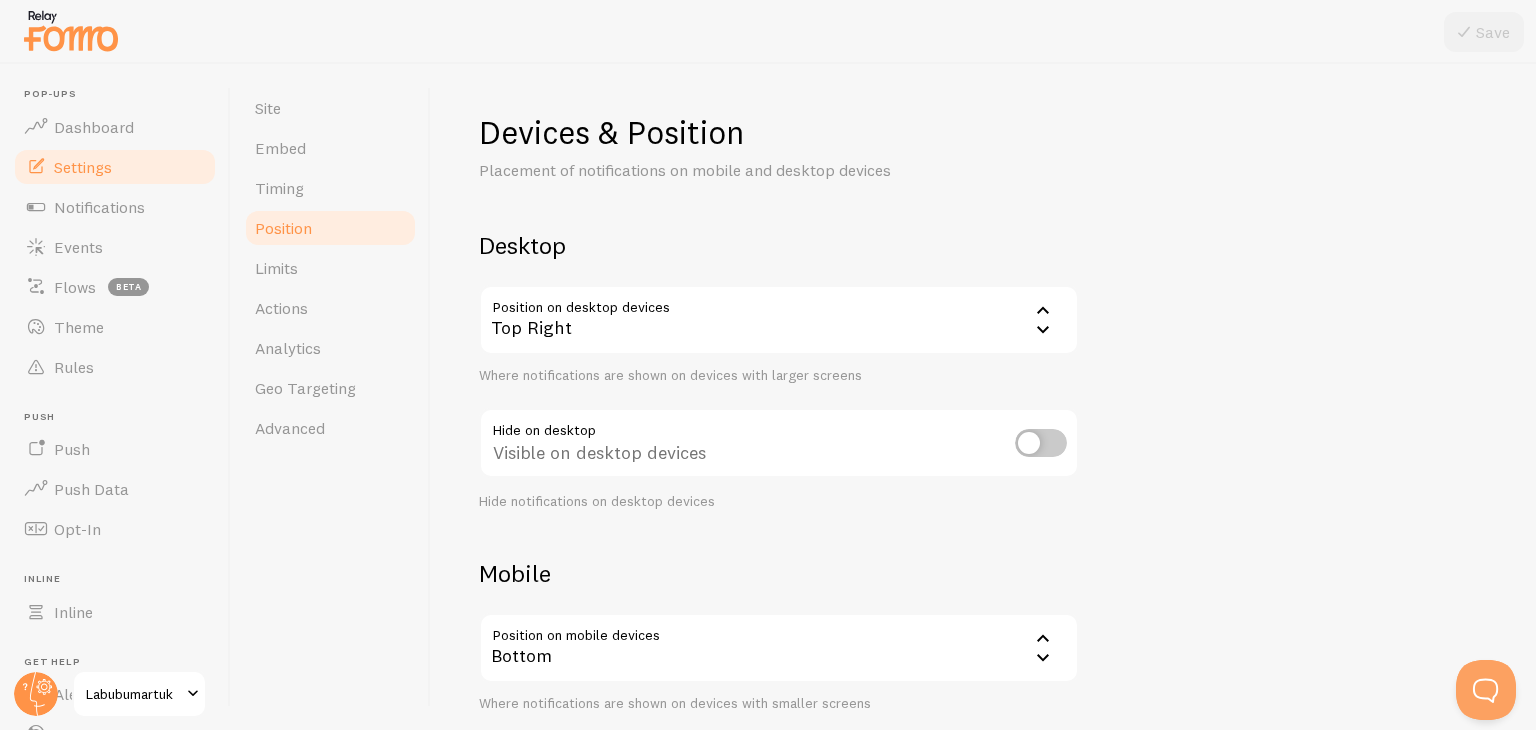 click at bounding box center (1041, 443) 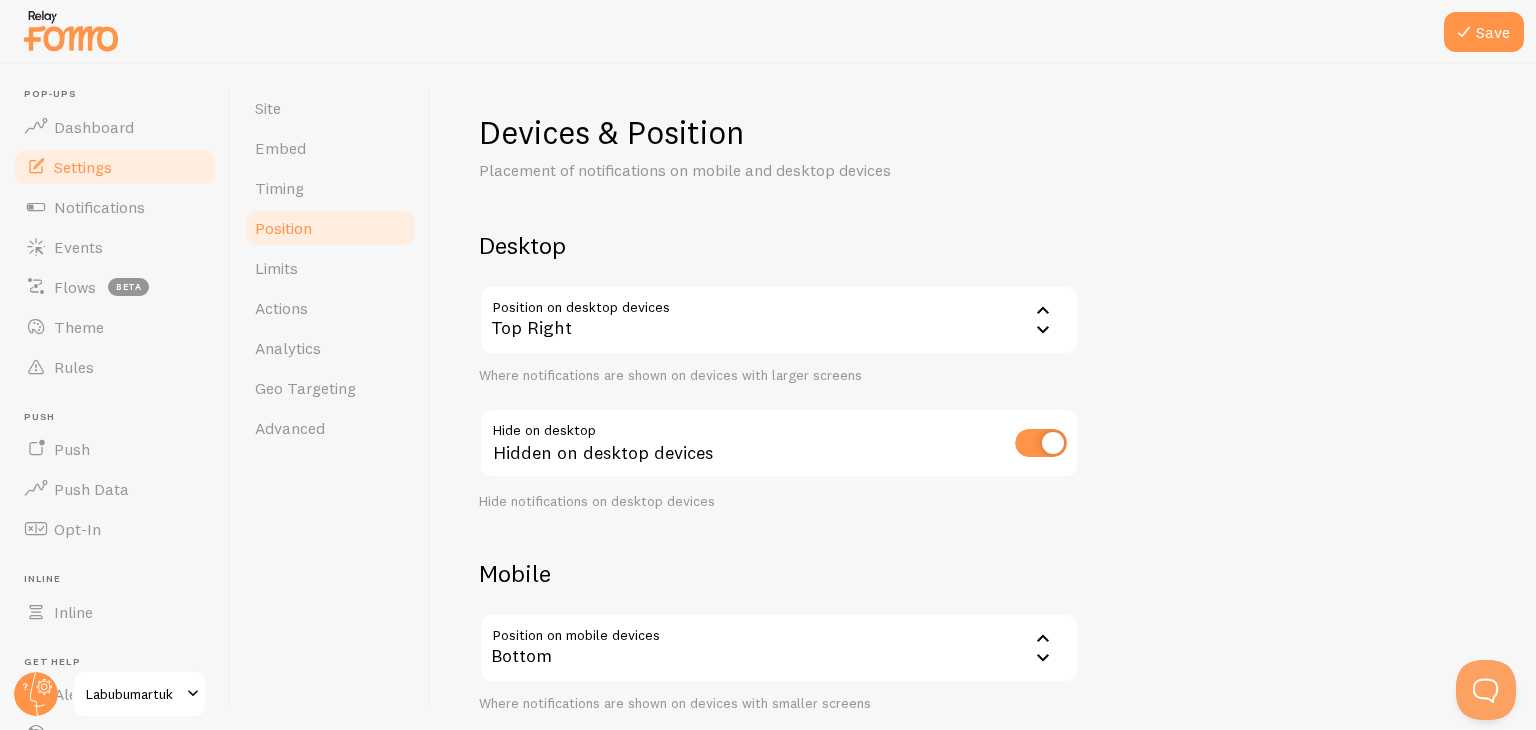scroll, scrollTop: 203, scrollLeft: 0, axis: vertical 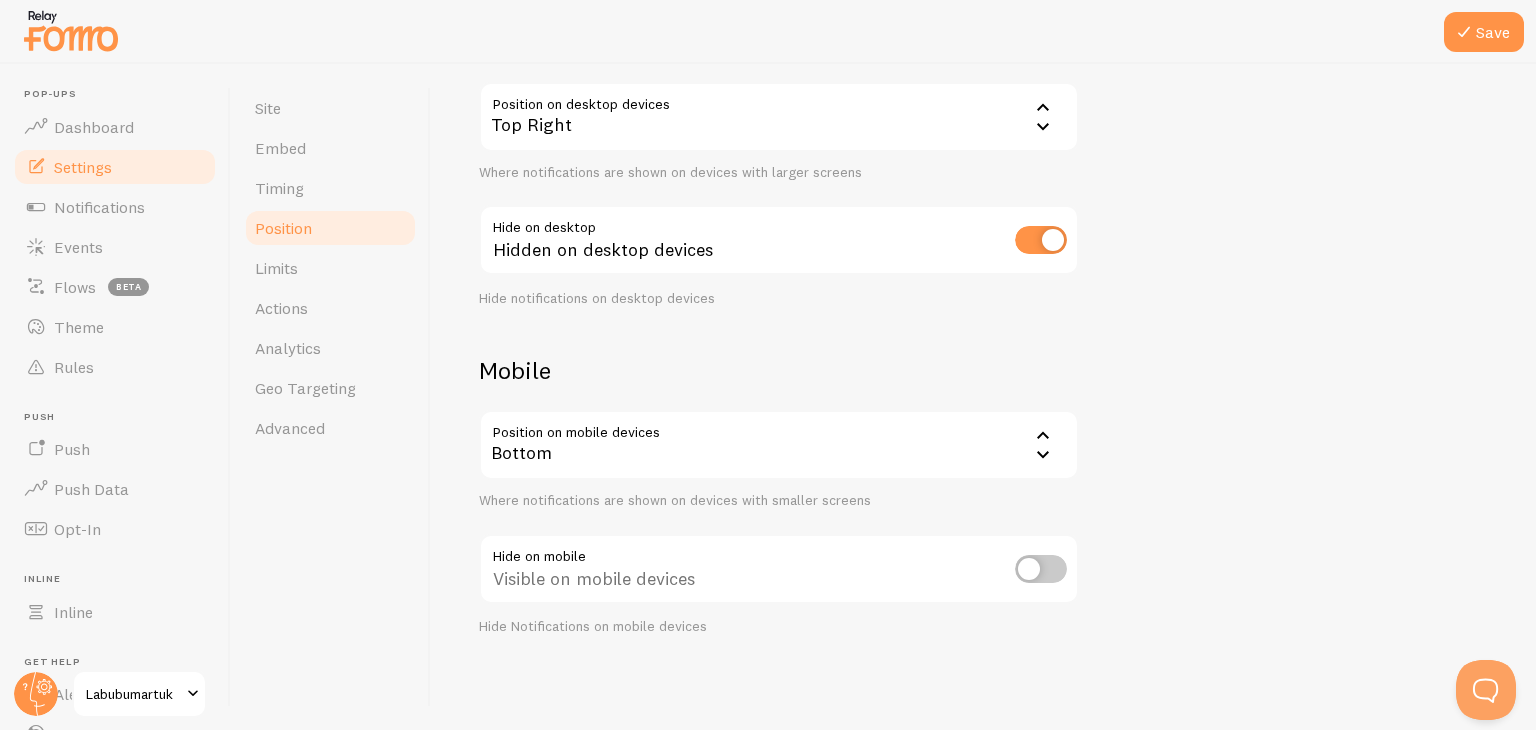 click at bounding box center (1041, 569) 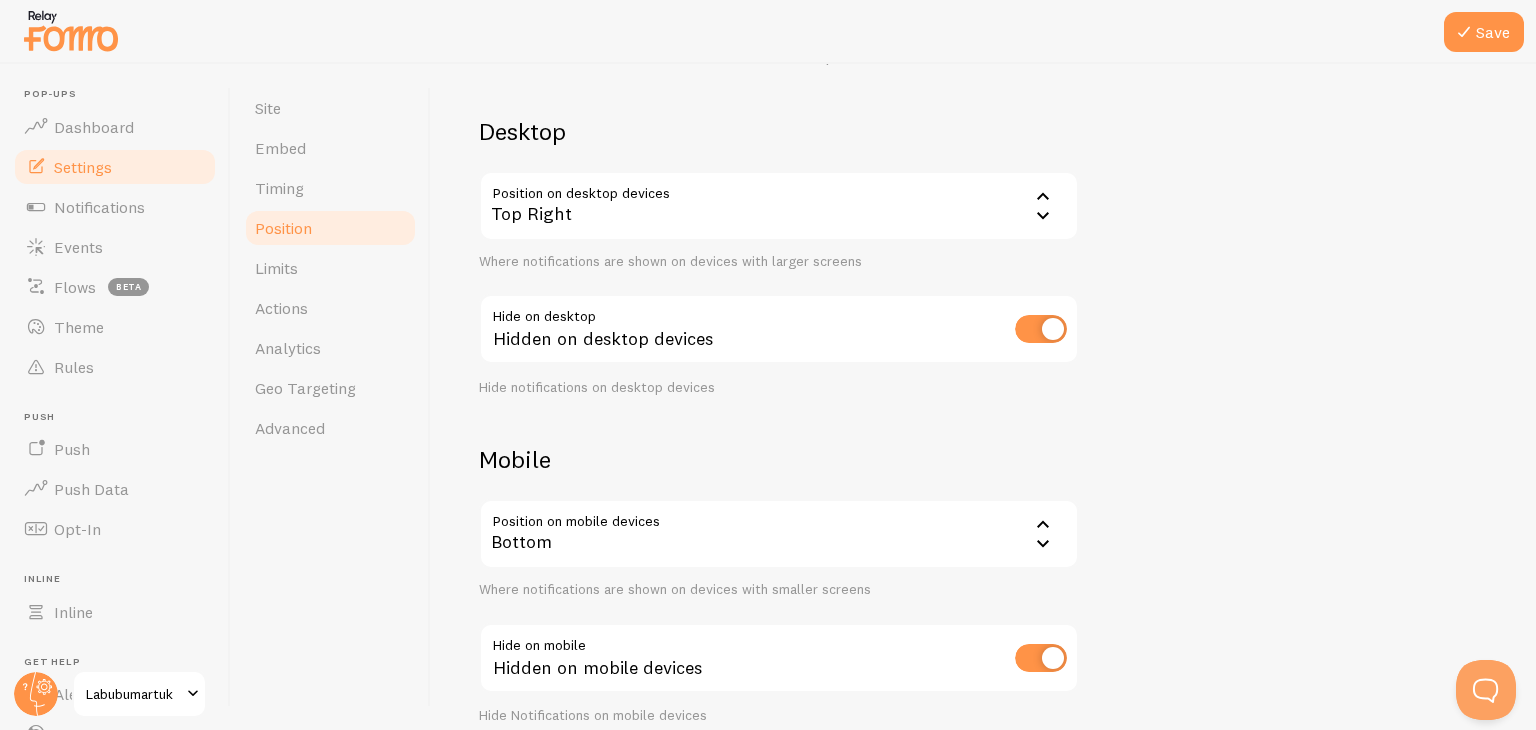 scroll, scrollTop: 113, scrollLeft: 0, axis: vertical 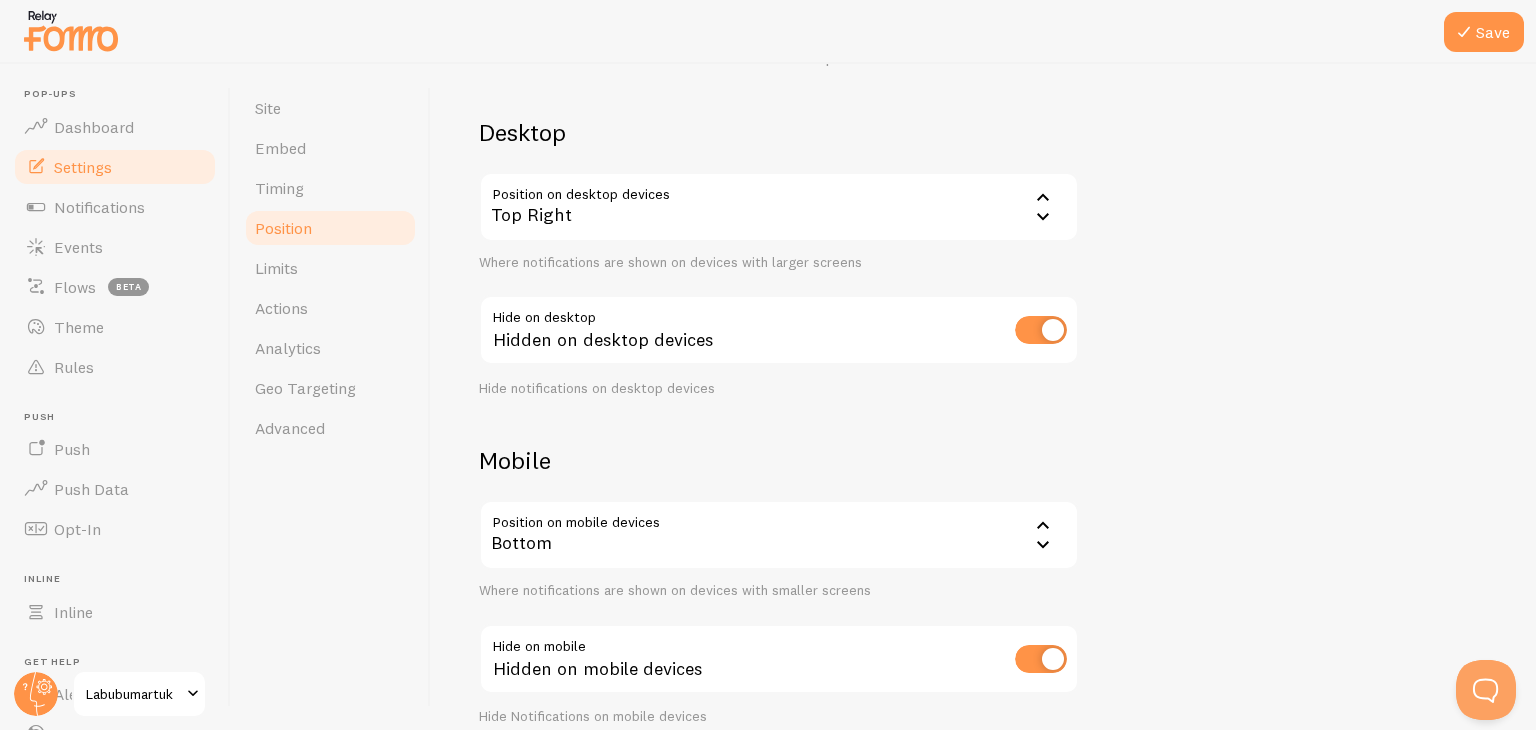 click at bounding box center [1041, 330] 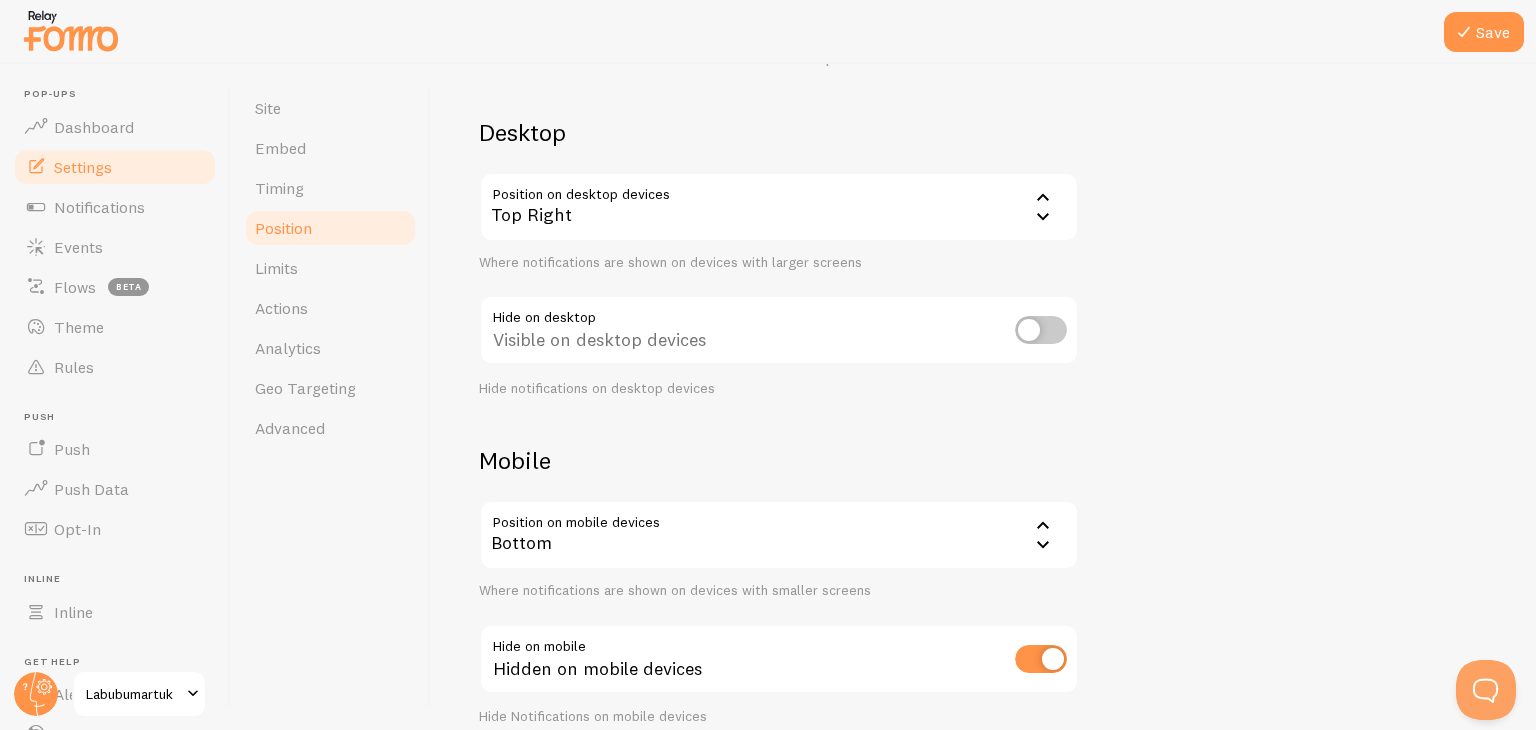 scroll, scrollTop: 203, scrollLeft: 0, axis: vertical 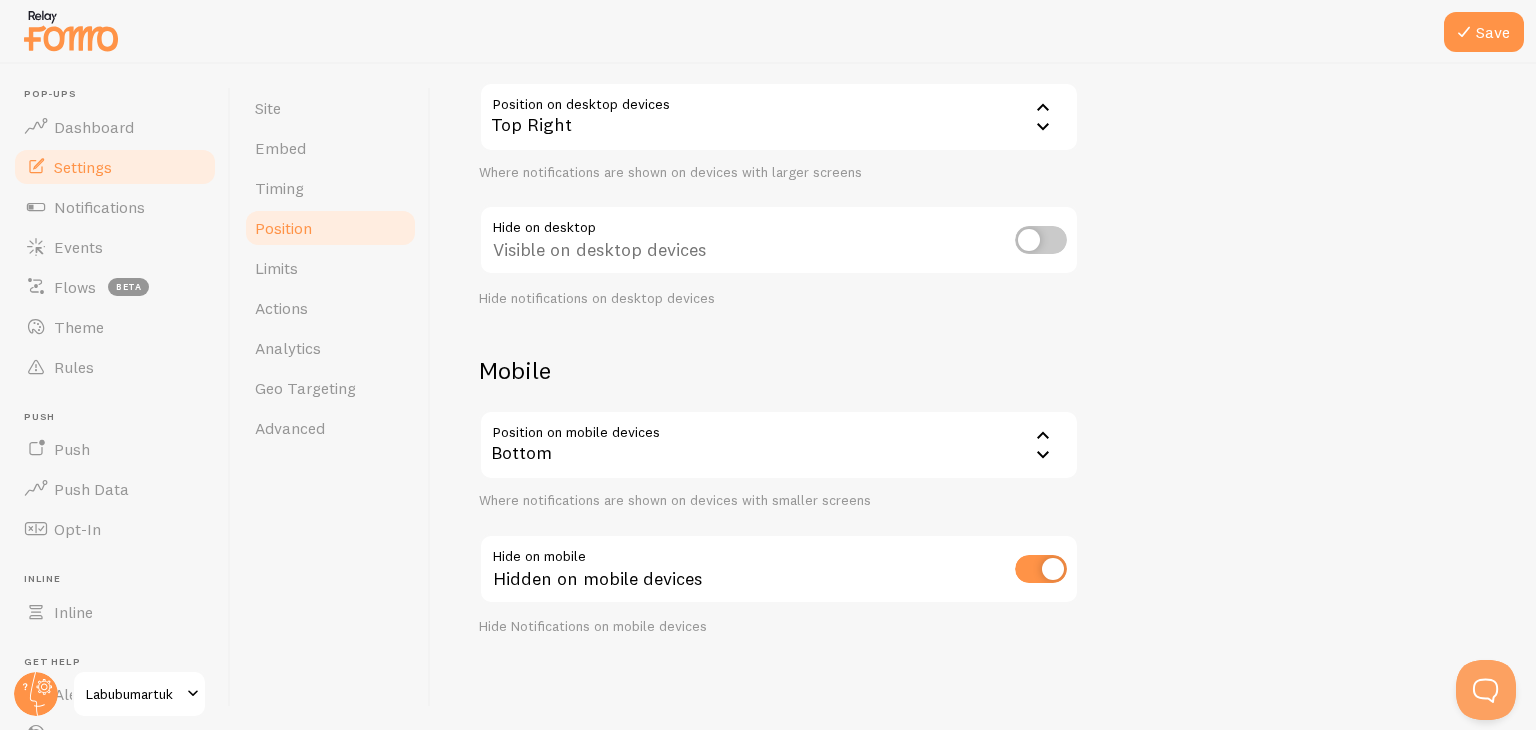 click at bounding box center (1041, 569) 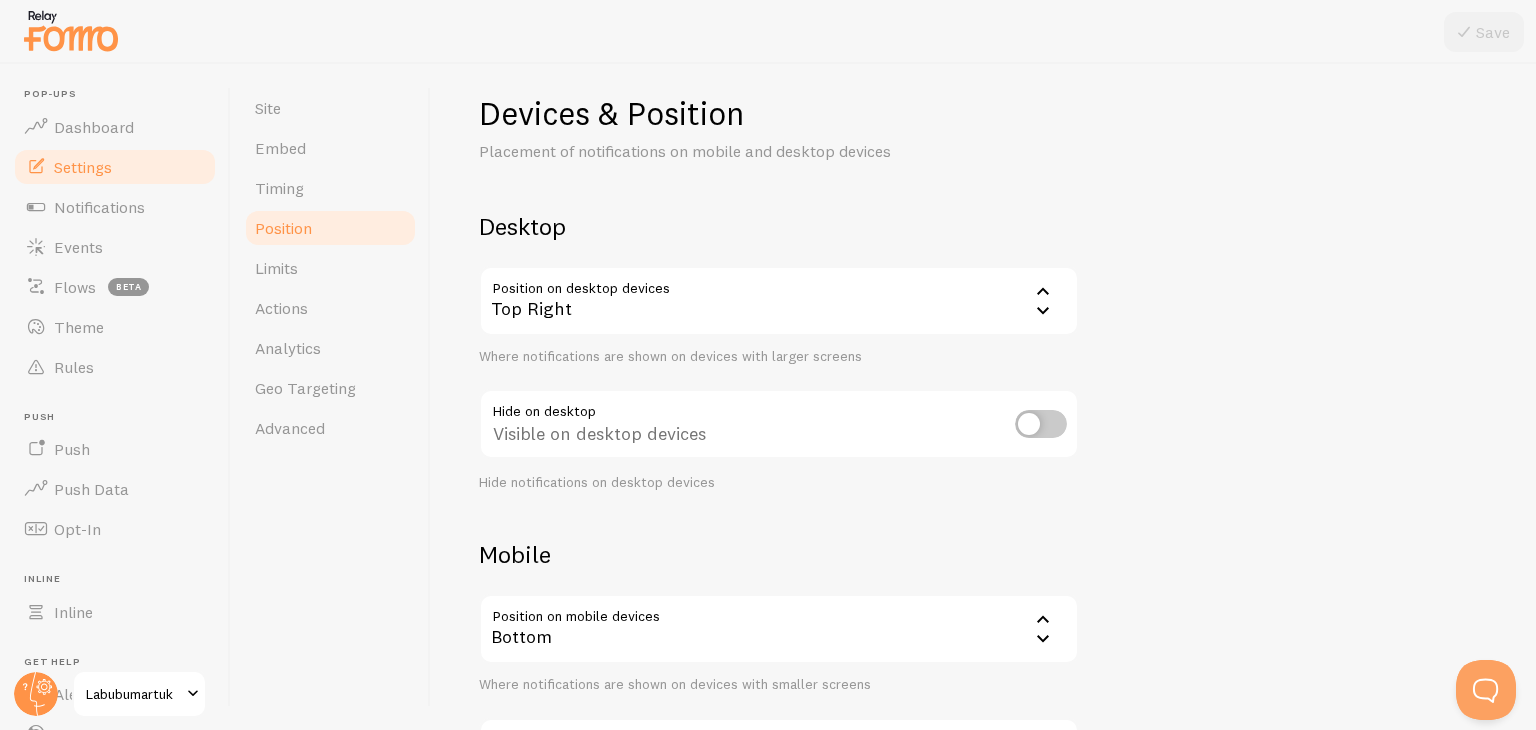 scroll, scrollTop: 203, scrollLeft: 0, axis: vertical 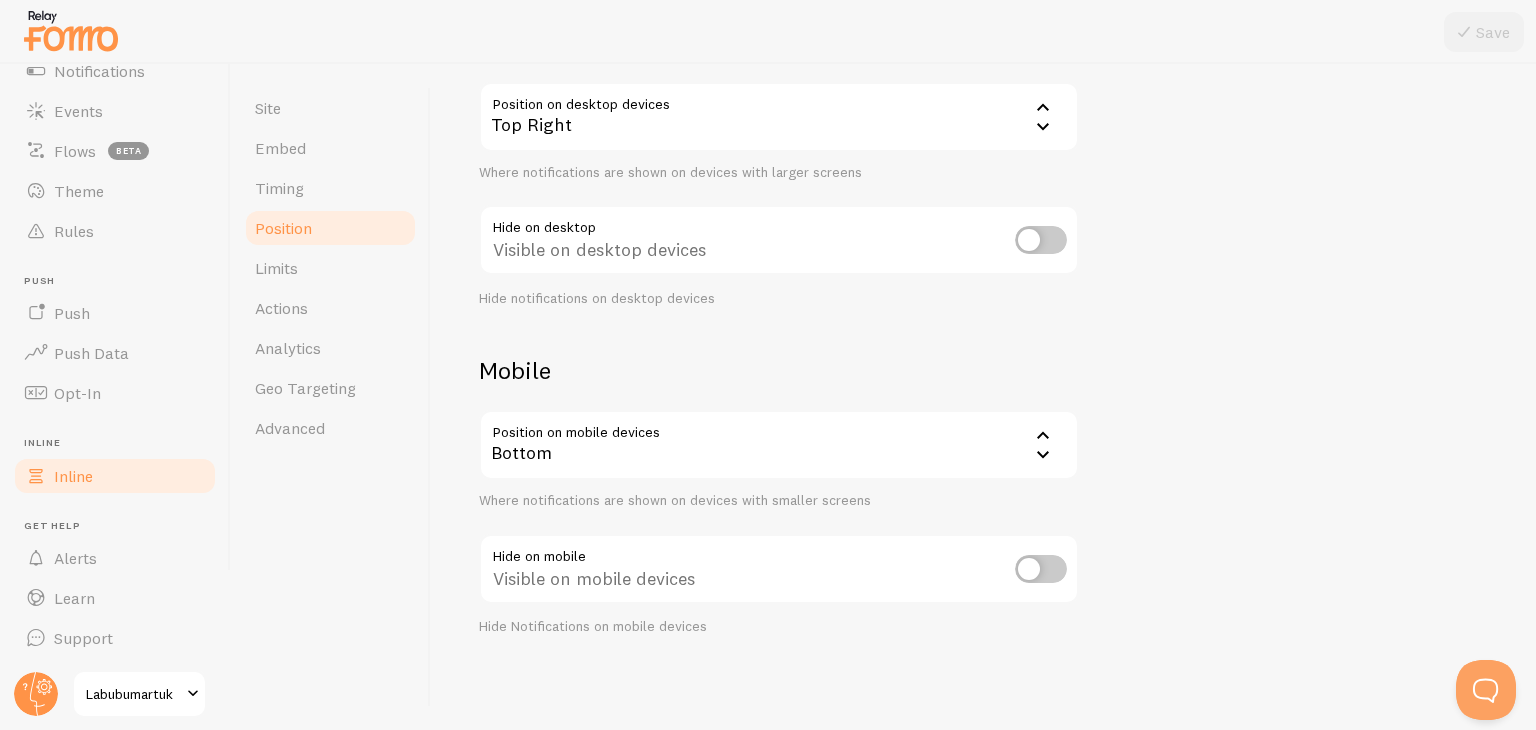 click on "Inline" at bounding box center (73, 476) 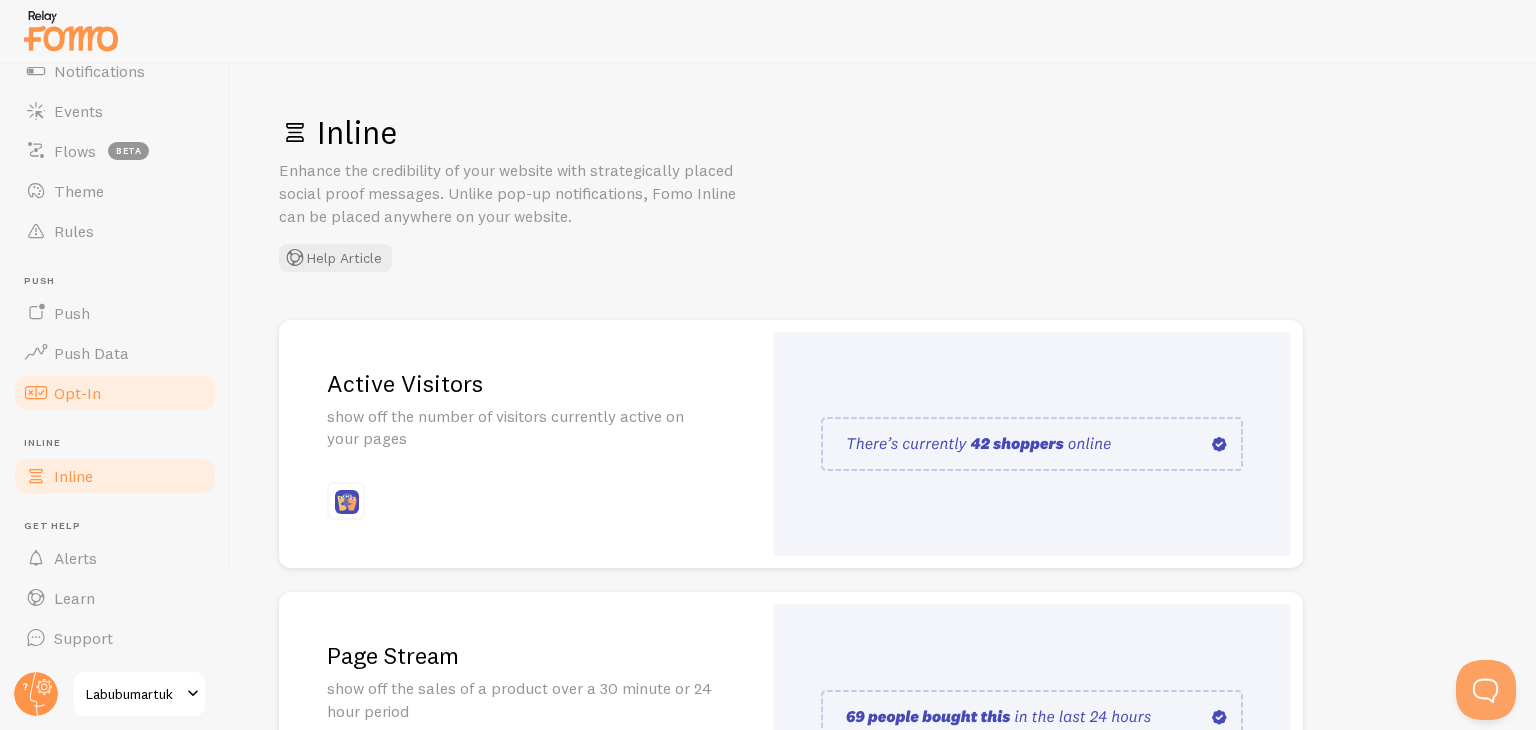 click on "Opt-In" at bounding box center (77, 393) 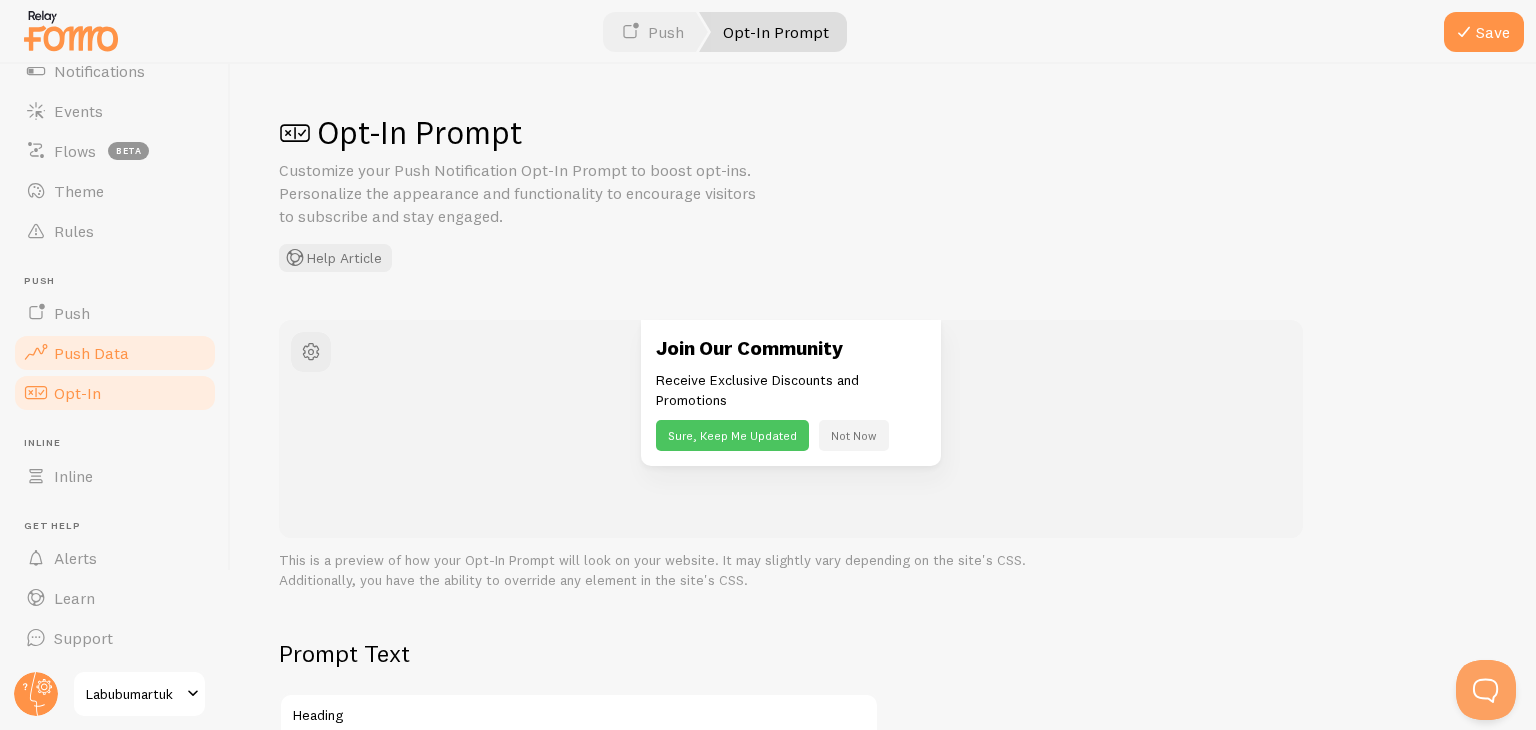 click on "Push Data" at bounding box center [91, 353] 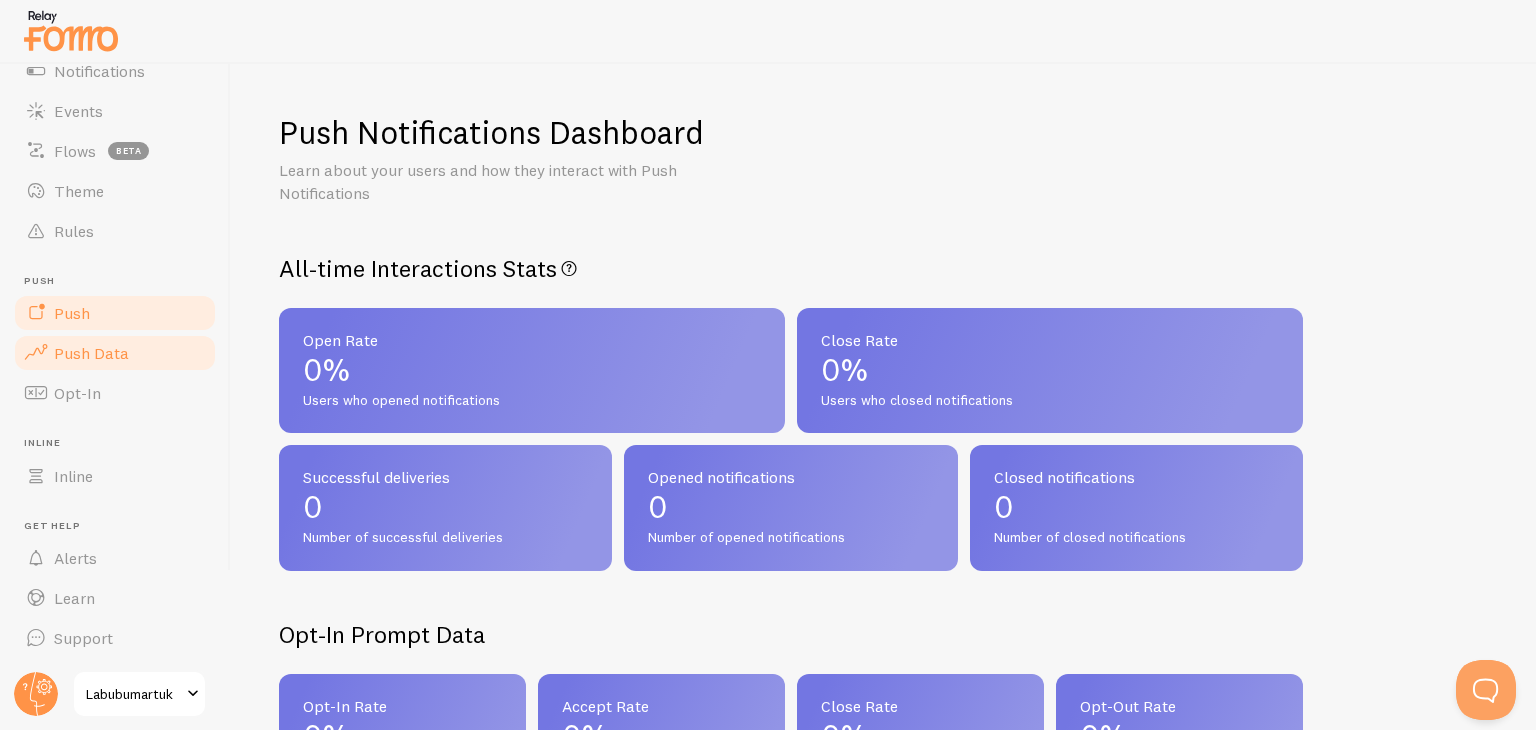 click on "Push" at bounding box center [115, 313] 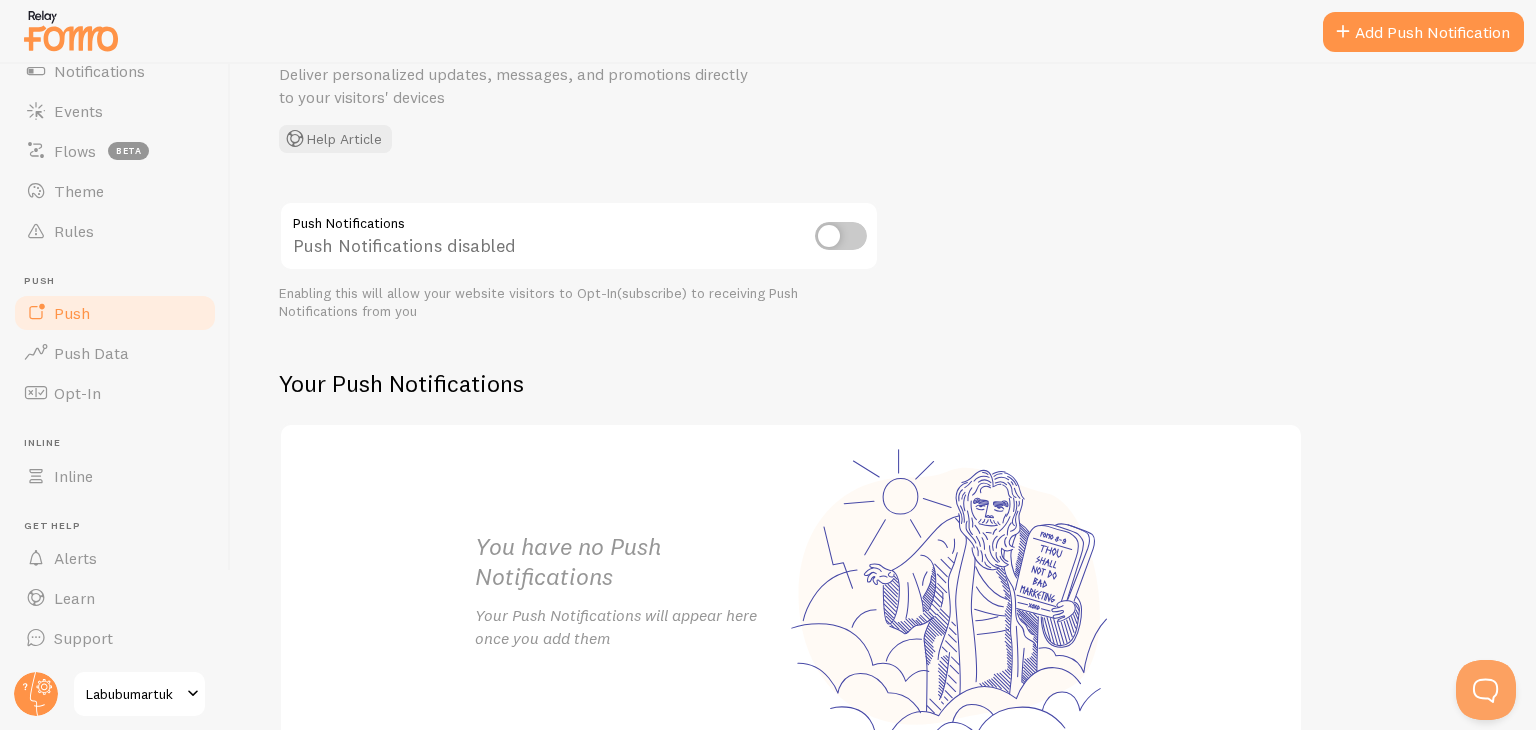 scroll, scrollTop: 253, scrollLeft: 0, axis: vertical 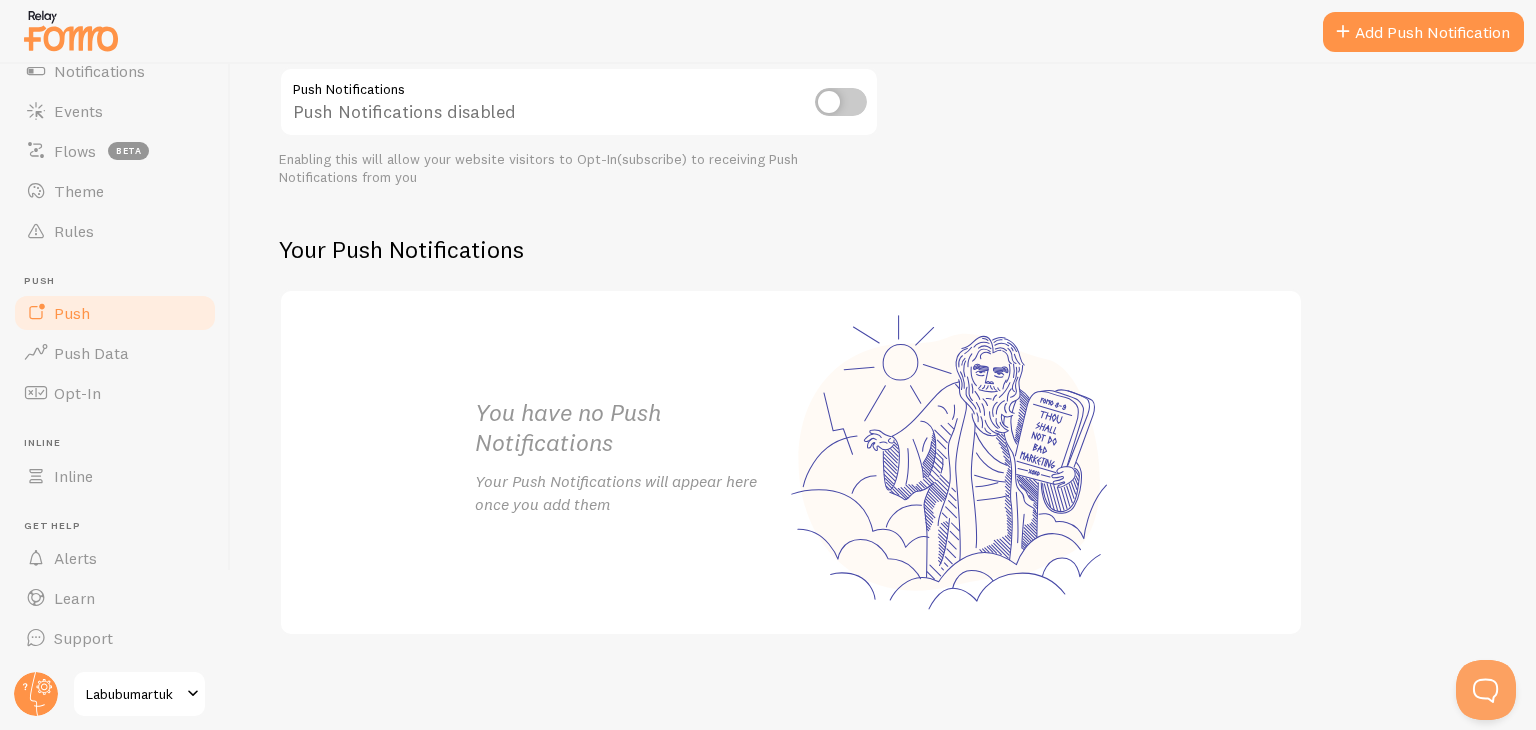 click on "Your Push Notifications will appear here once you add them" at bounding box center (633, 493) 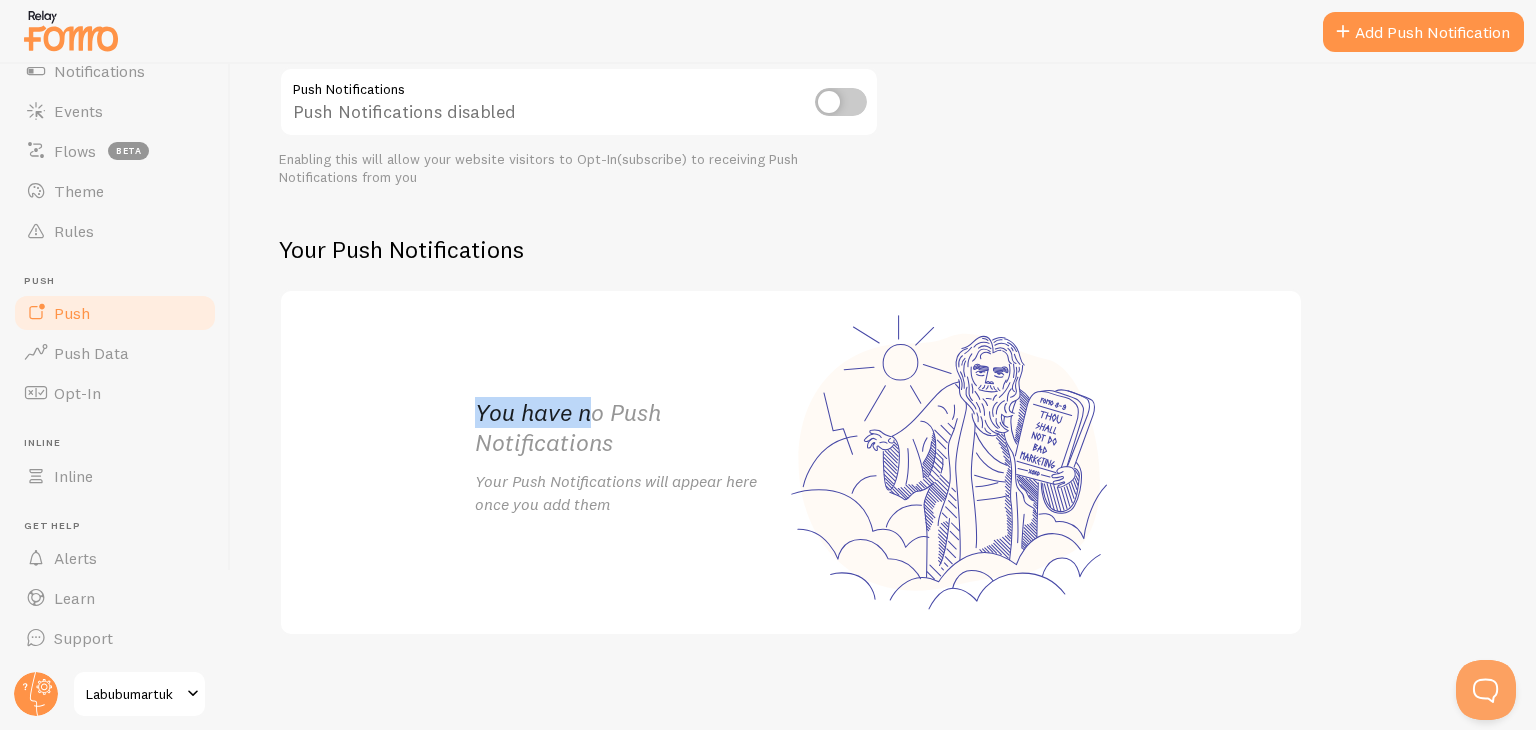 drag, startPoint x: 592, startPoint y: 410, endPoint x: 473, endPoint y: 413, distance: 119.03781 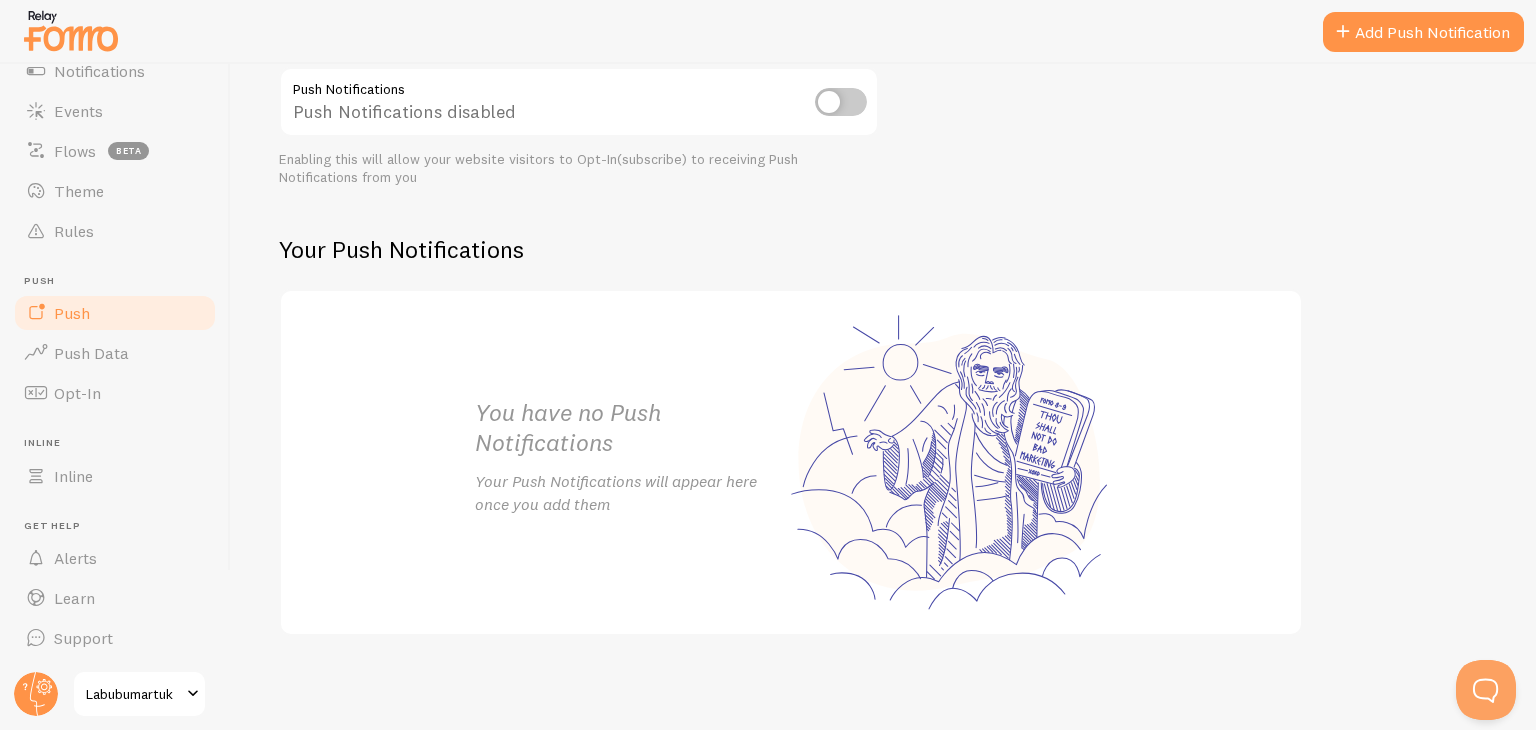 click on "You have no Push Notifications" at bounding box center [633, 428] 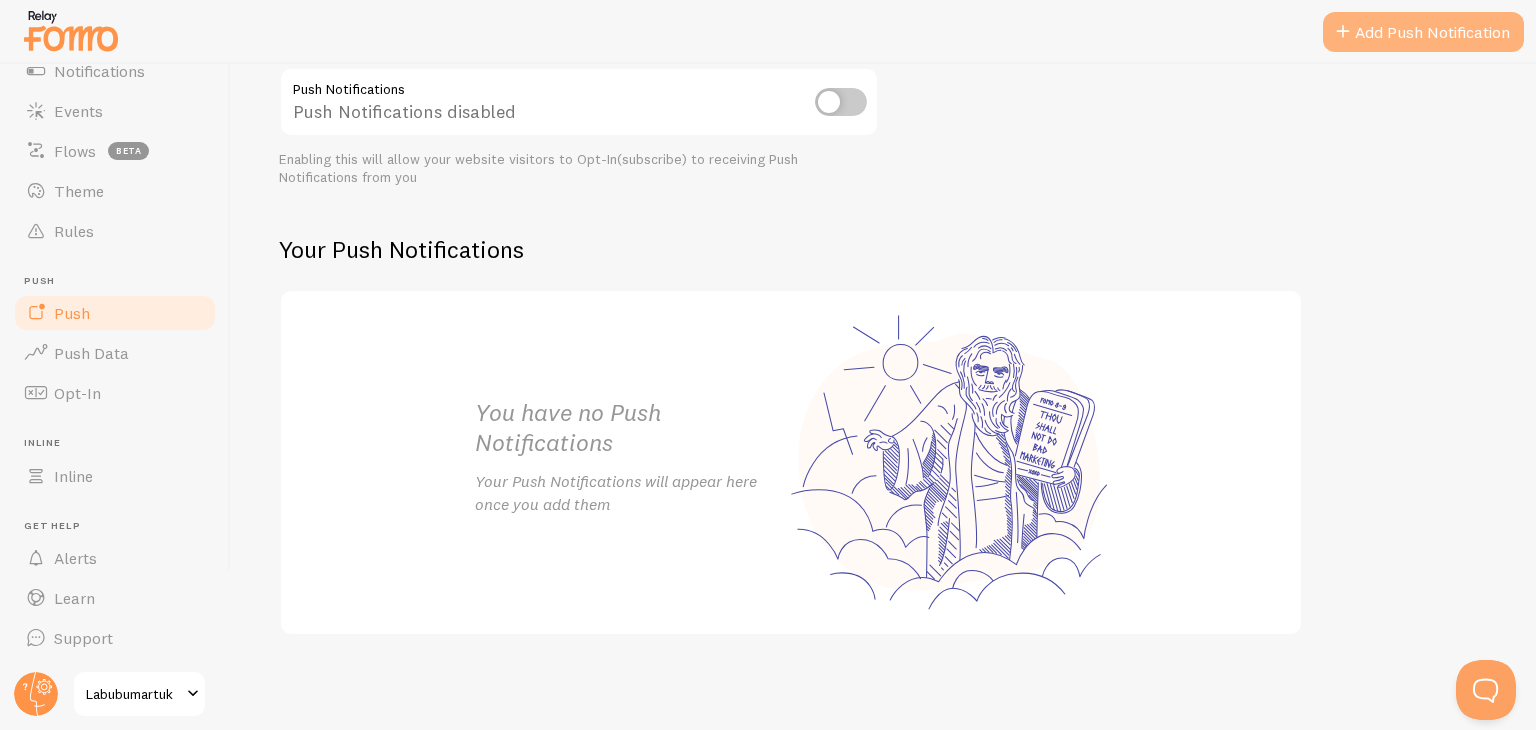 click on "Add Push Notification" at bounding box center [1423, 32] 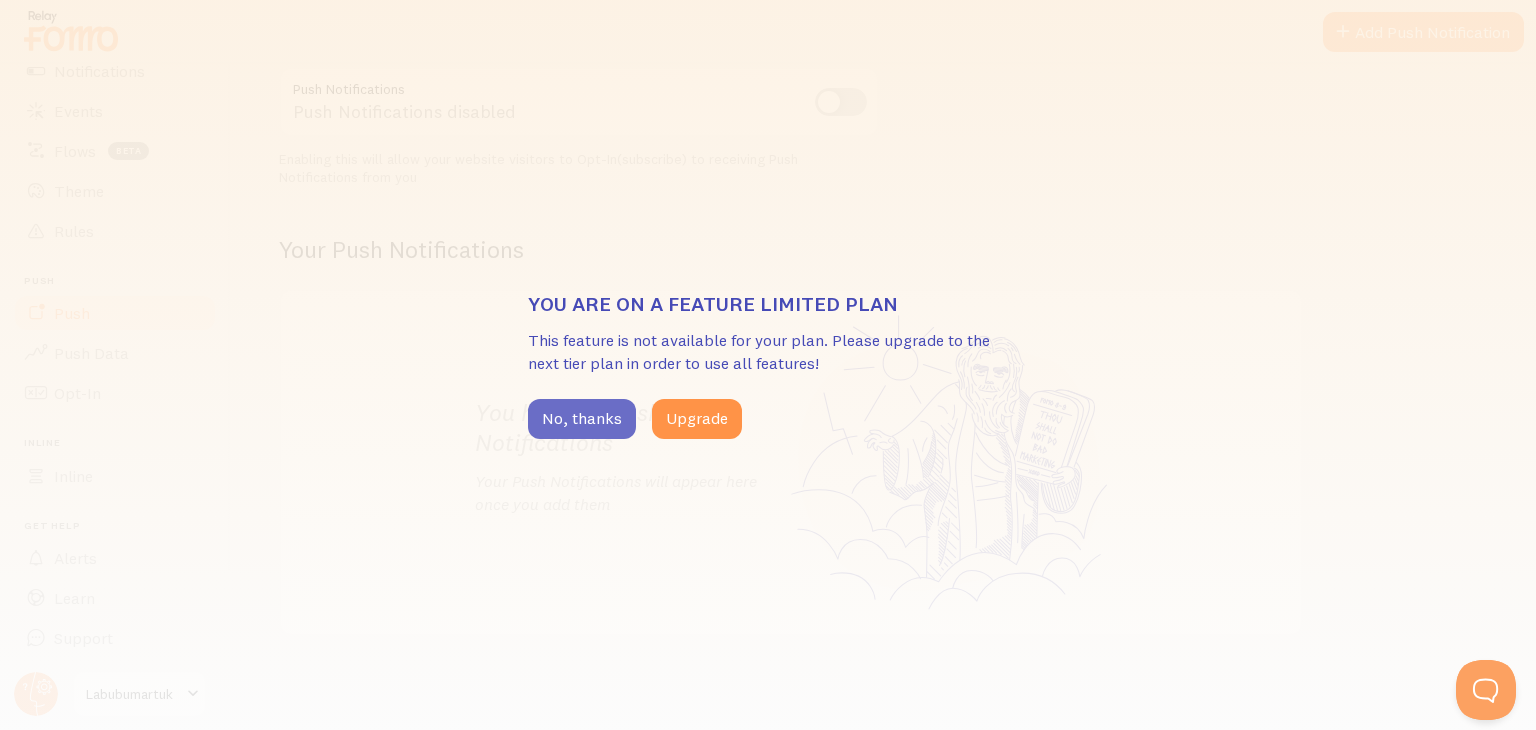 click on "No, thanks" at bounding box center (582, 419) 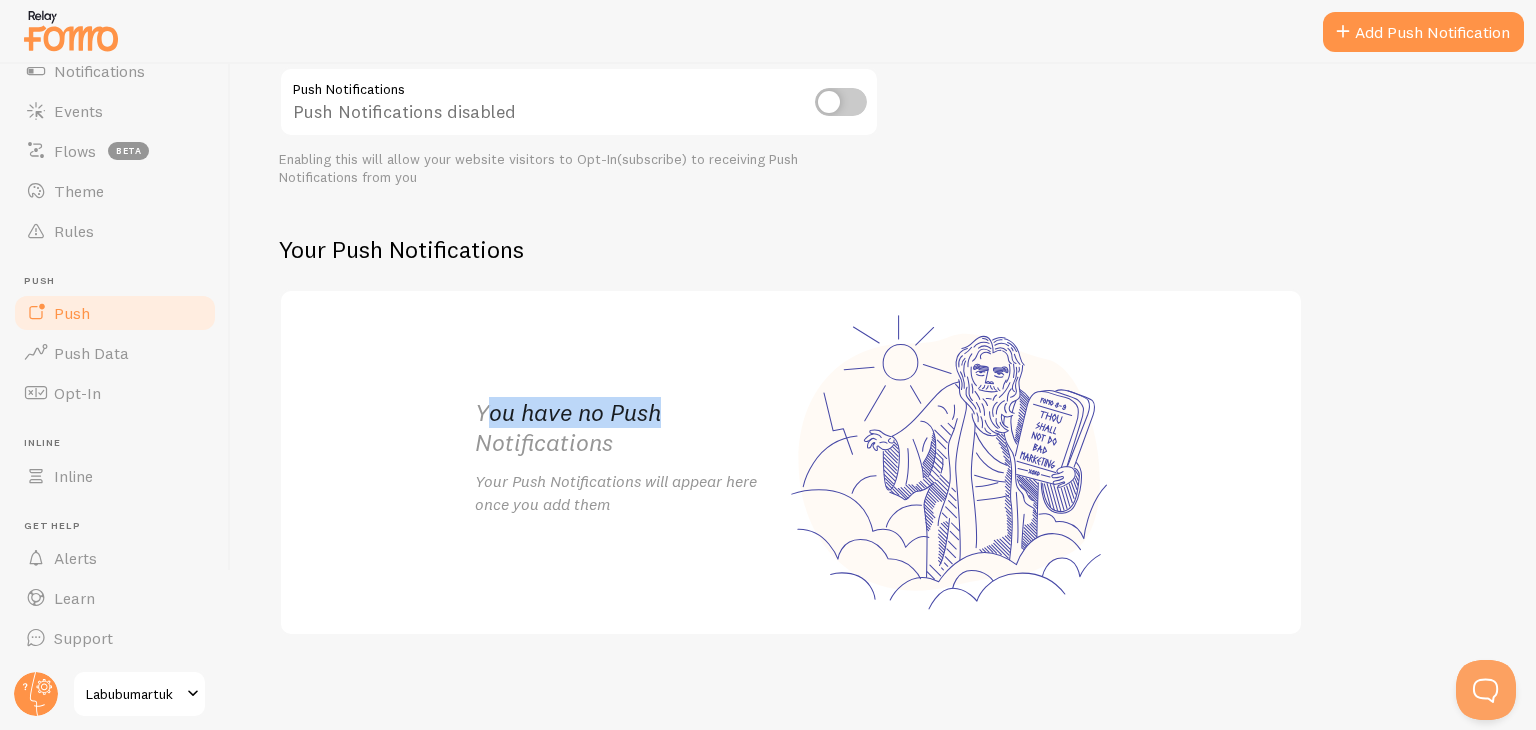 drag, startPoint x: 493, startPoint y: 393, endPoint x: 662, endPoint y: 391, distance: 169.01184 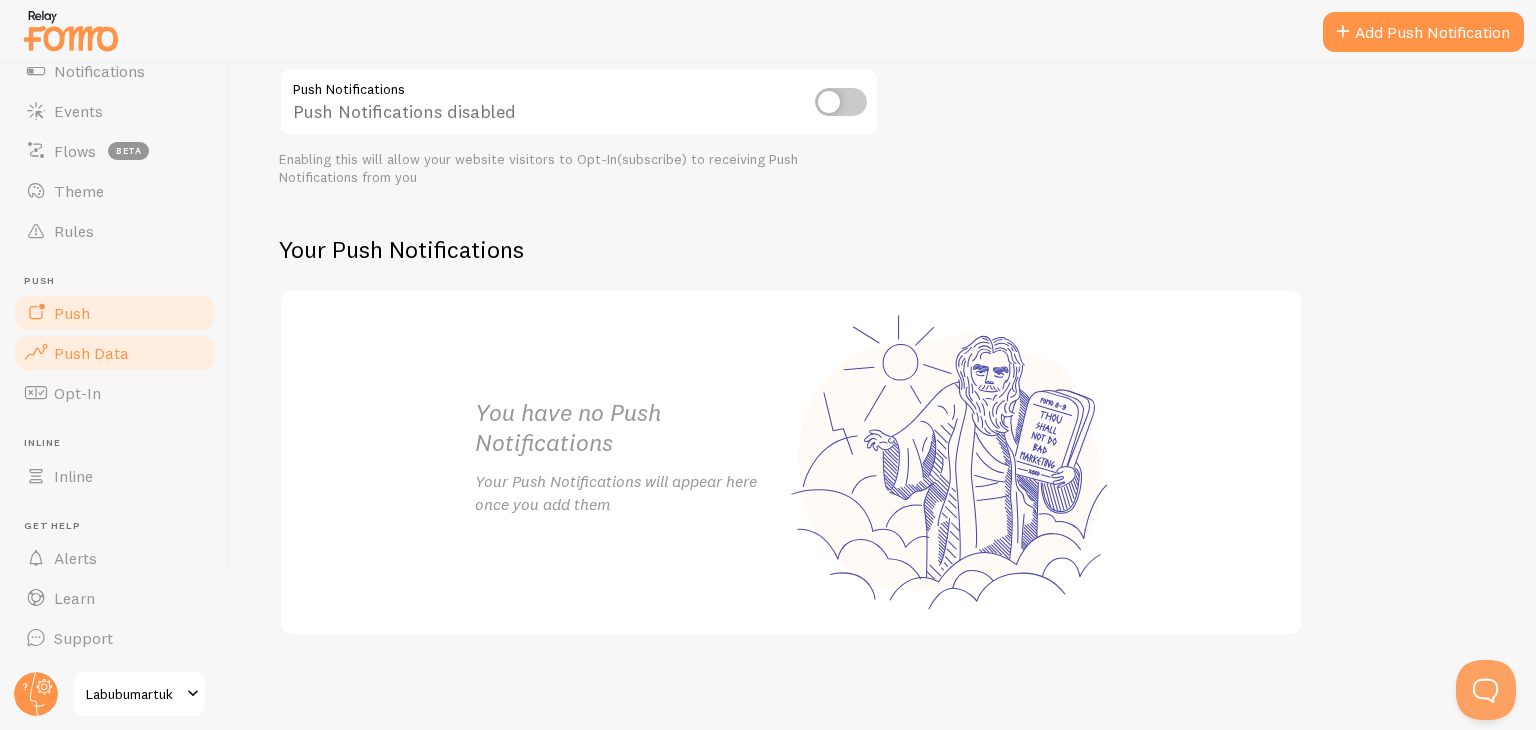 click on "Push Data" at bounding box center (91, 353) 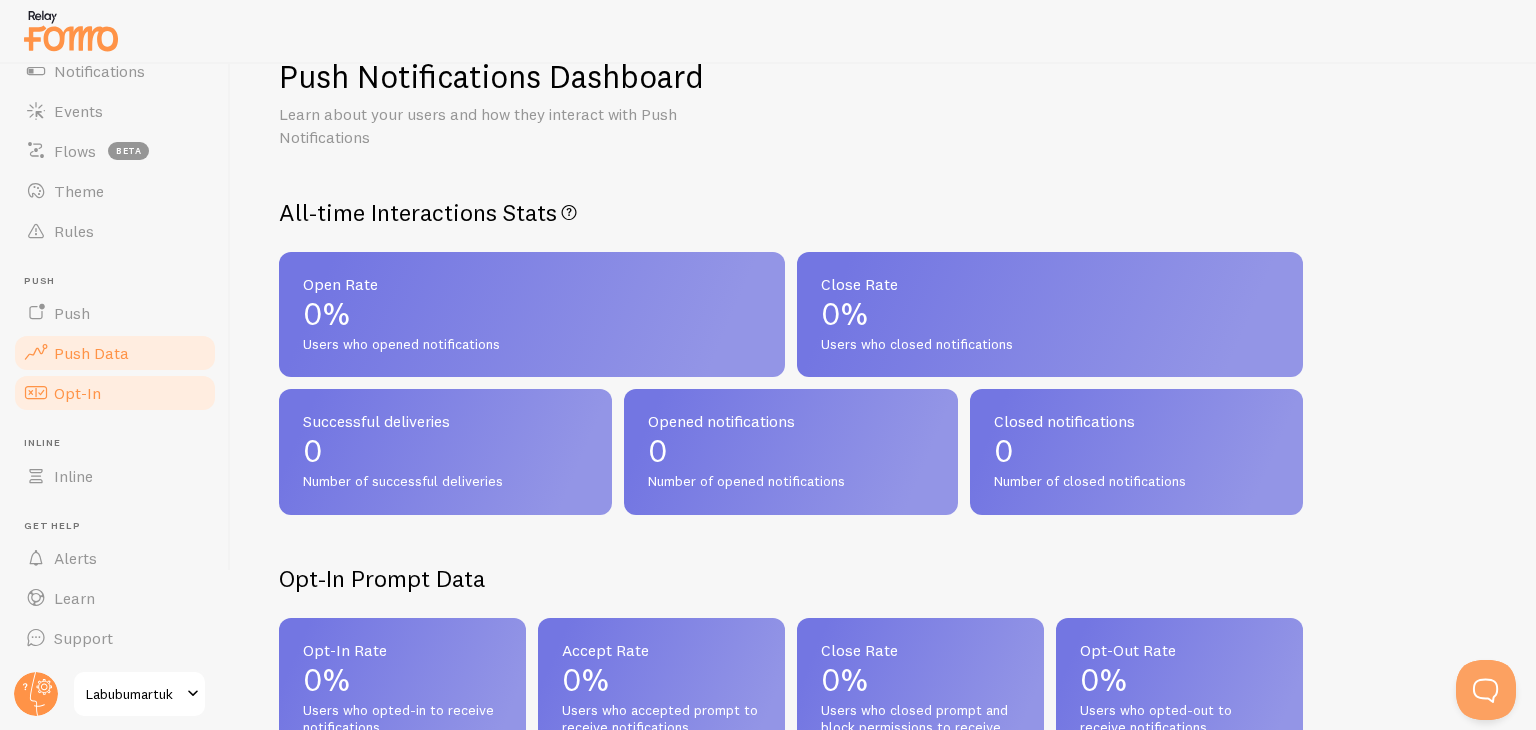 scroll, scrollTop: 9, scrollLeft: 0, axis: vertical 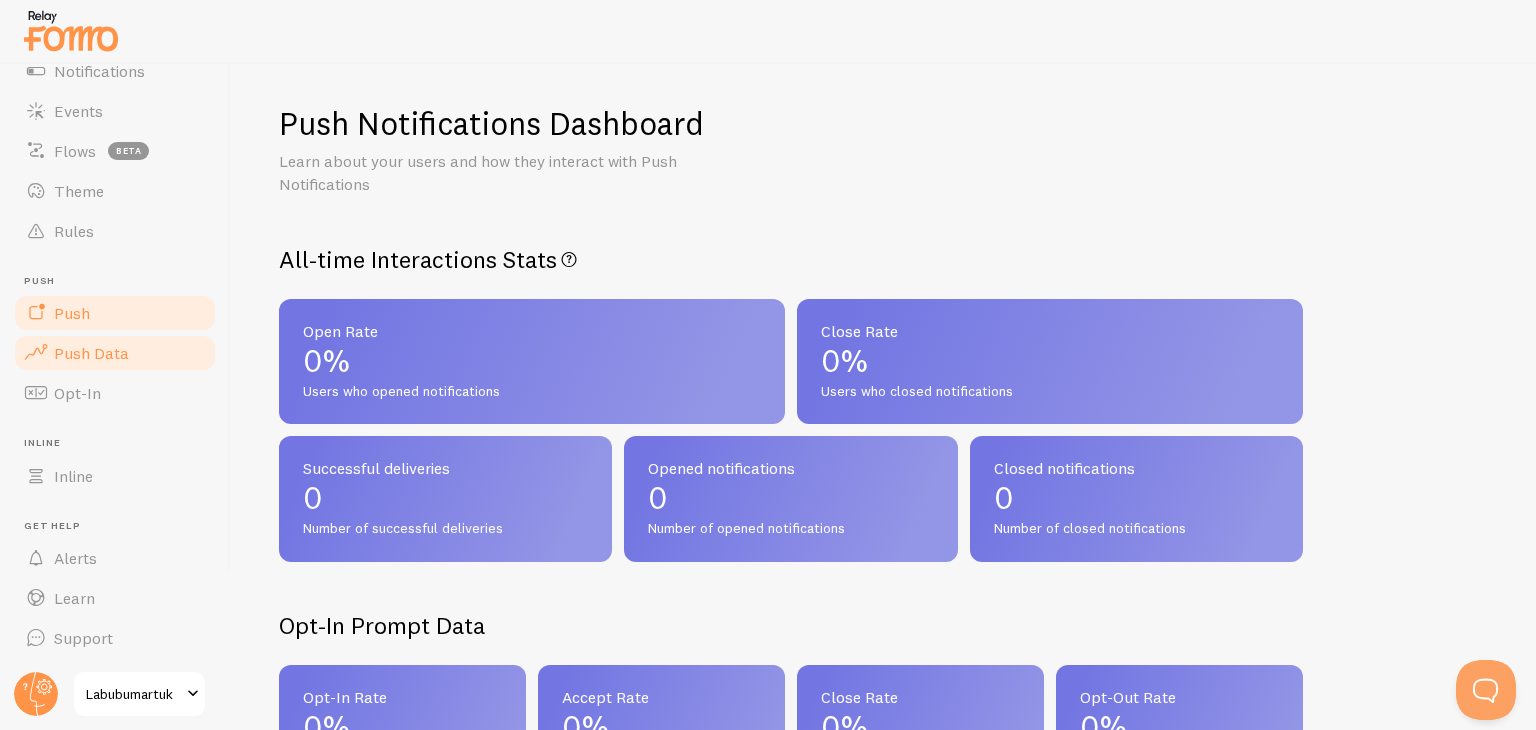 click on "Push" at bounding box center [72, 313] 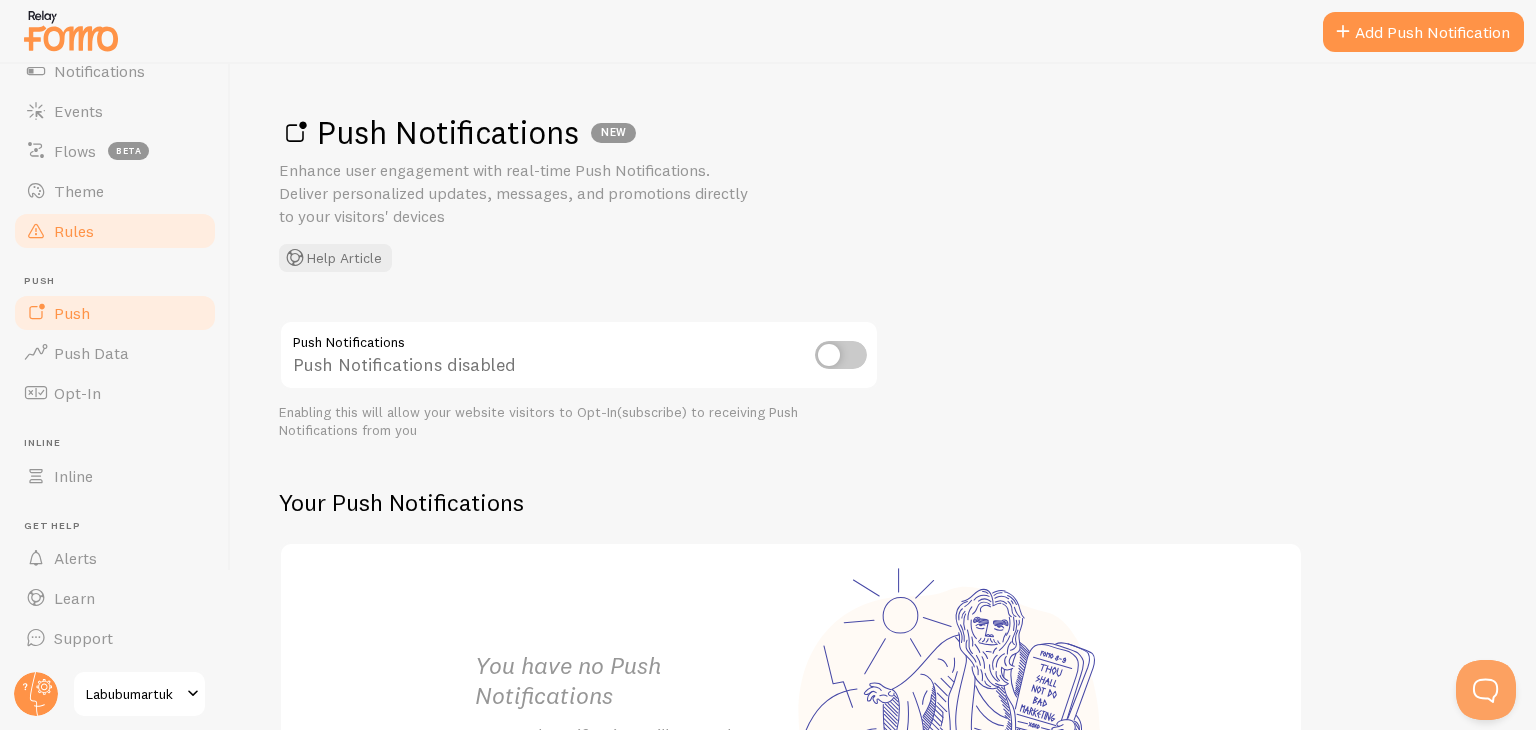 click on "Rules" at bounding box center (74, 231) 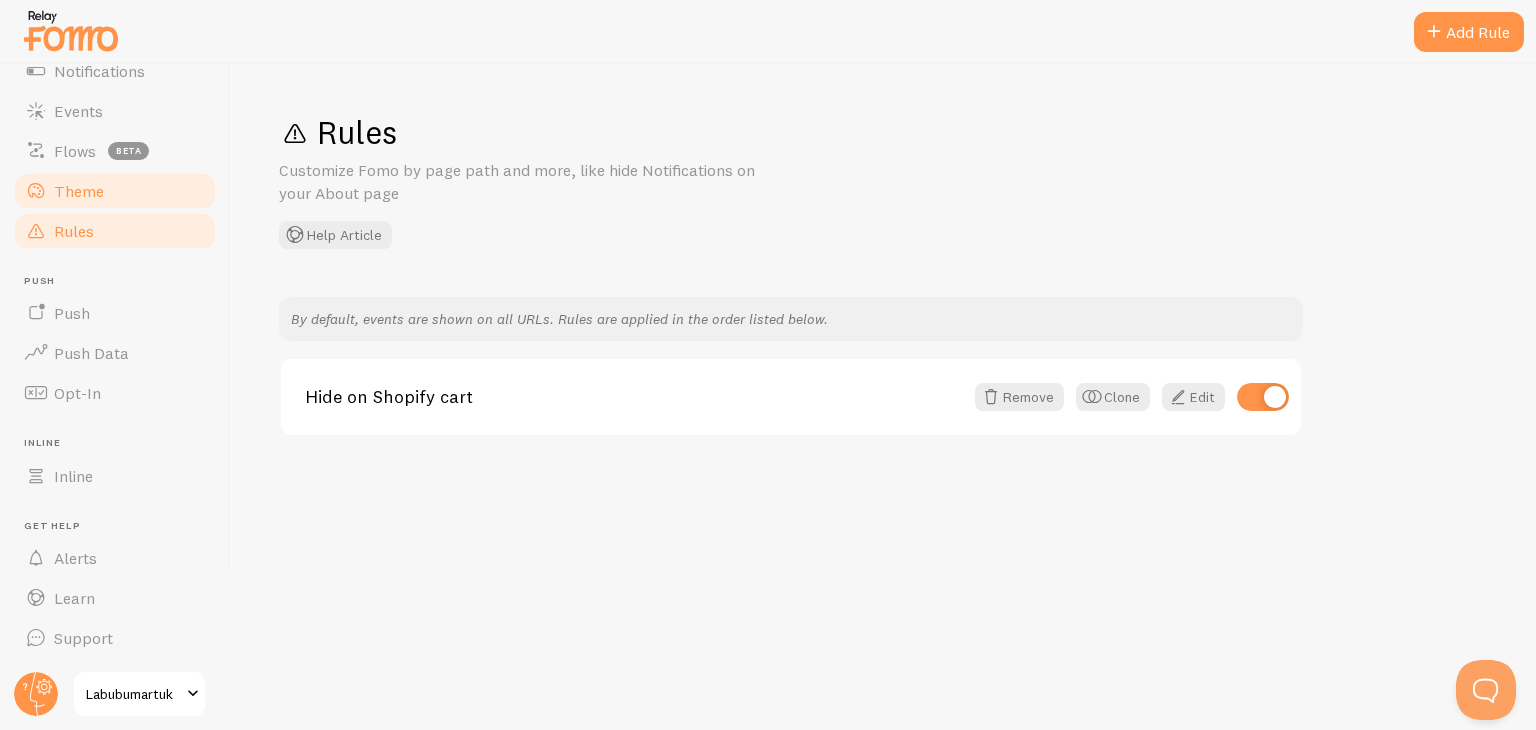 click on "Theme" at bounding box center [79, 191] 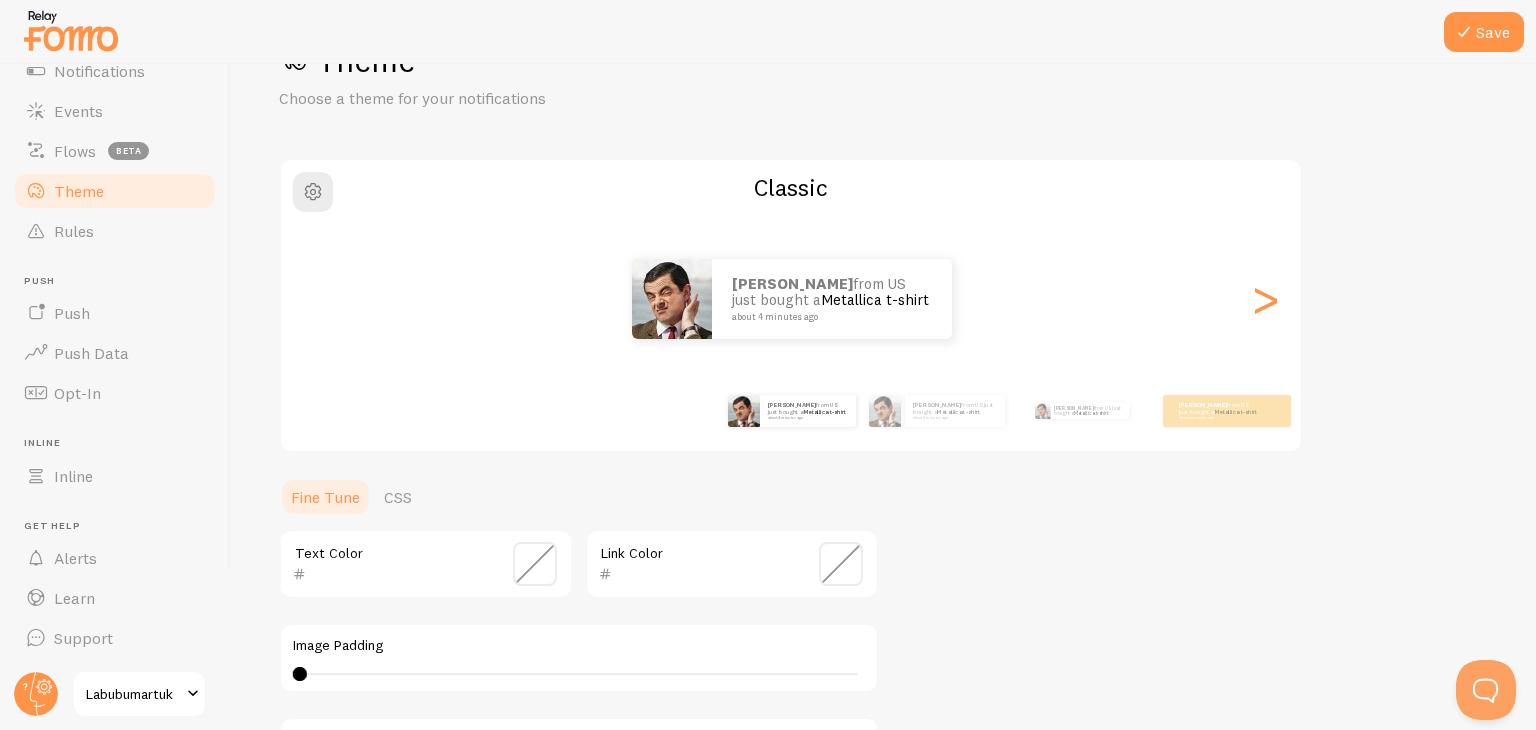 scroll, scrollTop: 68, scrollLeft: 0, axis: vertical 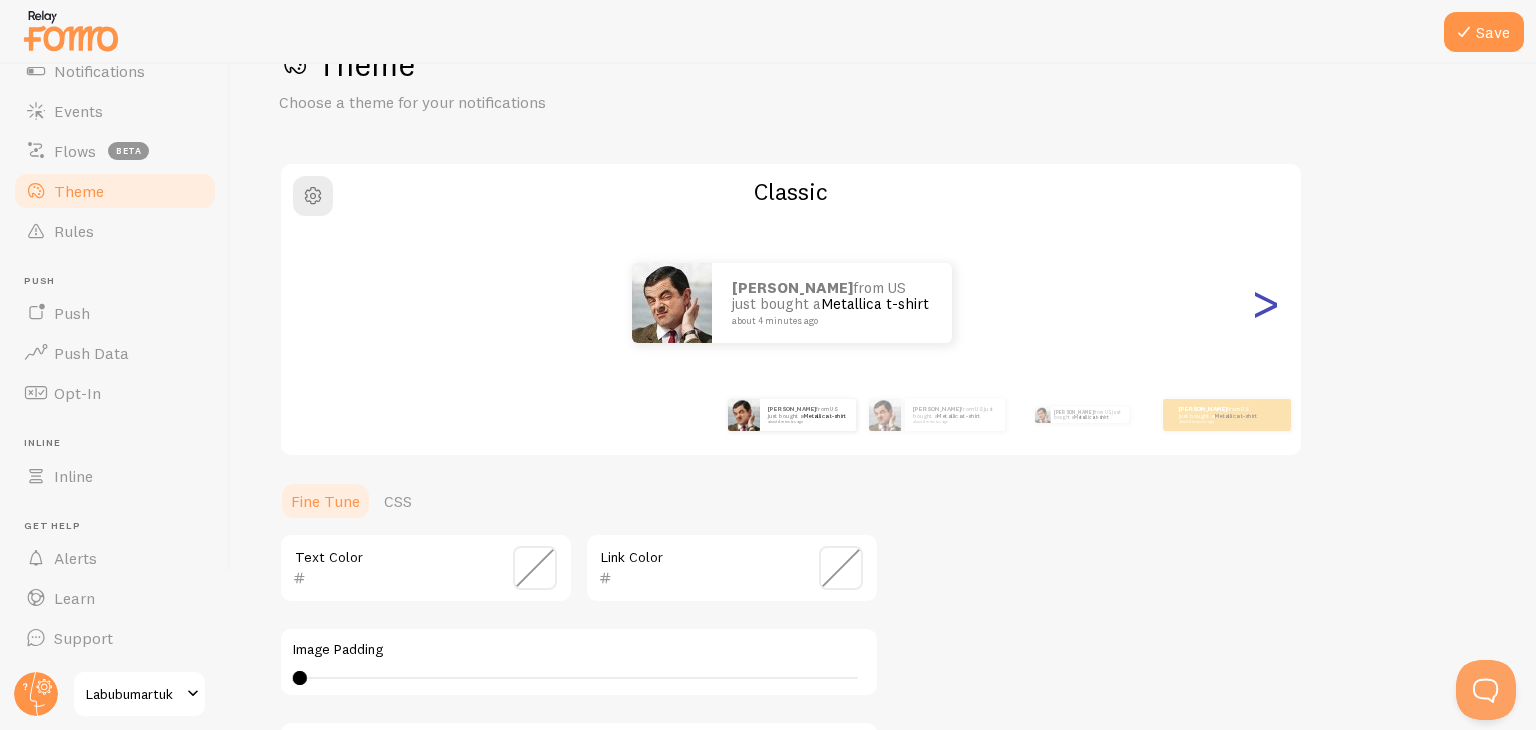 click on ">" at bounding box center (1265, 303) 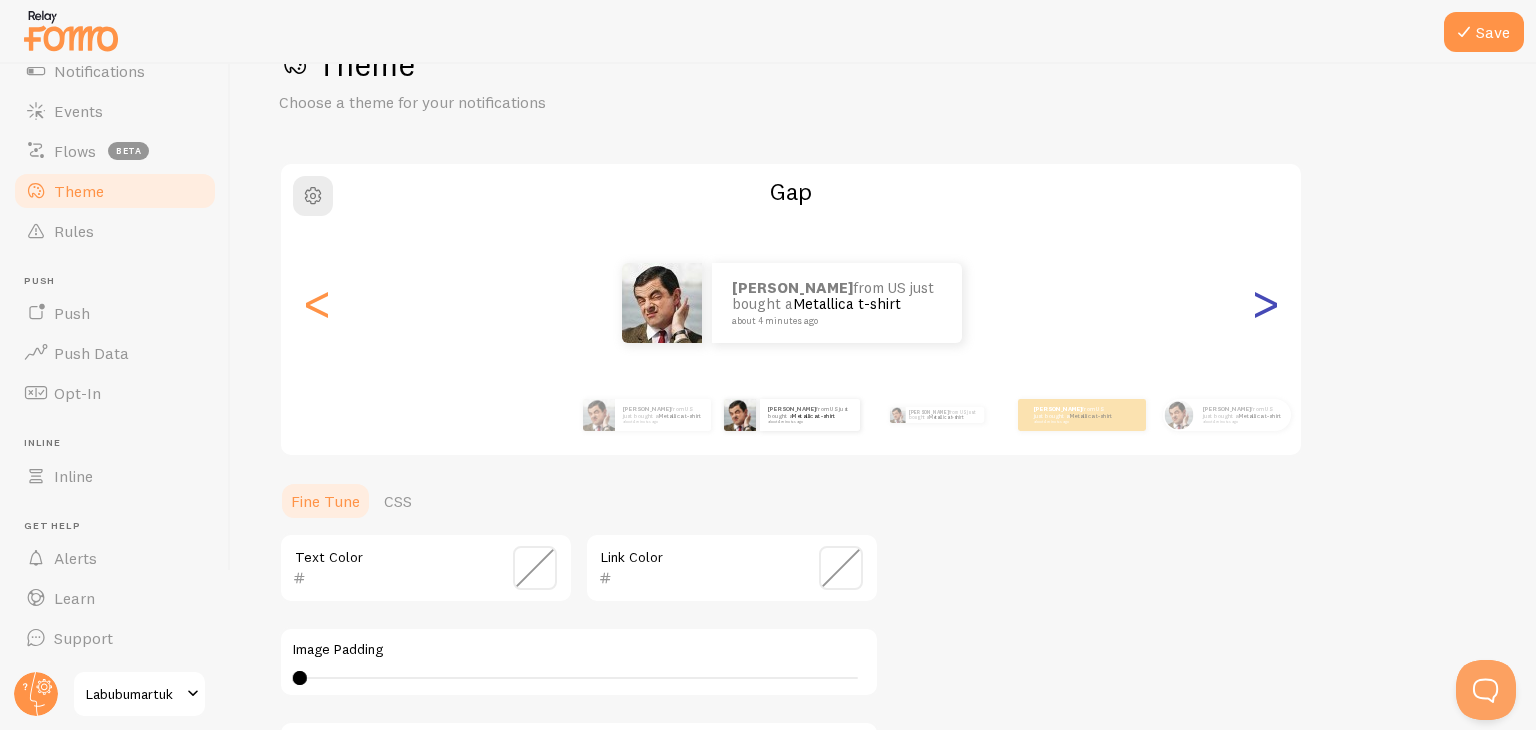 click on ">" at bounding box center [1265, 303] 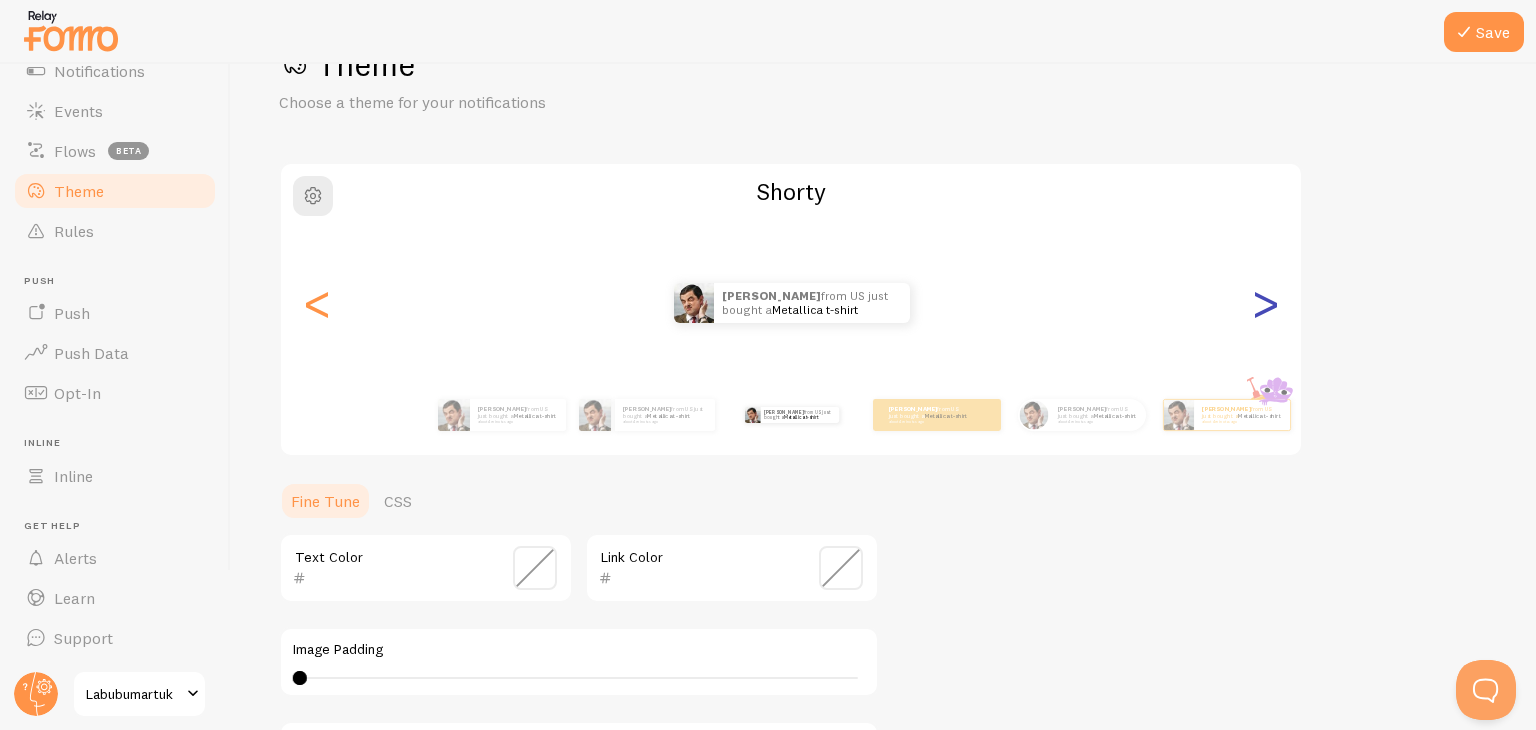 click on ">" at bounding box center (1265, 303) 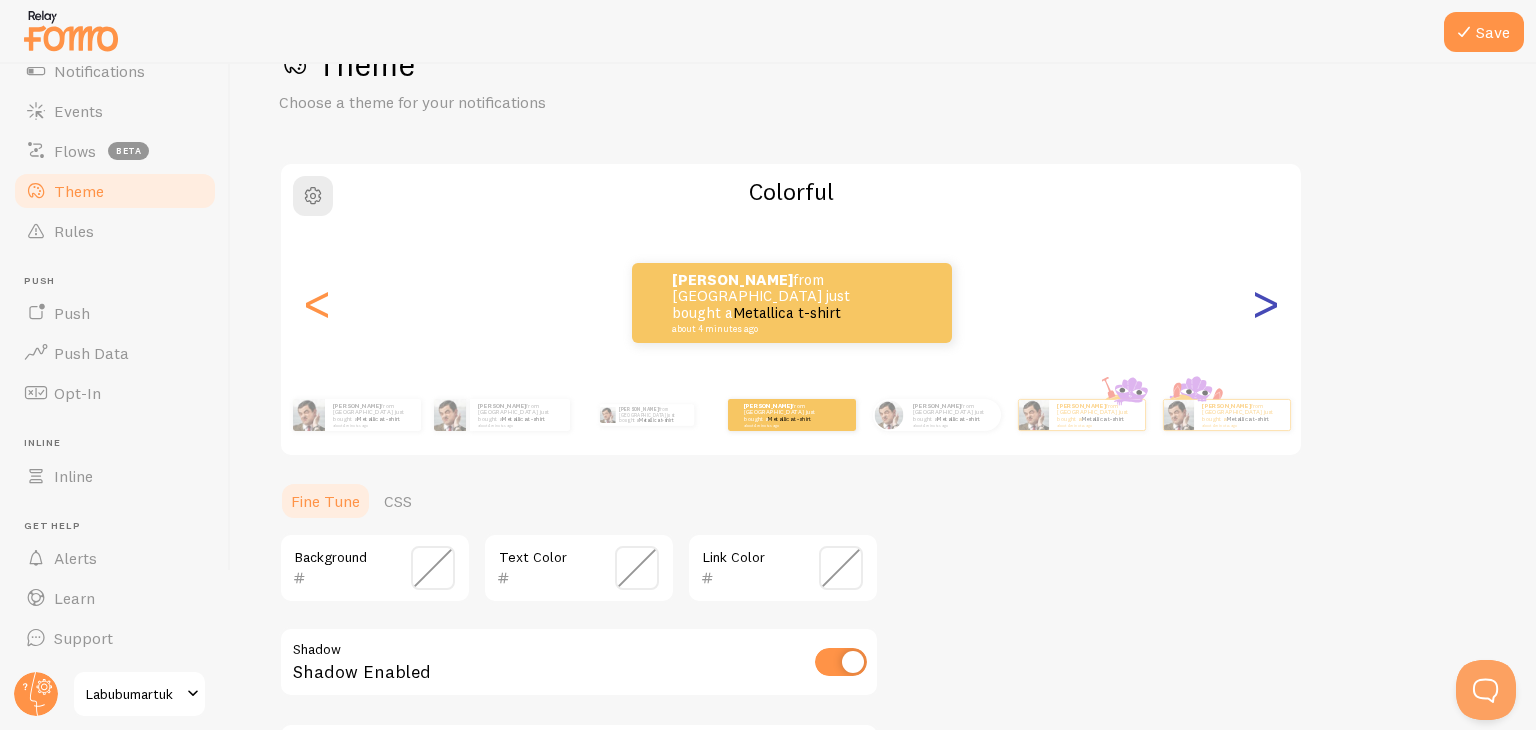 click on ">" at bounding box center [1265, 303] 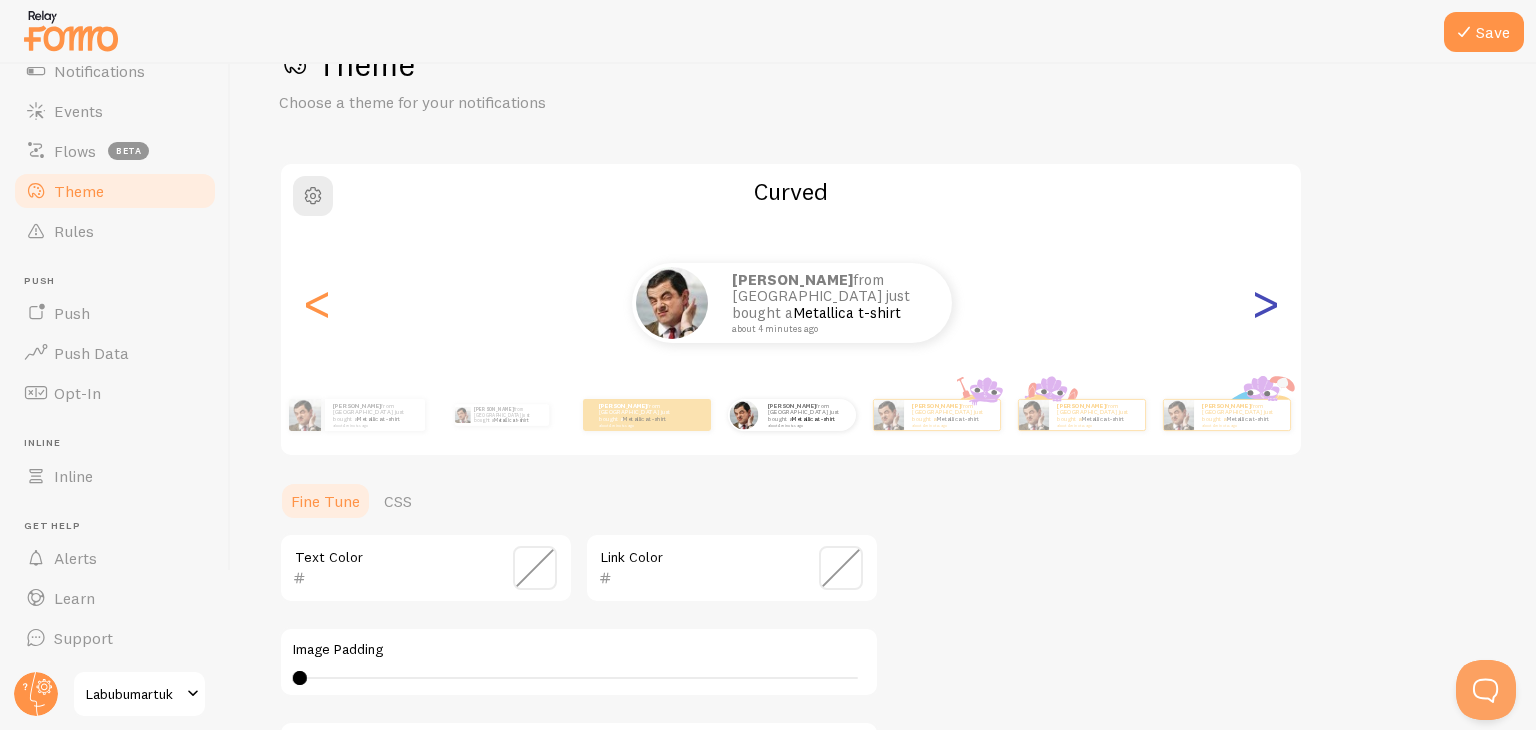 click on ">" at bounding box center (1265, 303) 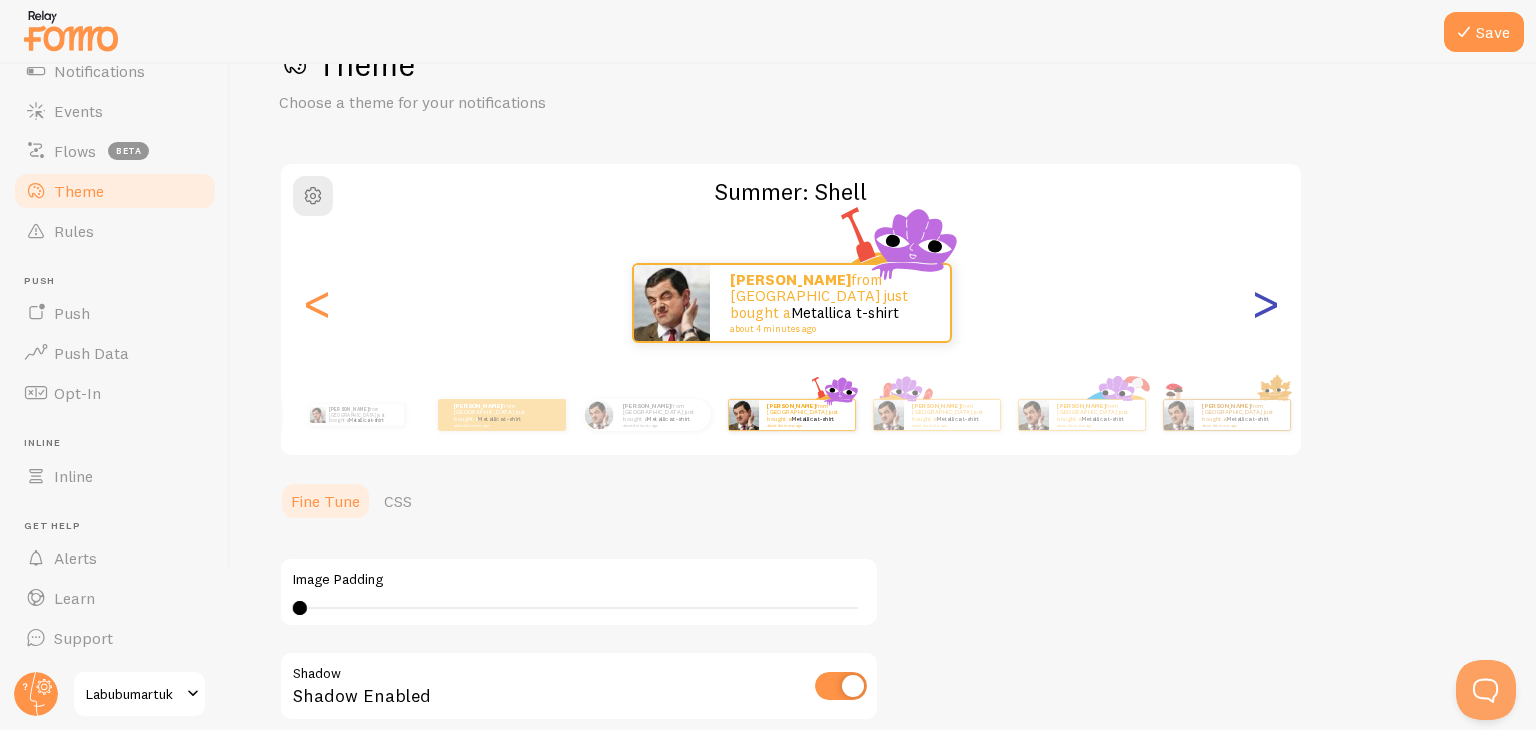click on ">" at bounding box center (1265, 303) 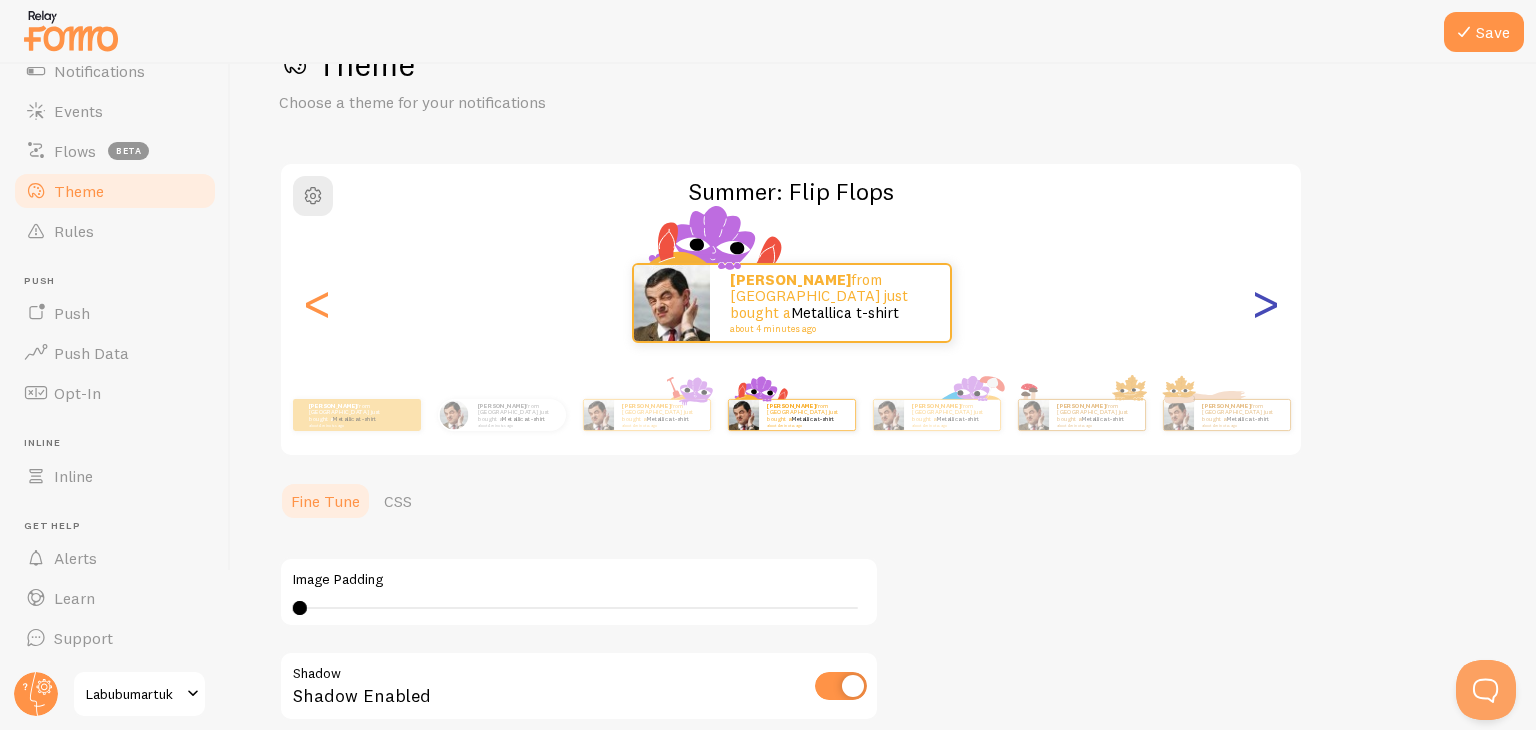 click on ">" at bounding box center (1265, 303) 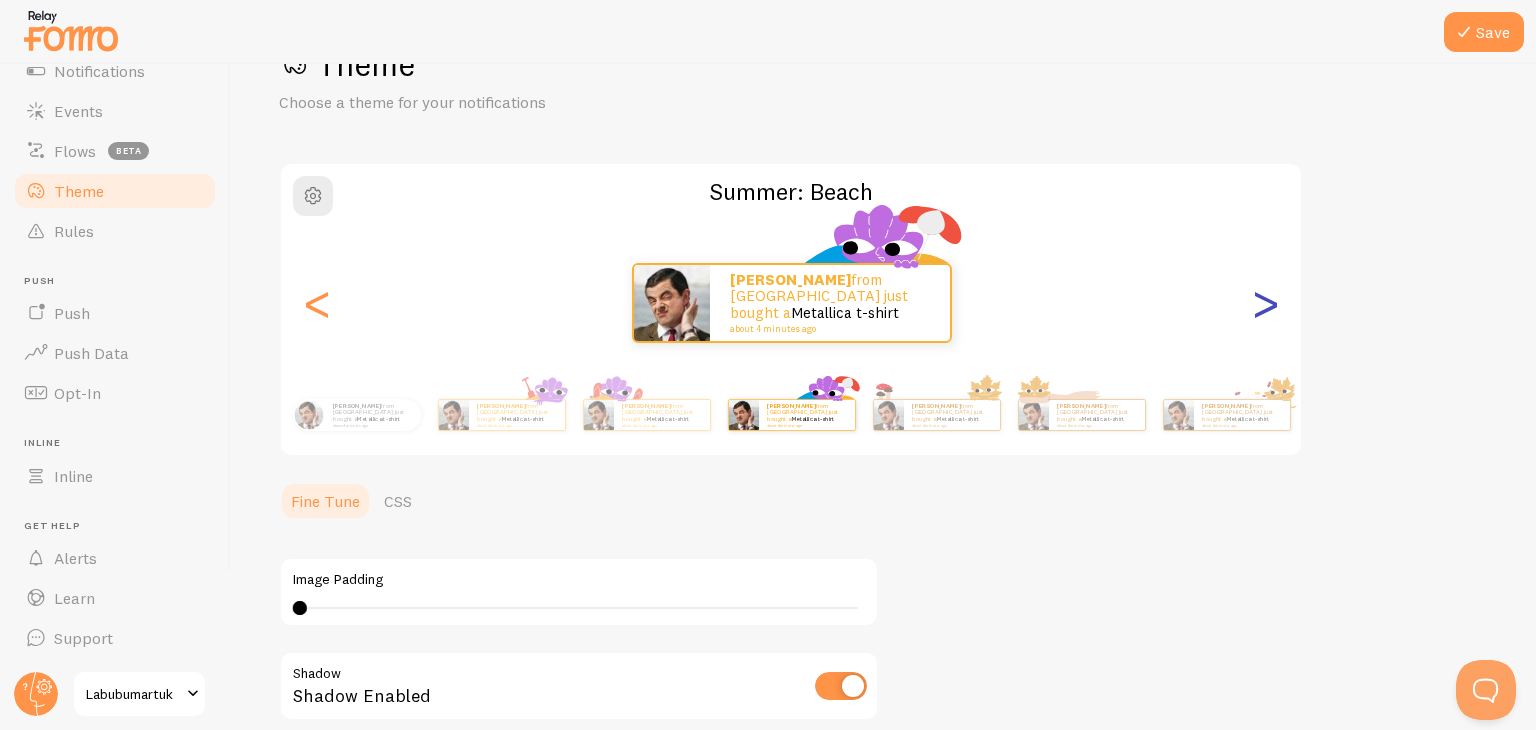 click on ">" at bounding box center [1265, 303] 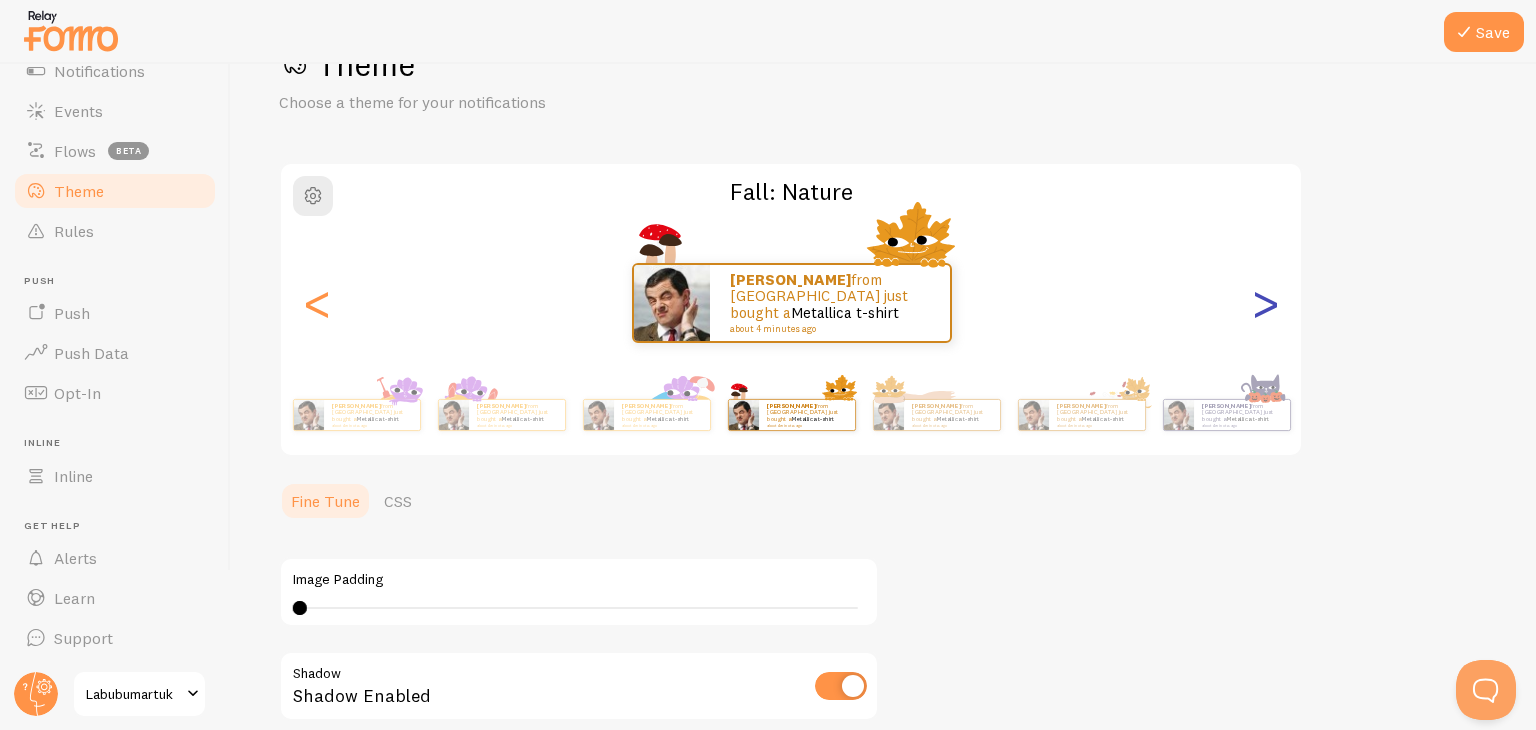 click on ">" at bounding box center [1265, 303] 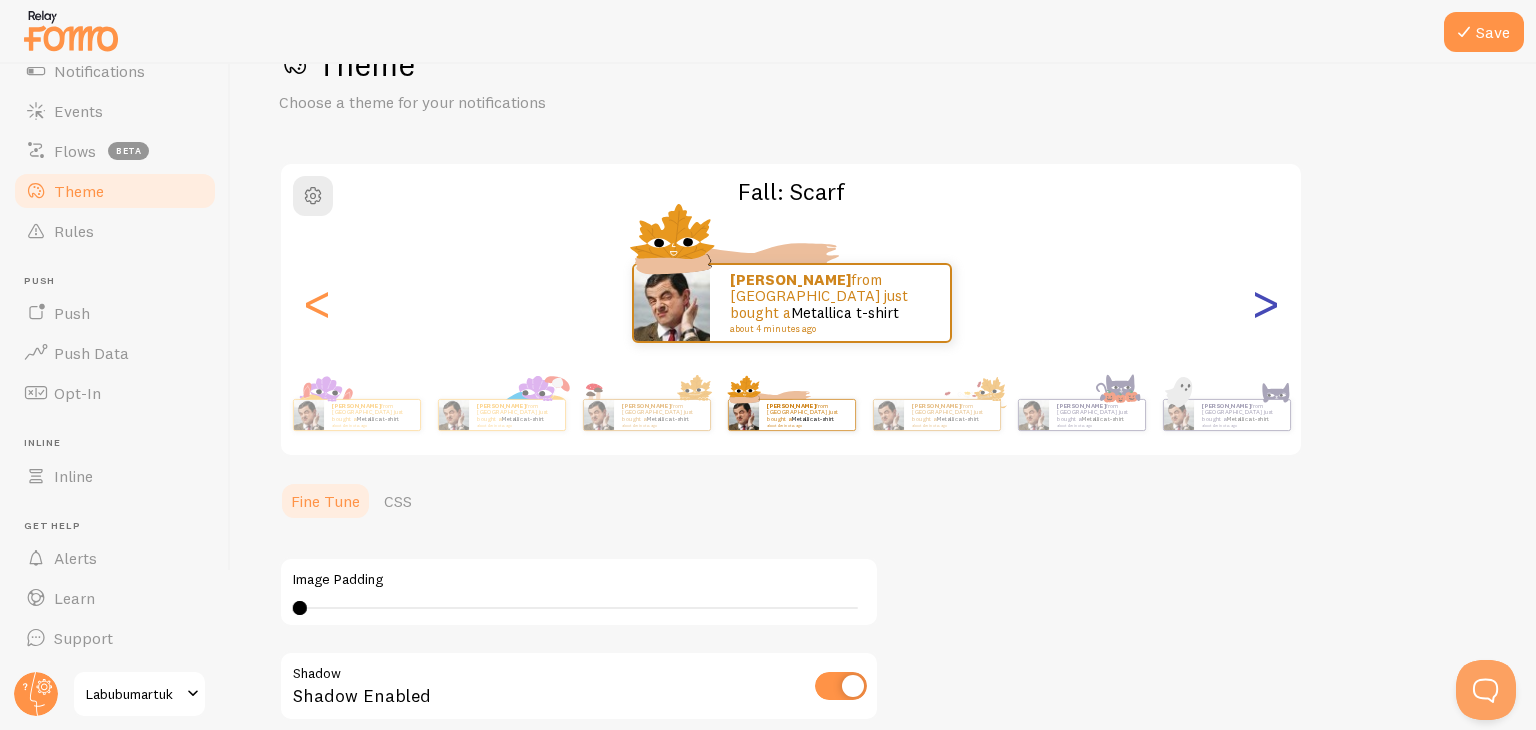 click on ">" at bounding box center (1265, 303) 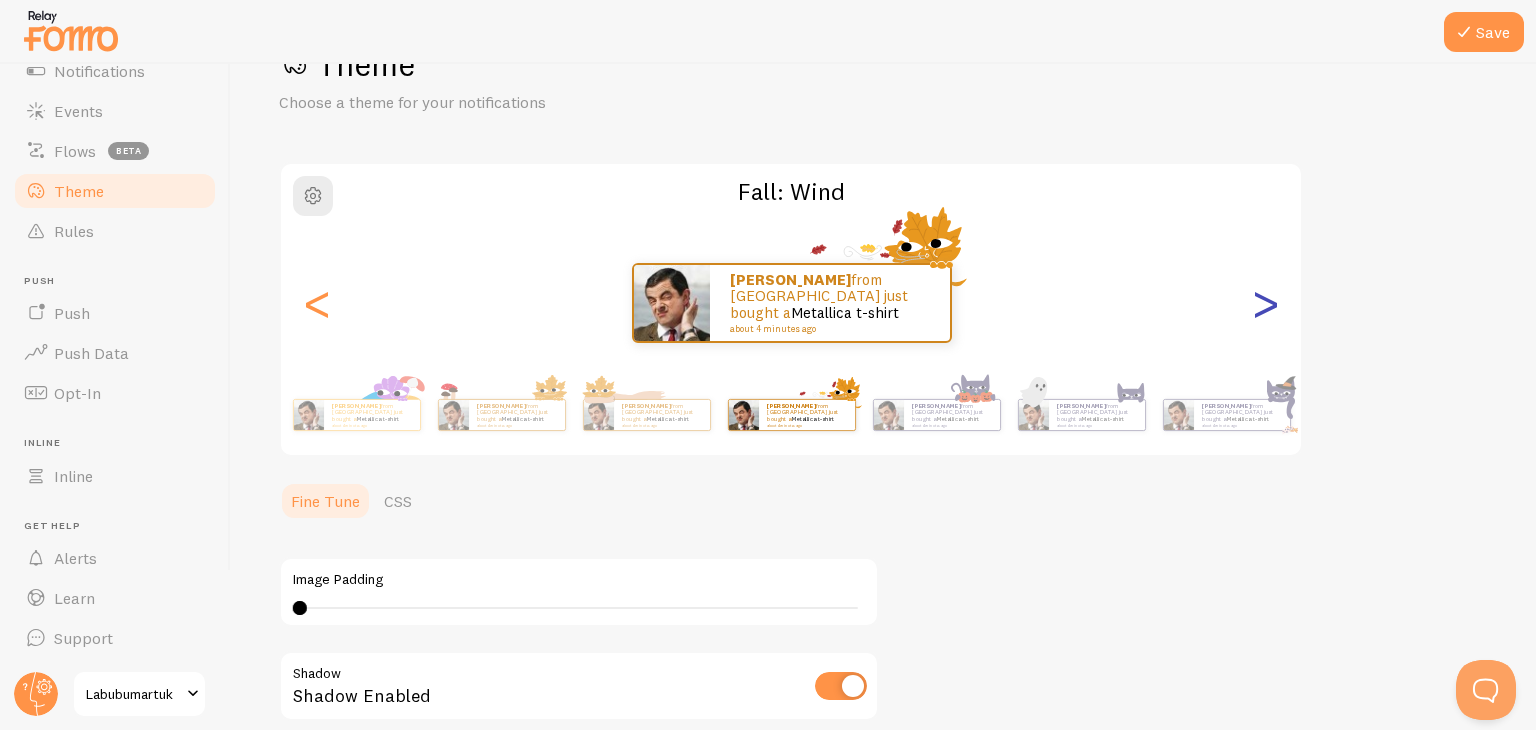 click on ">" at bounding box center (1265, 303) 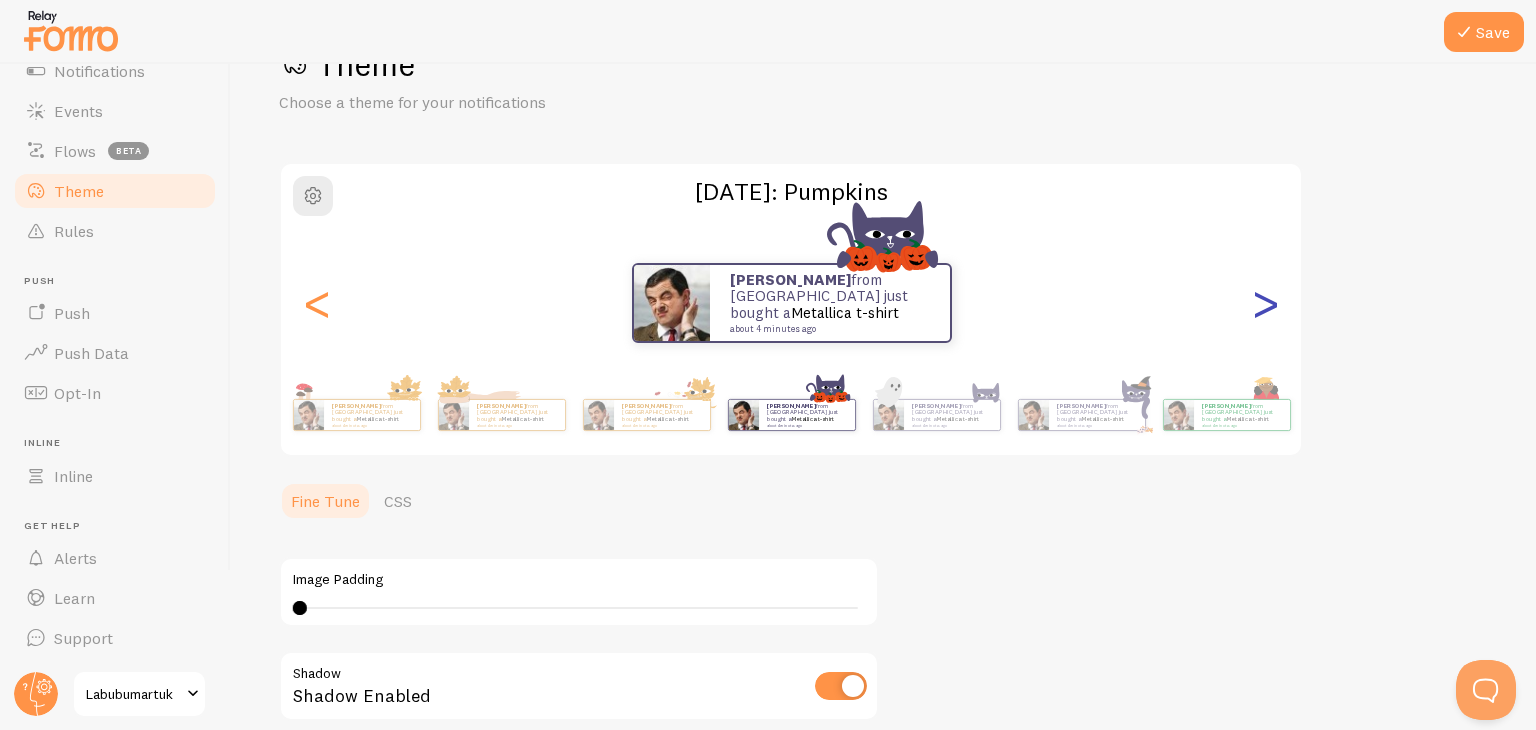 click on ">" at bounding box center (1265, 303) 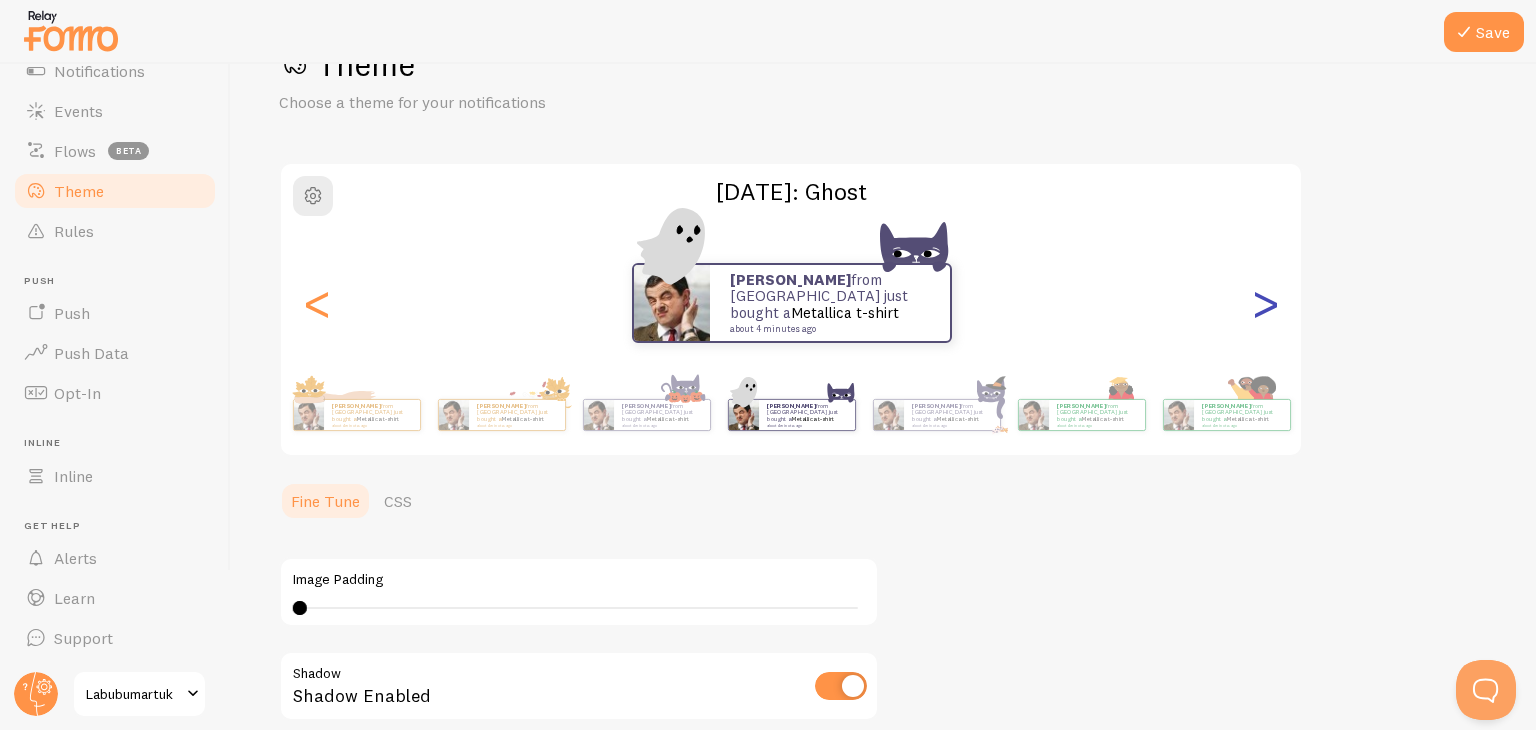 click on ">" at bounding box center (1265, 303) 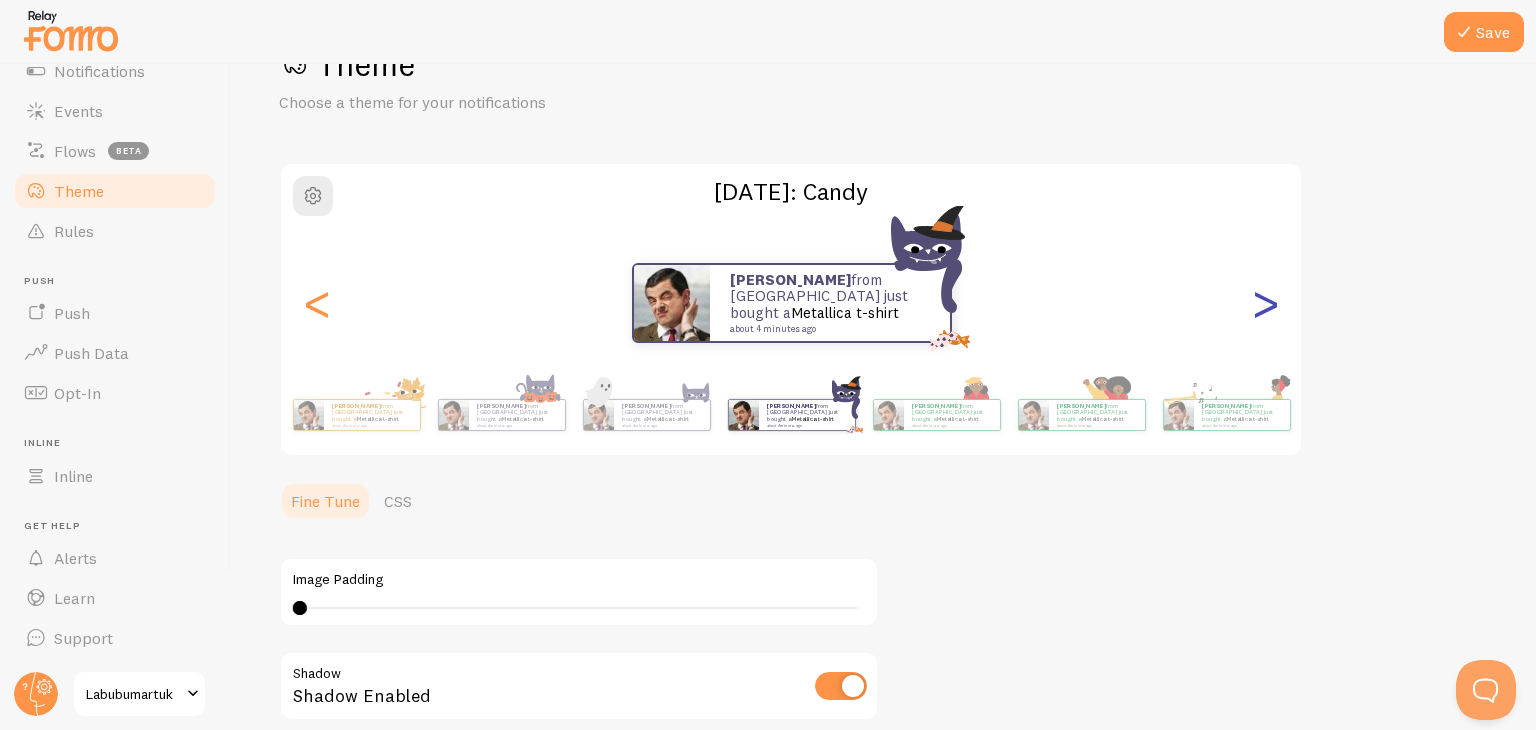 click on ">" at bounding box center (1265, 303) 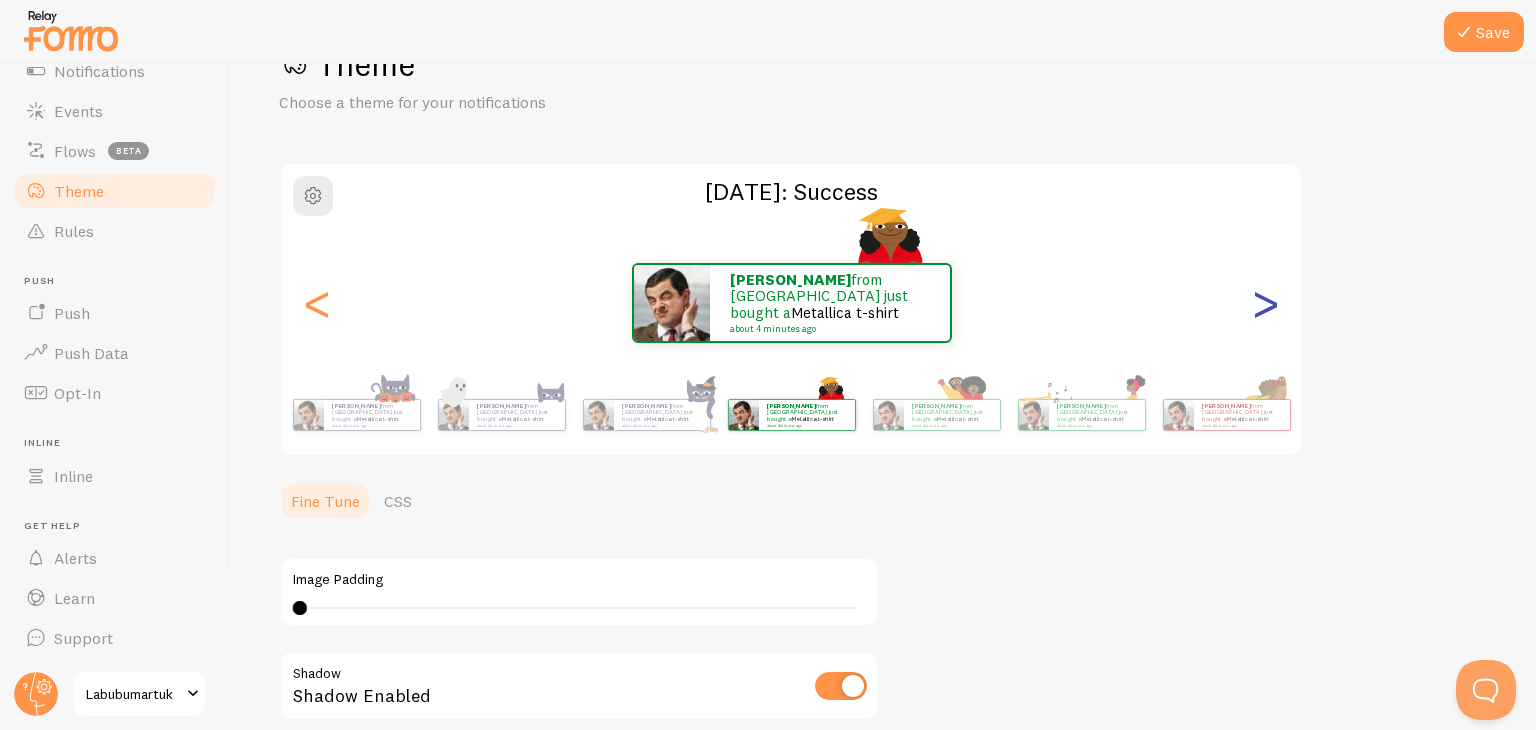 click on ">" at bounding box center (1265, 303) 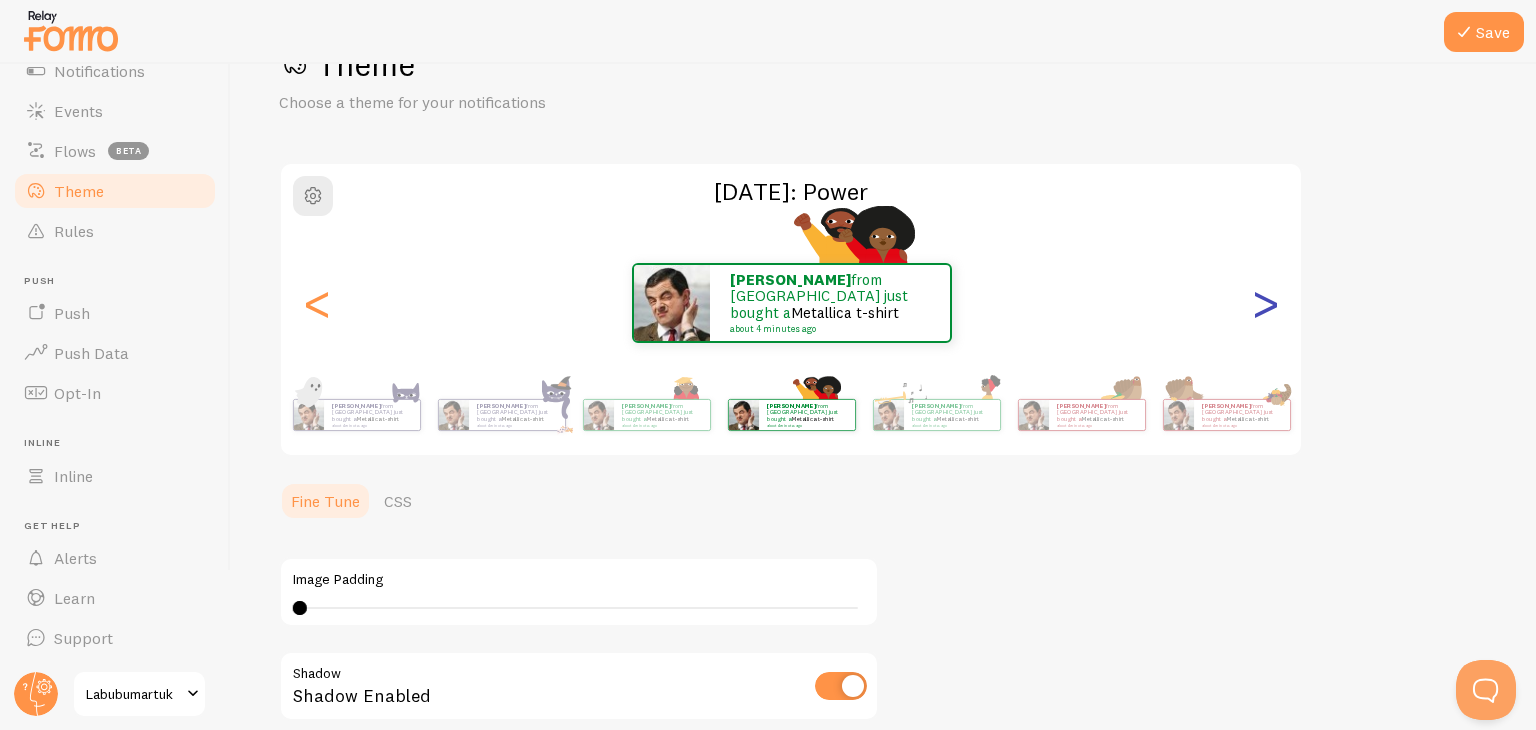 click on ">" at bounding box center [1265, 303] 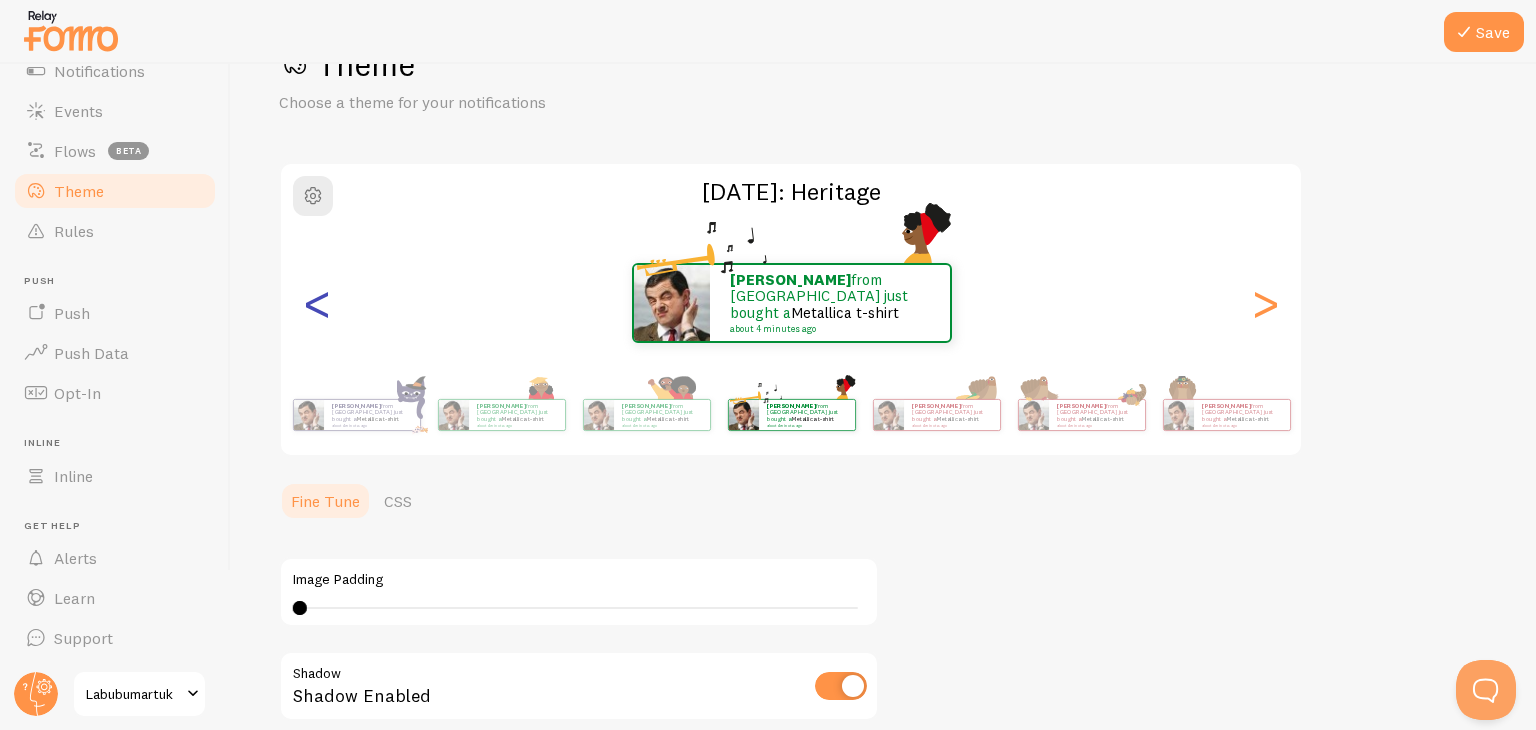 click on "<" at bounding box center [317, 303] 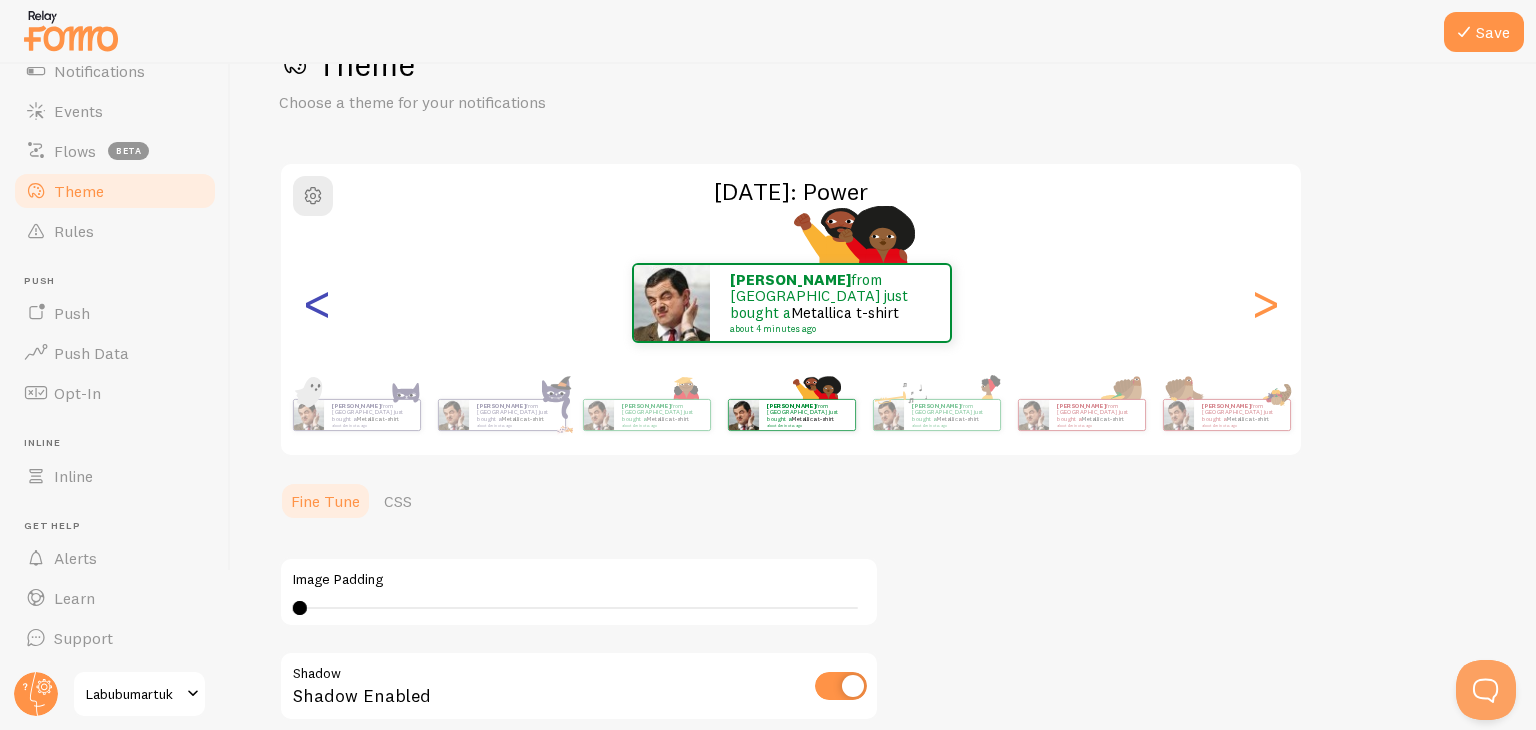 click on "<" at bounding box center [317, 303] 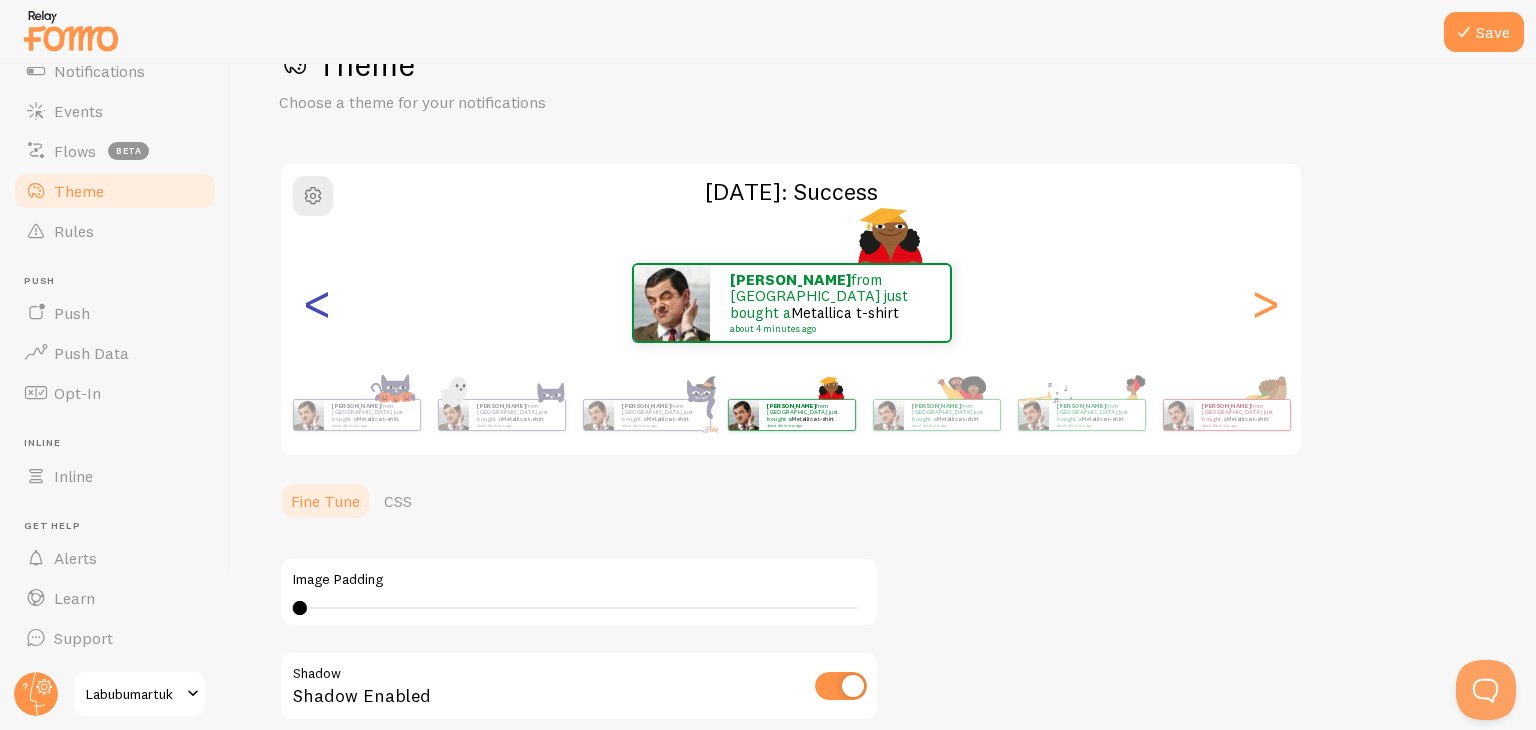 click on "<" at bounding box center (317, 303) 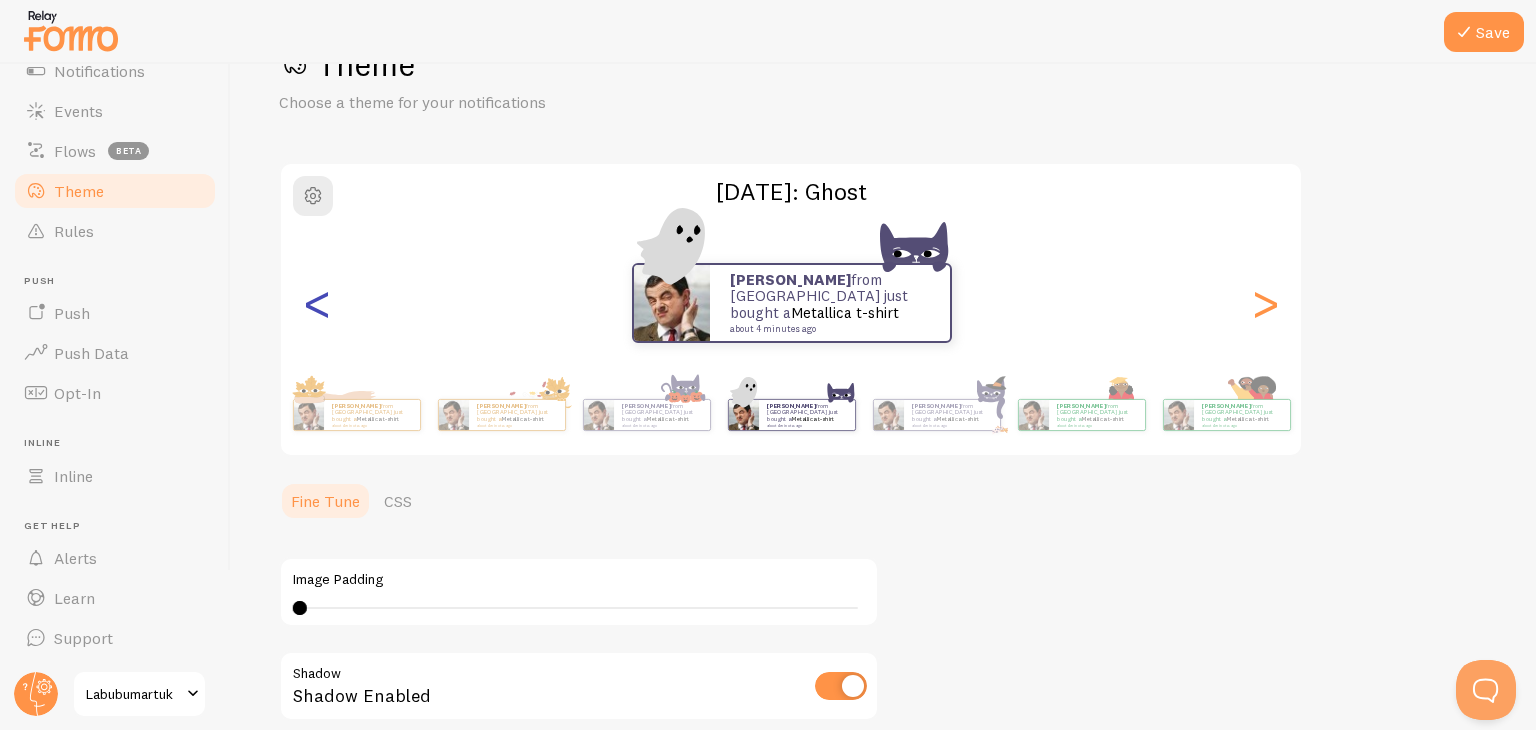 click on "<" at bounding box center (317, 303) 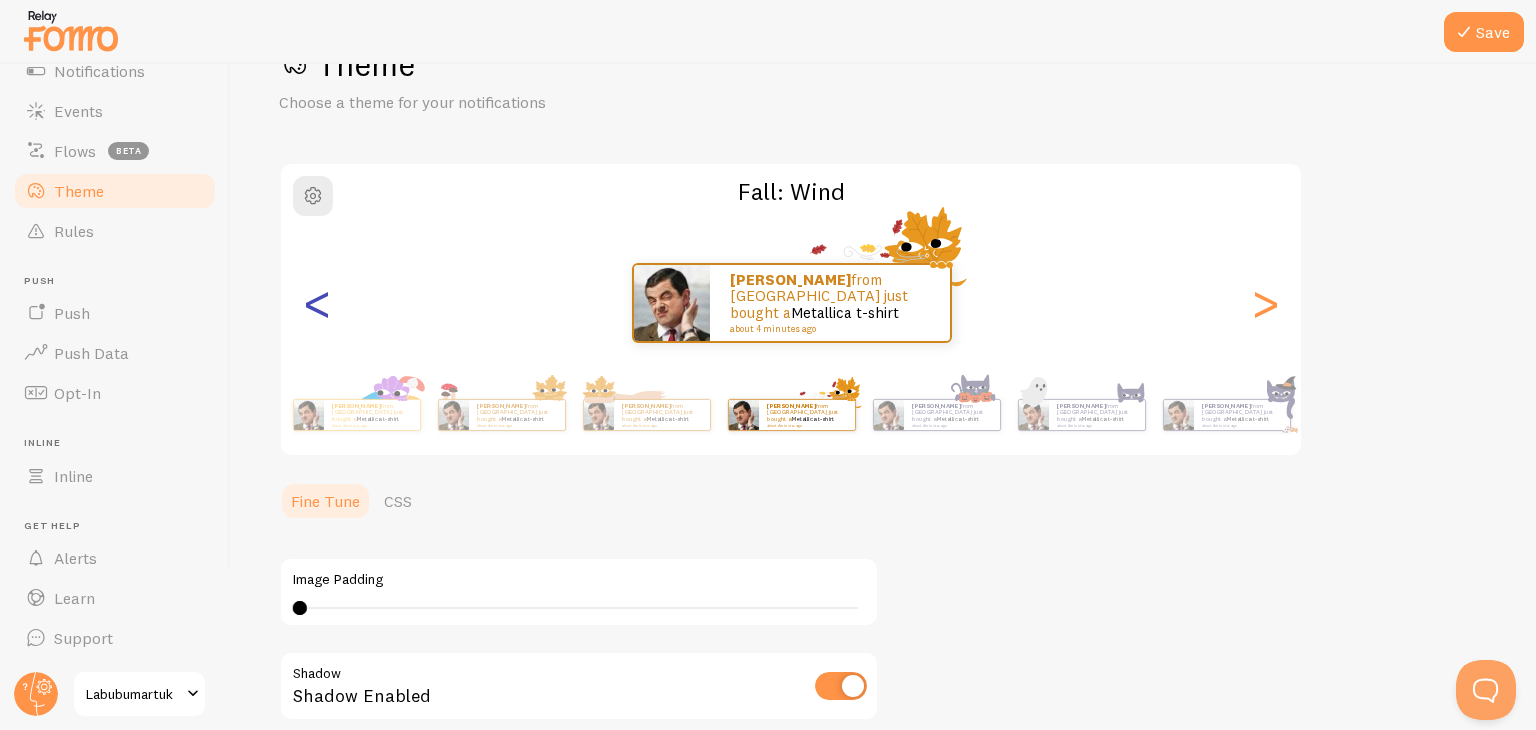 click on "<" at bounding box center (317, 303) 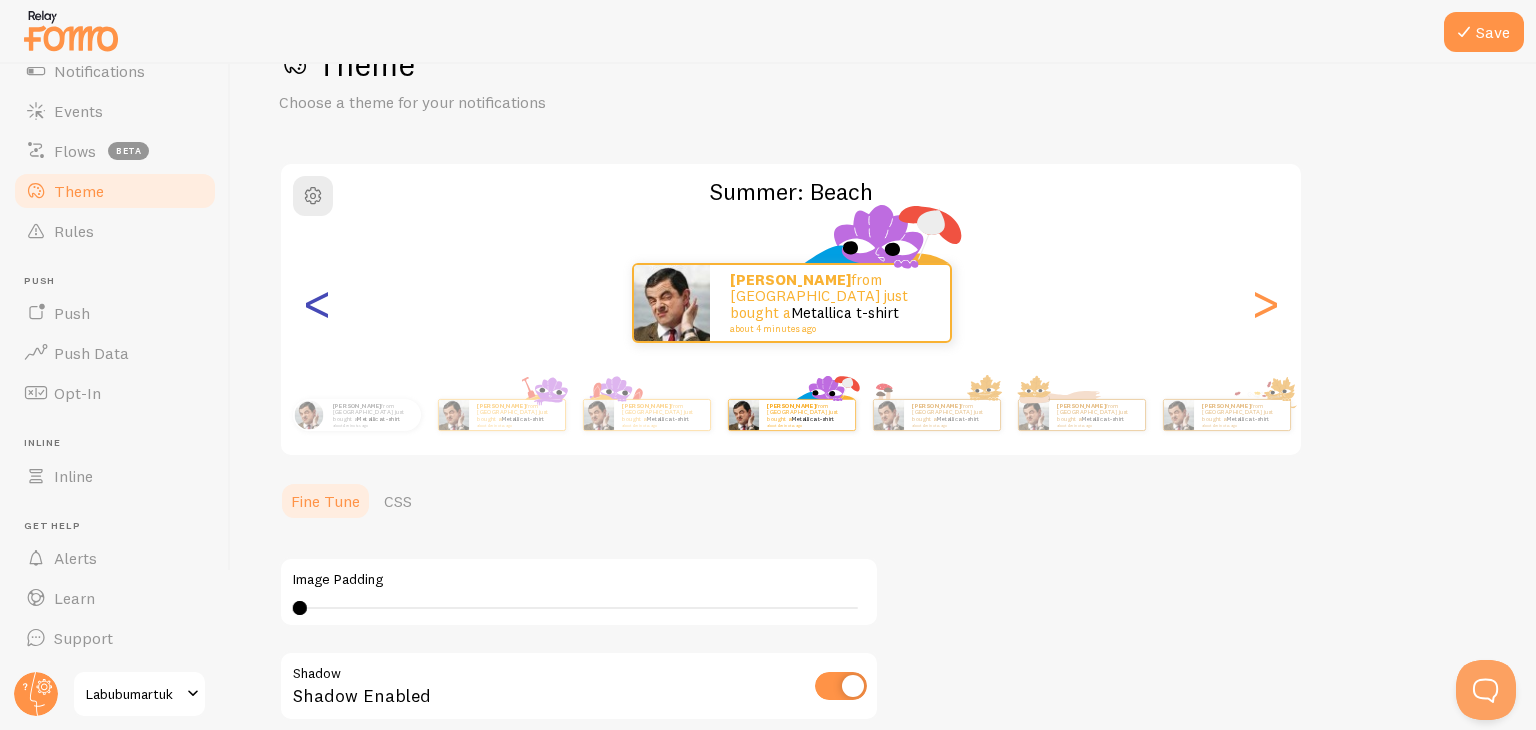 click on "<" at bounding box center (317, 303) 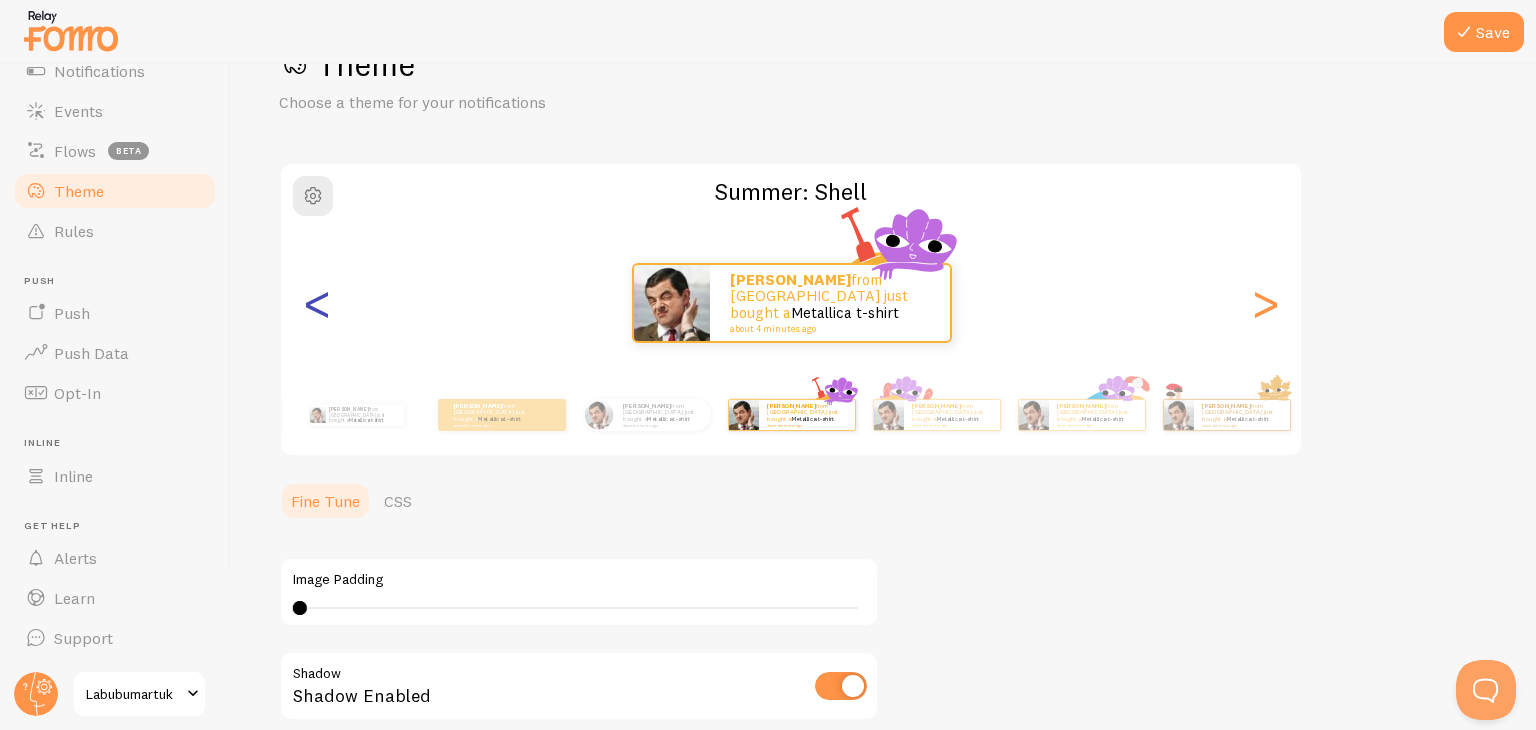 click on "<" at bounding box center (317, 303) 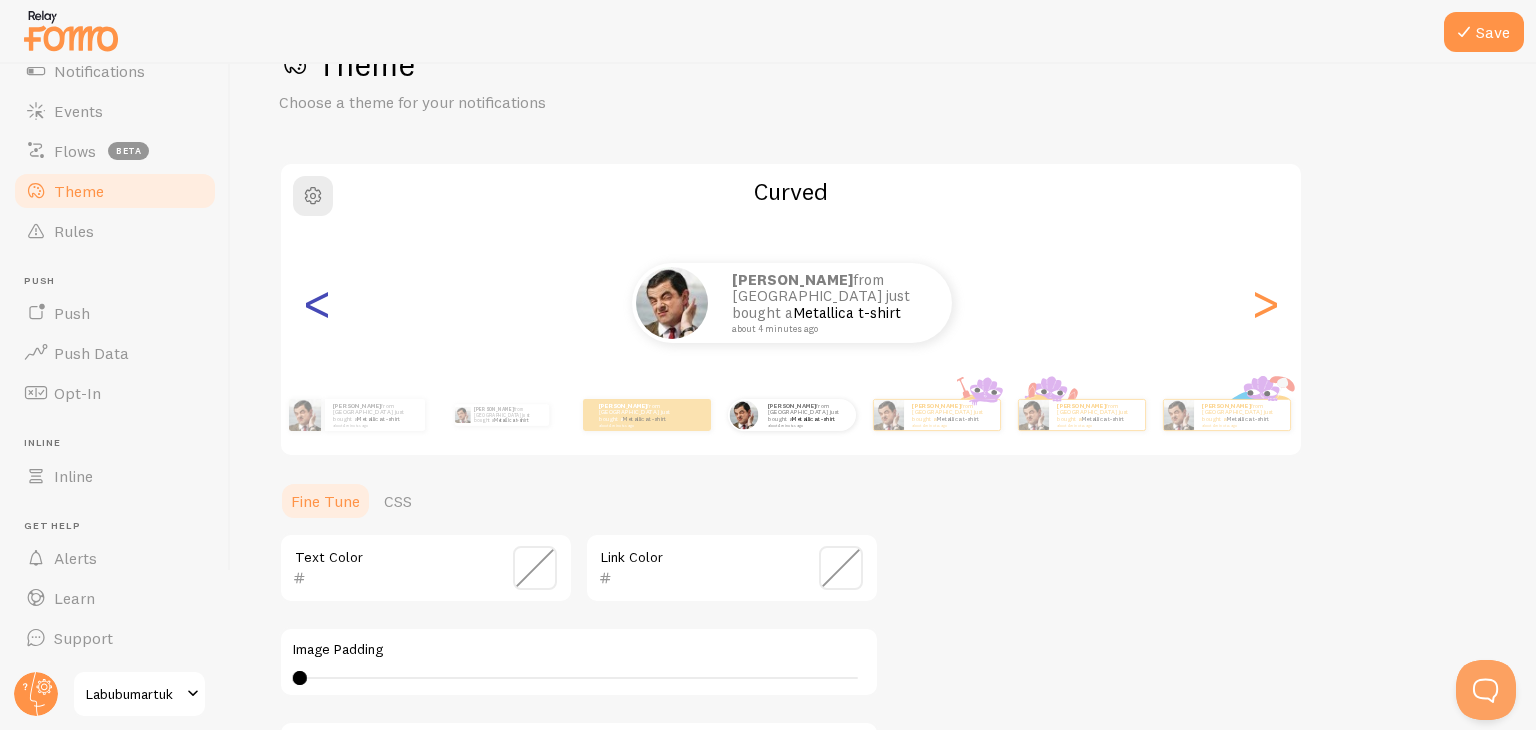 click on "<" at bounding box center (317, 303) 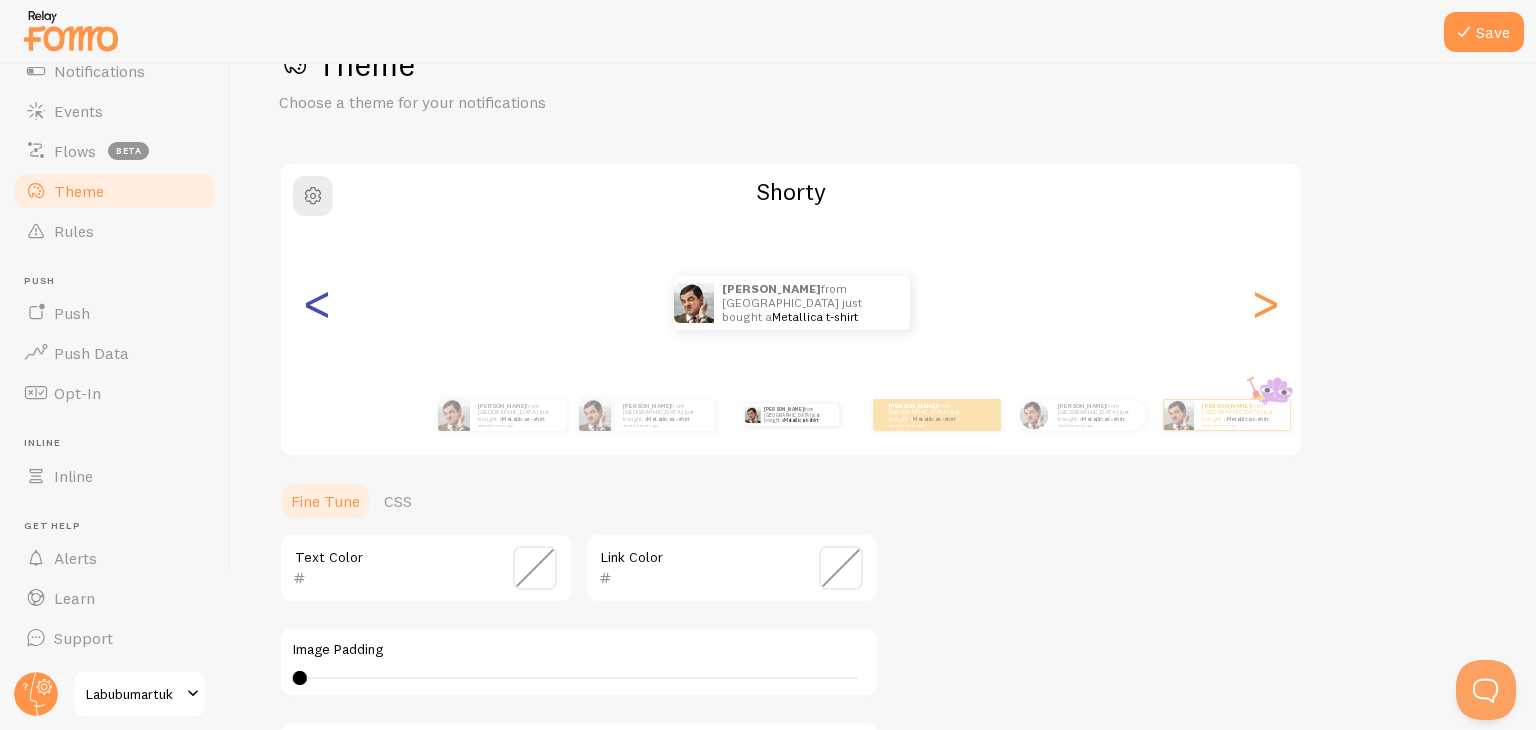 click on "<" at bounding box center [317, 303] 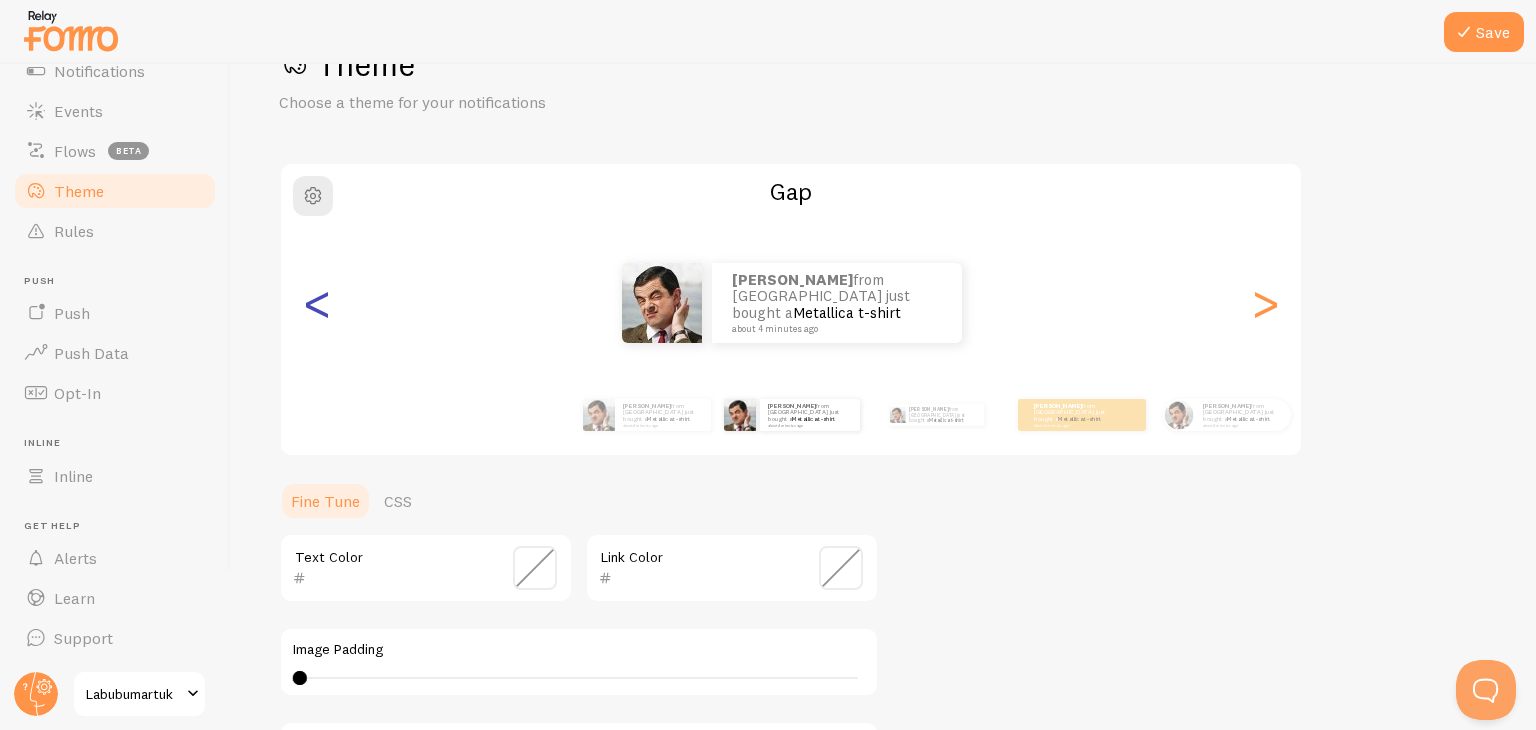 click on "<" at bounding box center (317, 303) 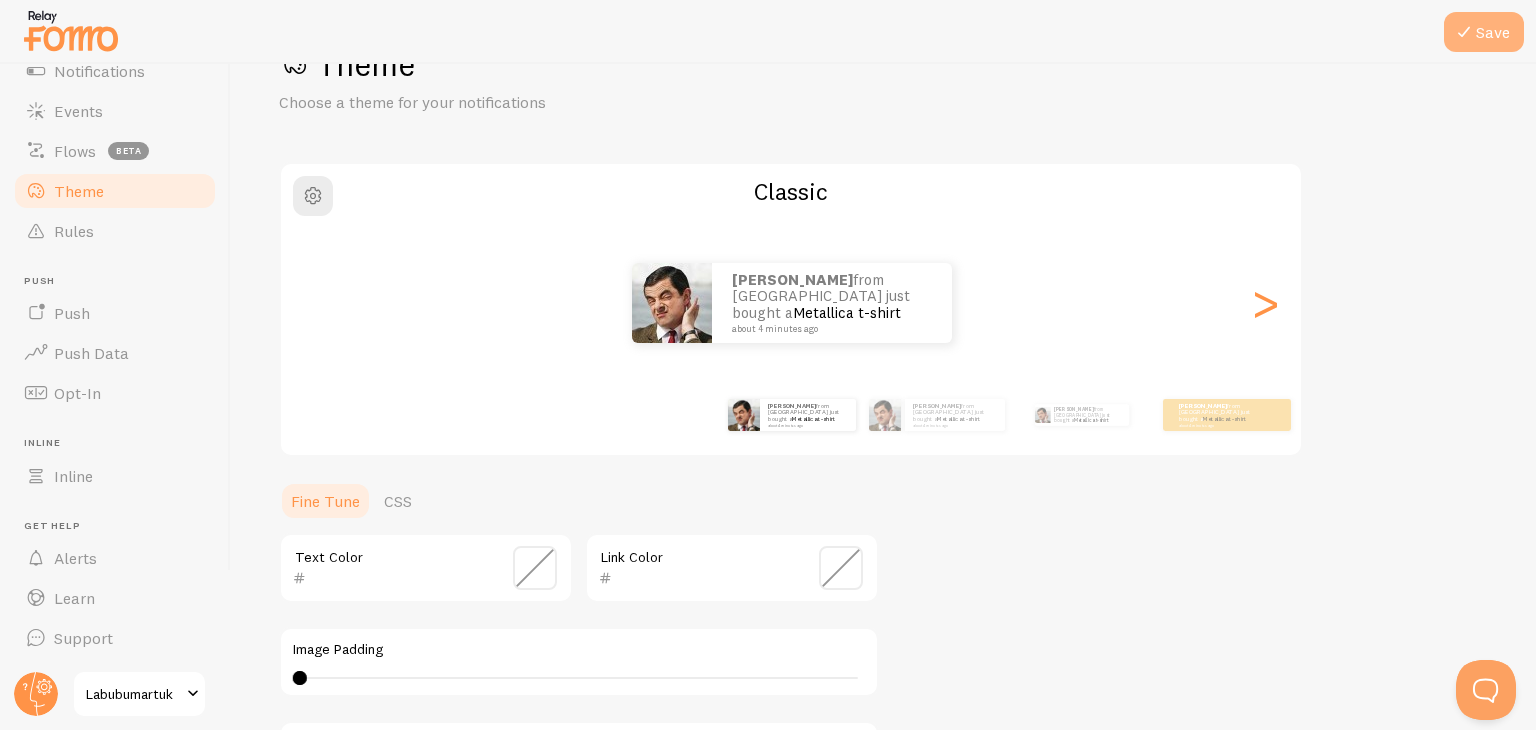 click at bounding box center [1464, 32] 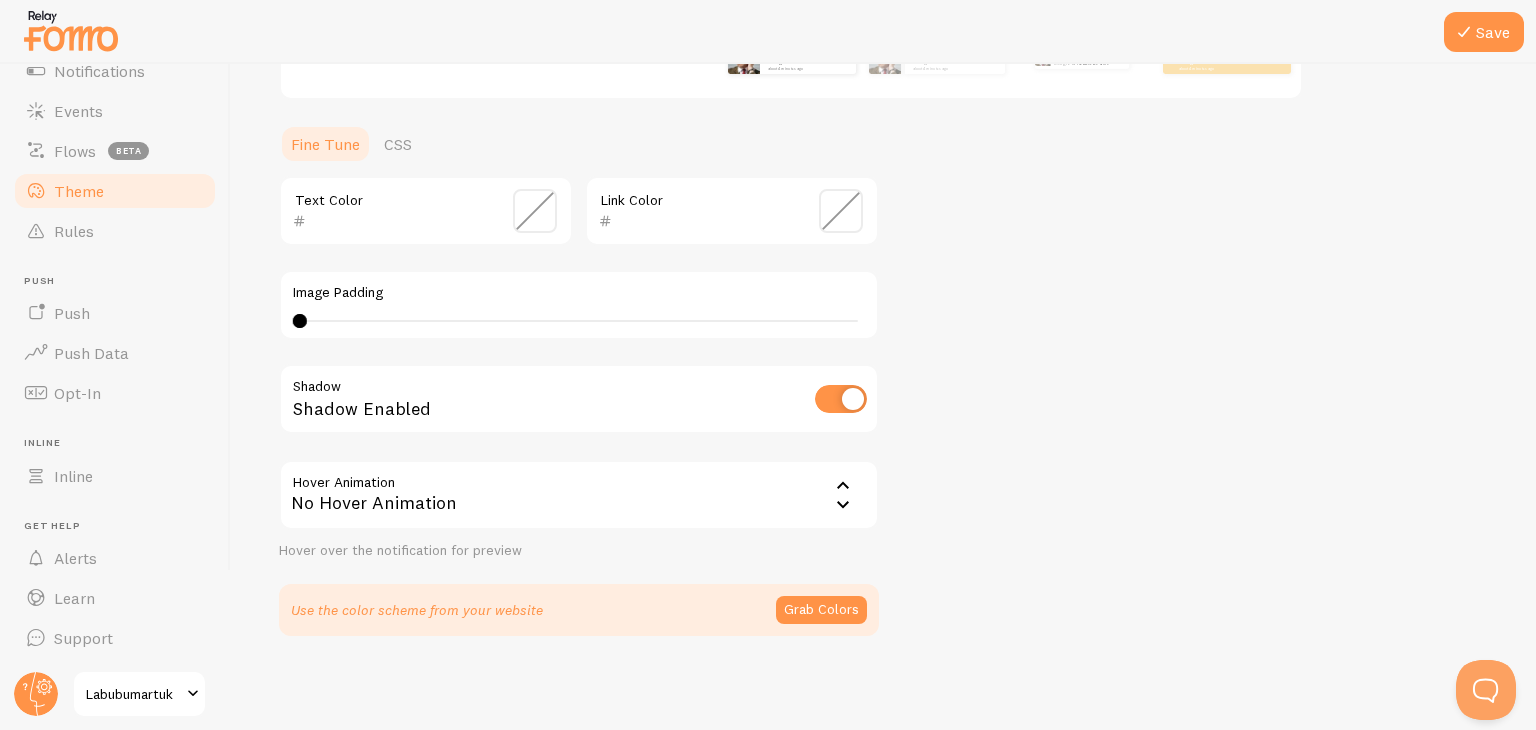 scroll, scrollTop: 0, scrollLeft: 0, axis: both 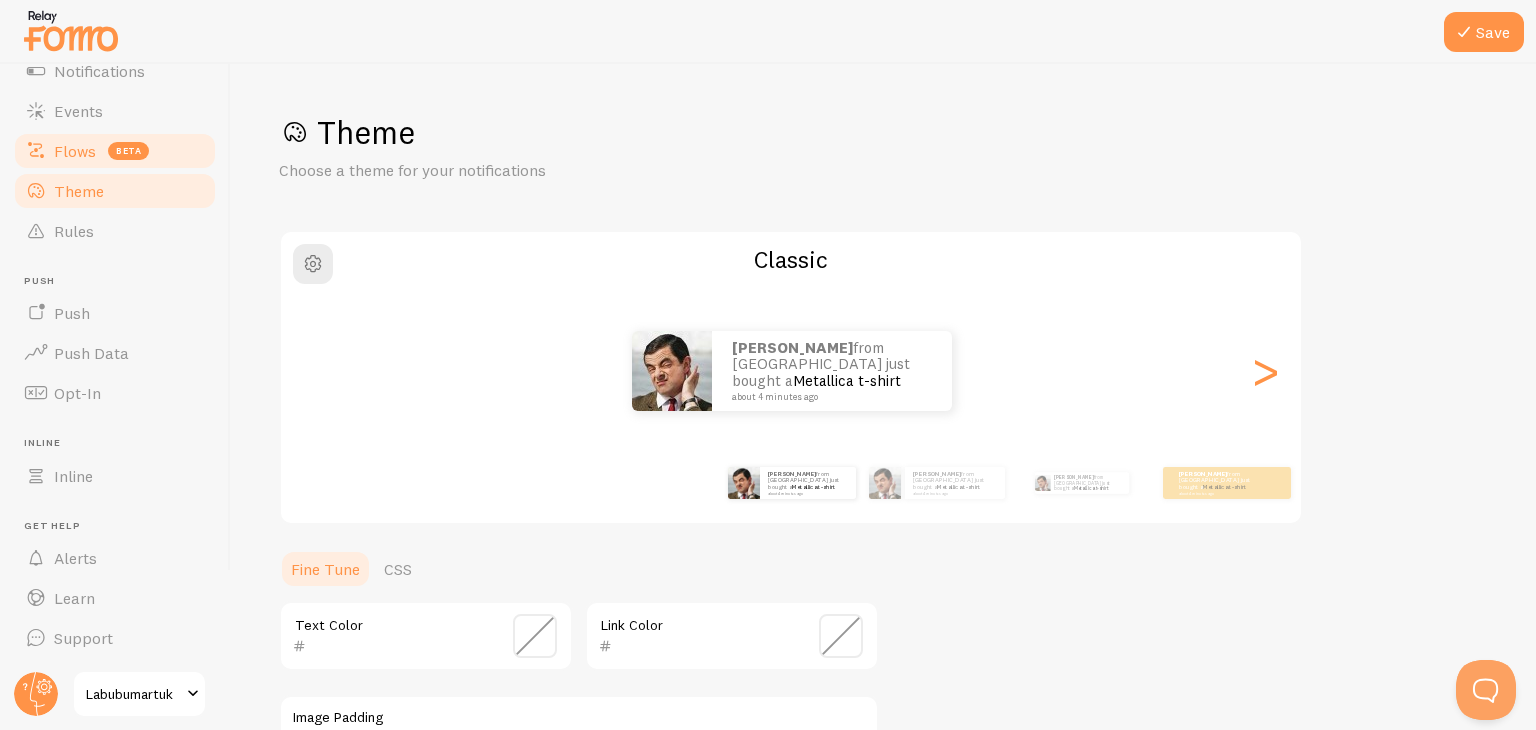 click on "Flows" at bounding box center [75, 151] 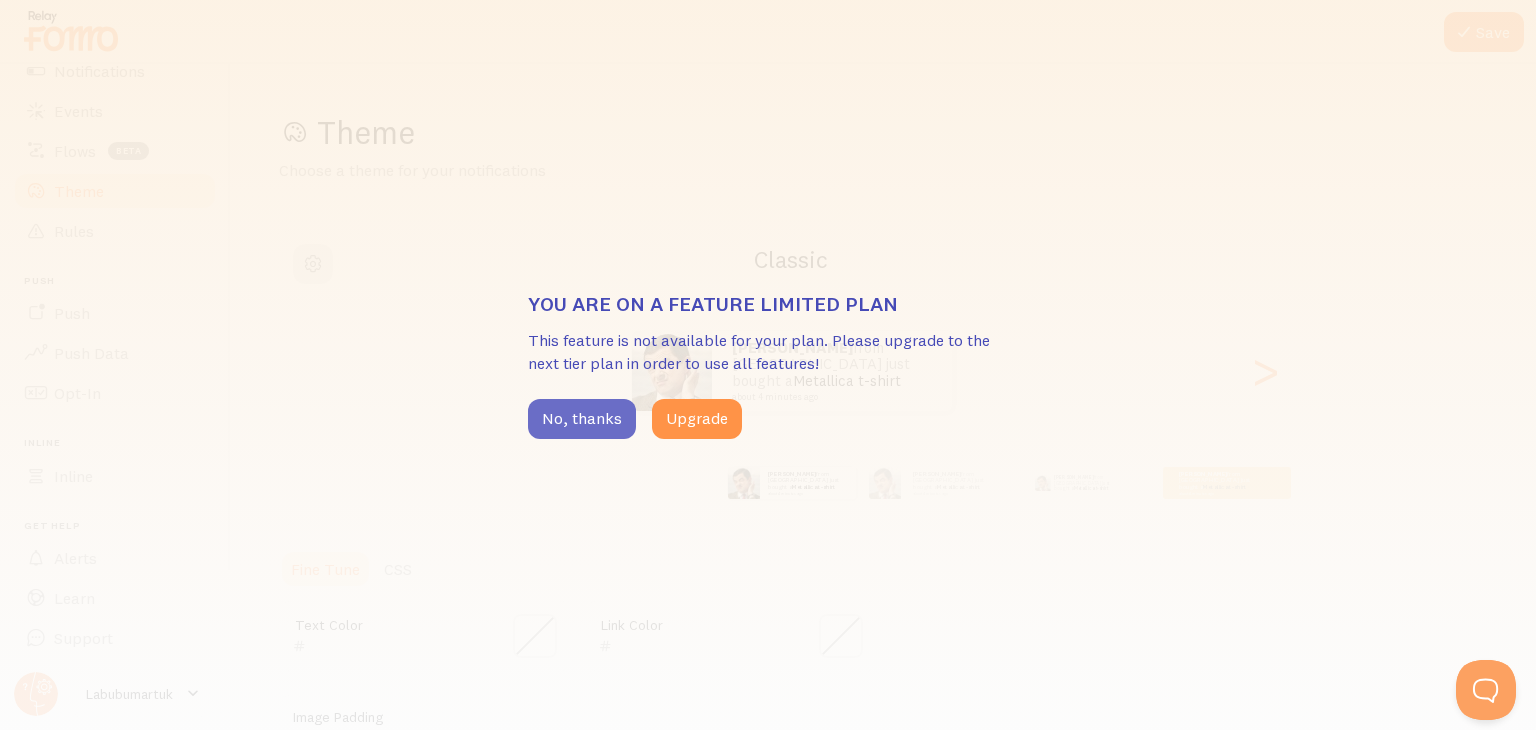 click on "No, thanks" at bounding box center (582, 419) 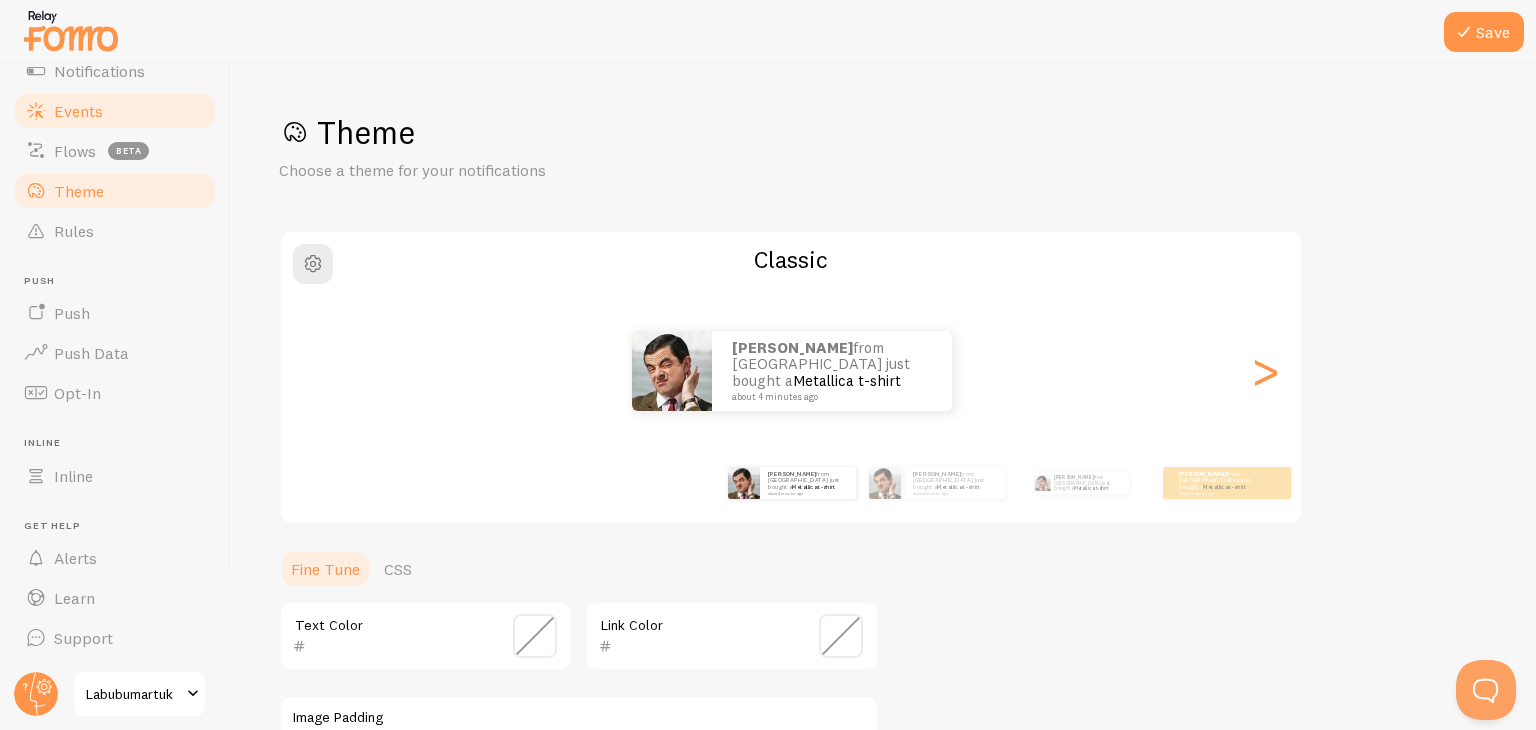 click on "Events" at bounding box center [78, 111] 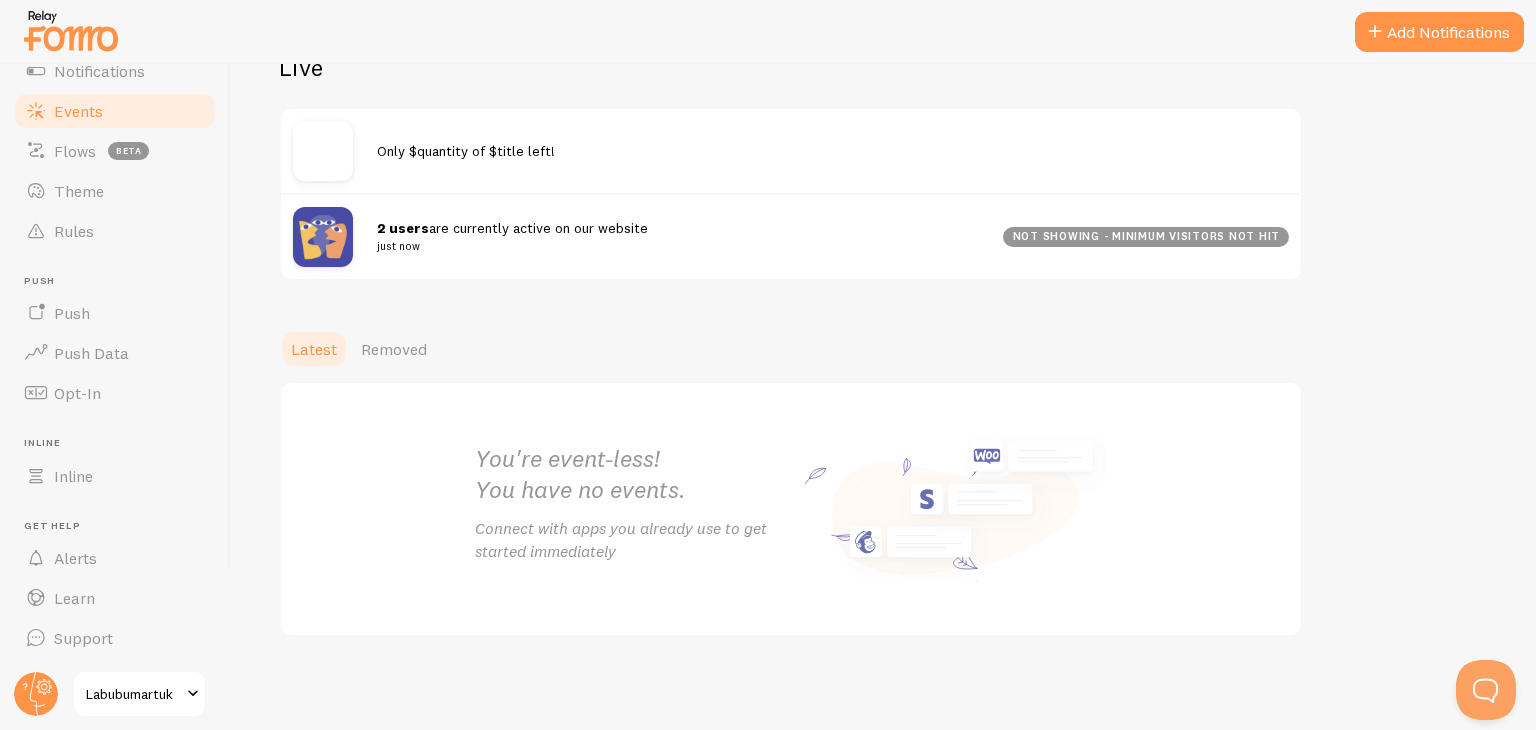 scroll, scrollTop: 0, scrollLeft: 0, axis: both 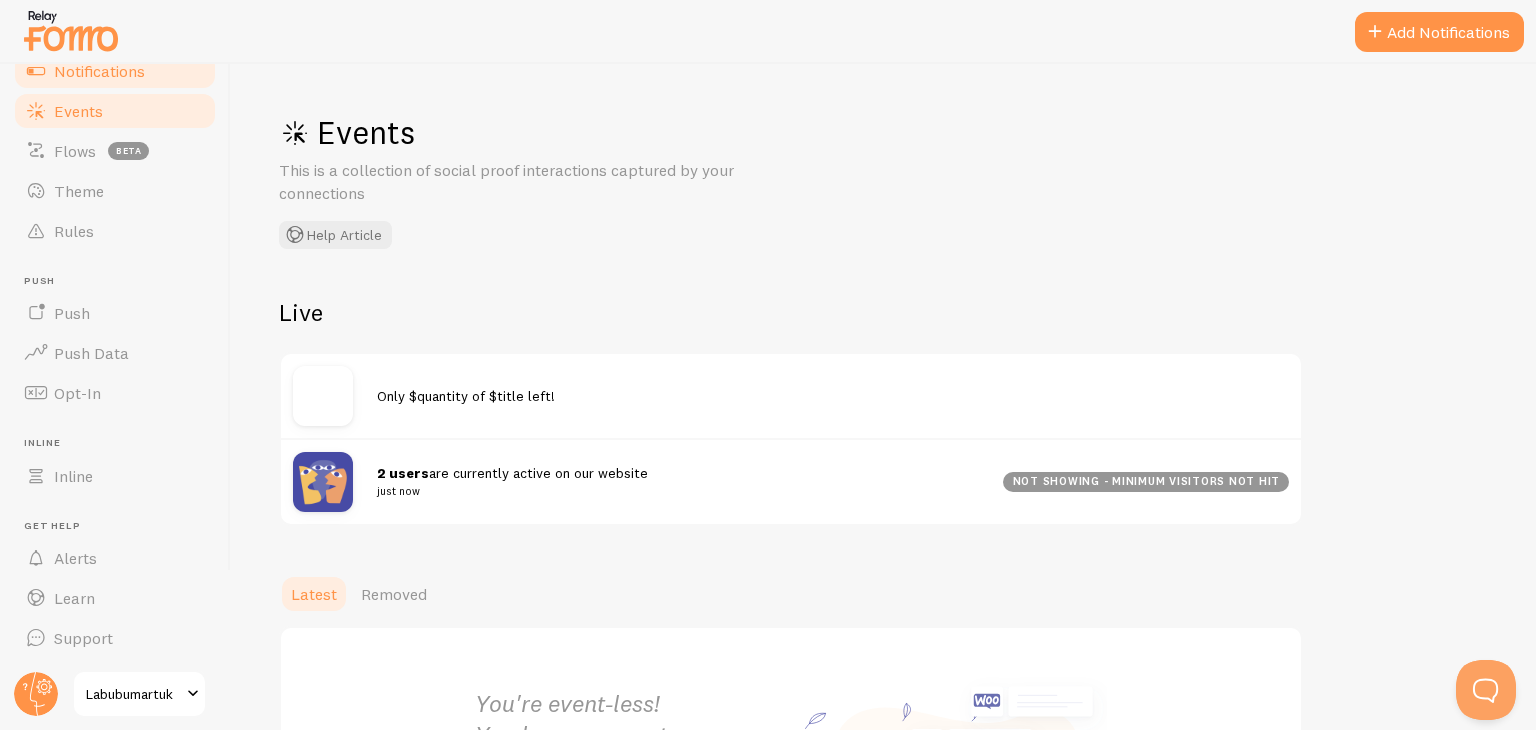 click on "Notifications" at bounding box center (99, 71) 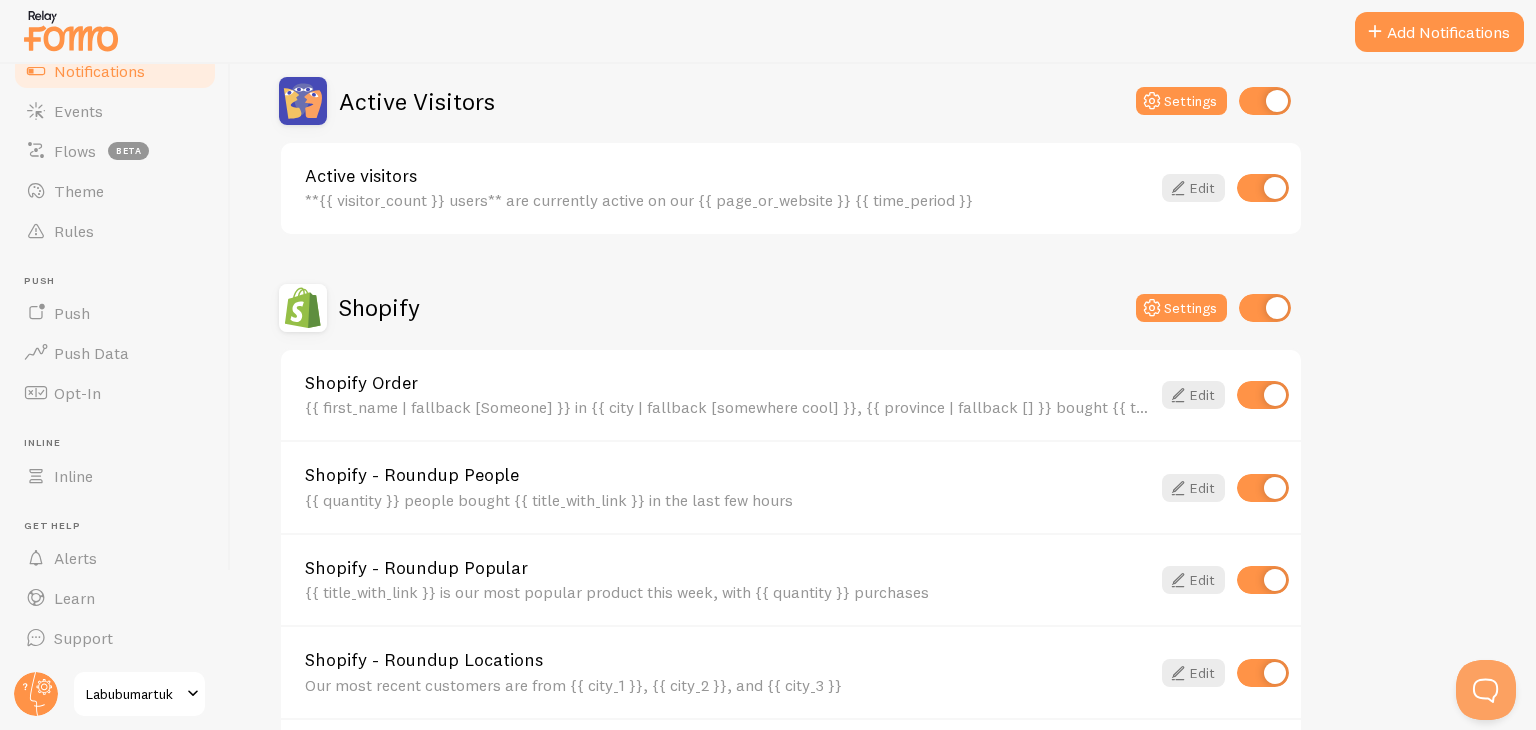 scroll, scrollTop: 876, scrollLeft: 0, axis: vertical 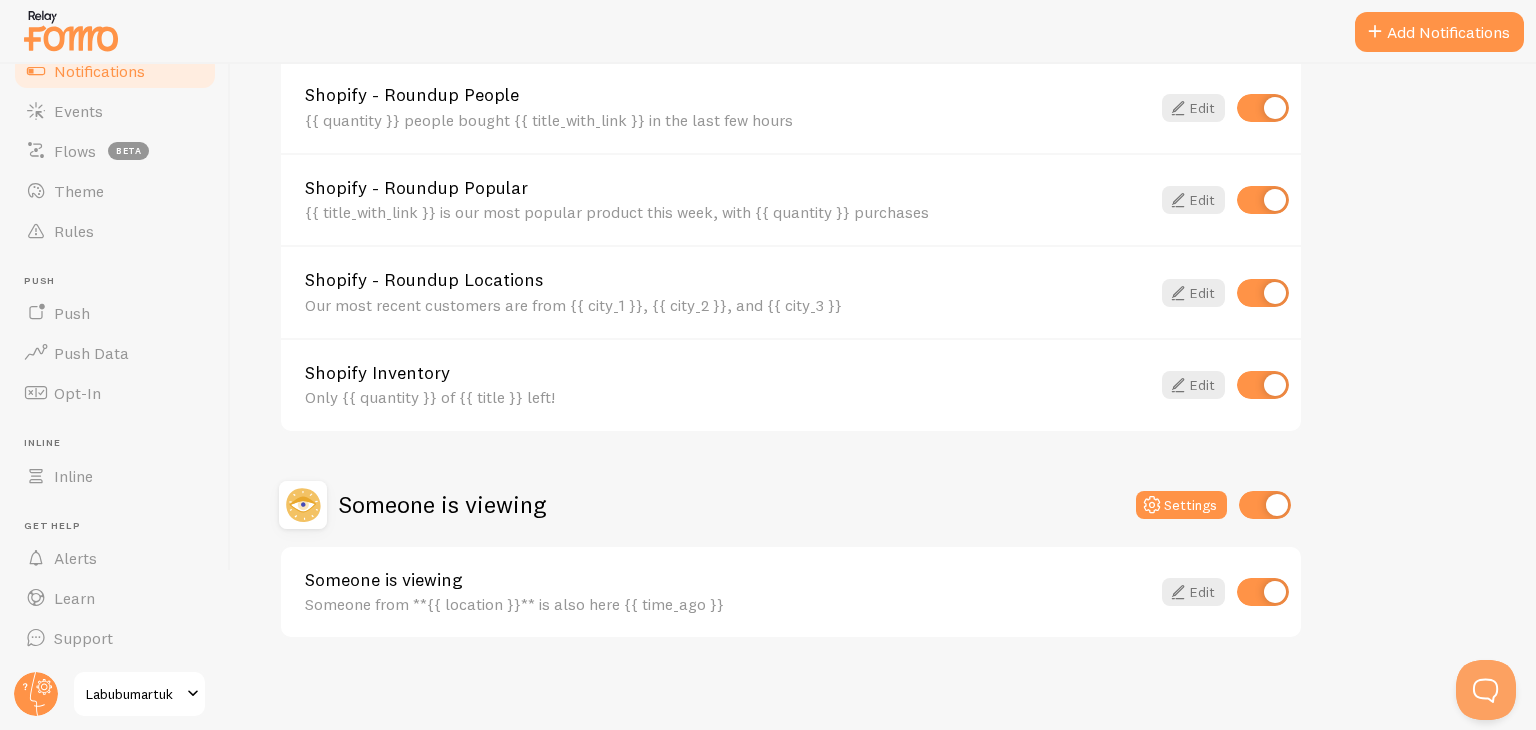 click at bounding box center (768, 32) 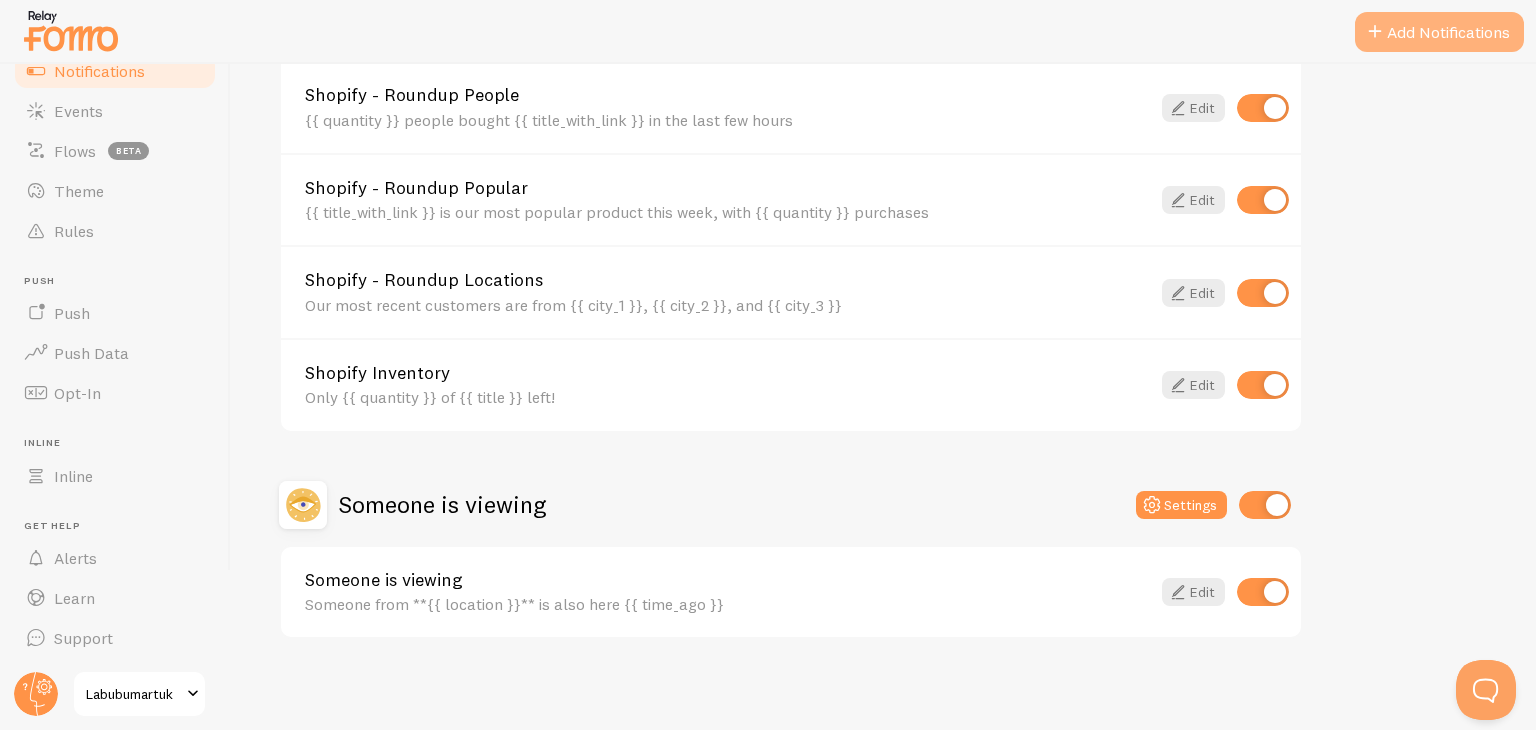 click on "Add Notifications" at bounding box center (1439, 32) 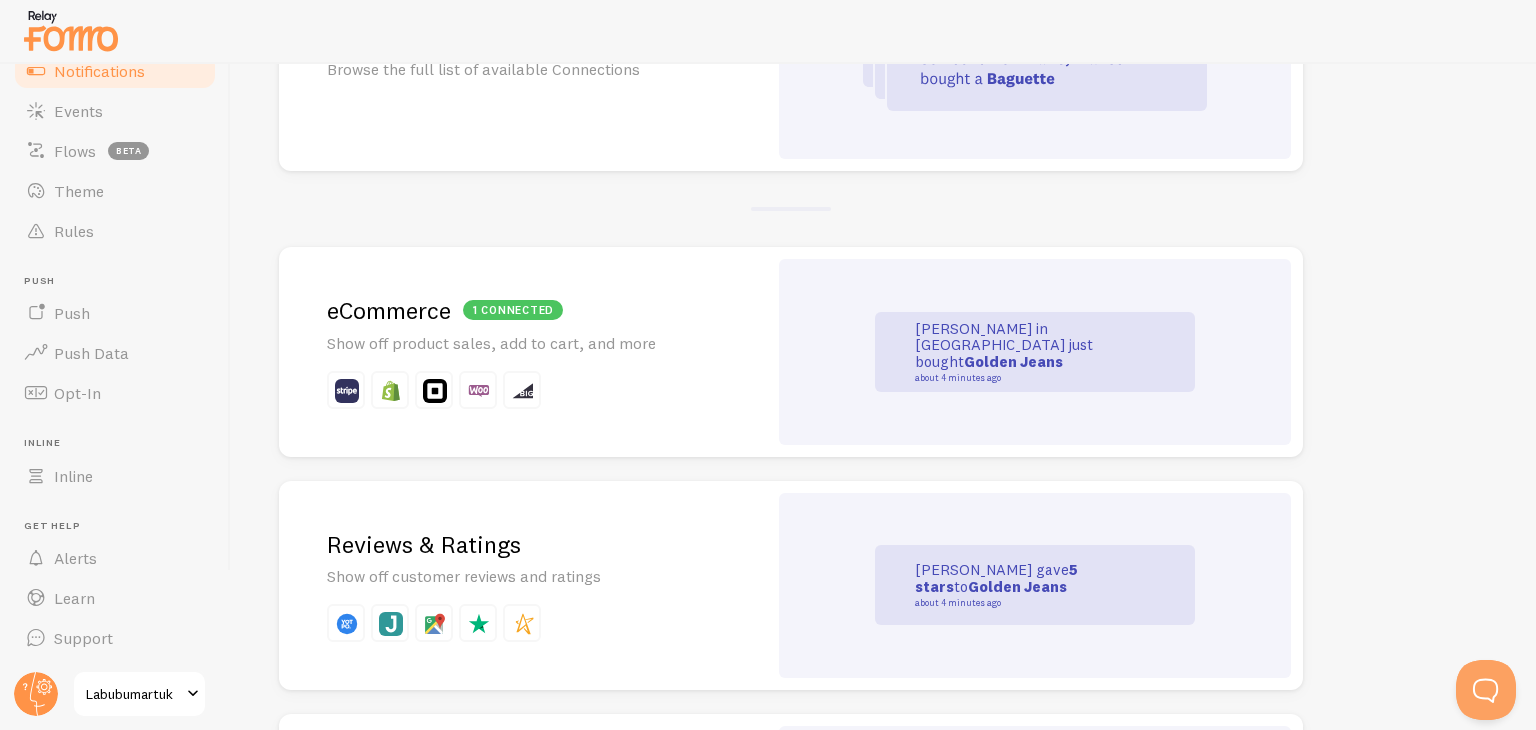 scroll, scrollTop: 306, scrollLeft: 0, axis: vertical 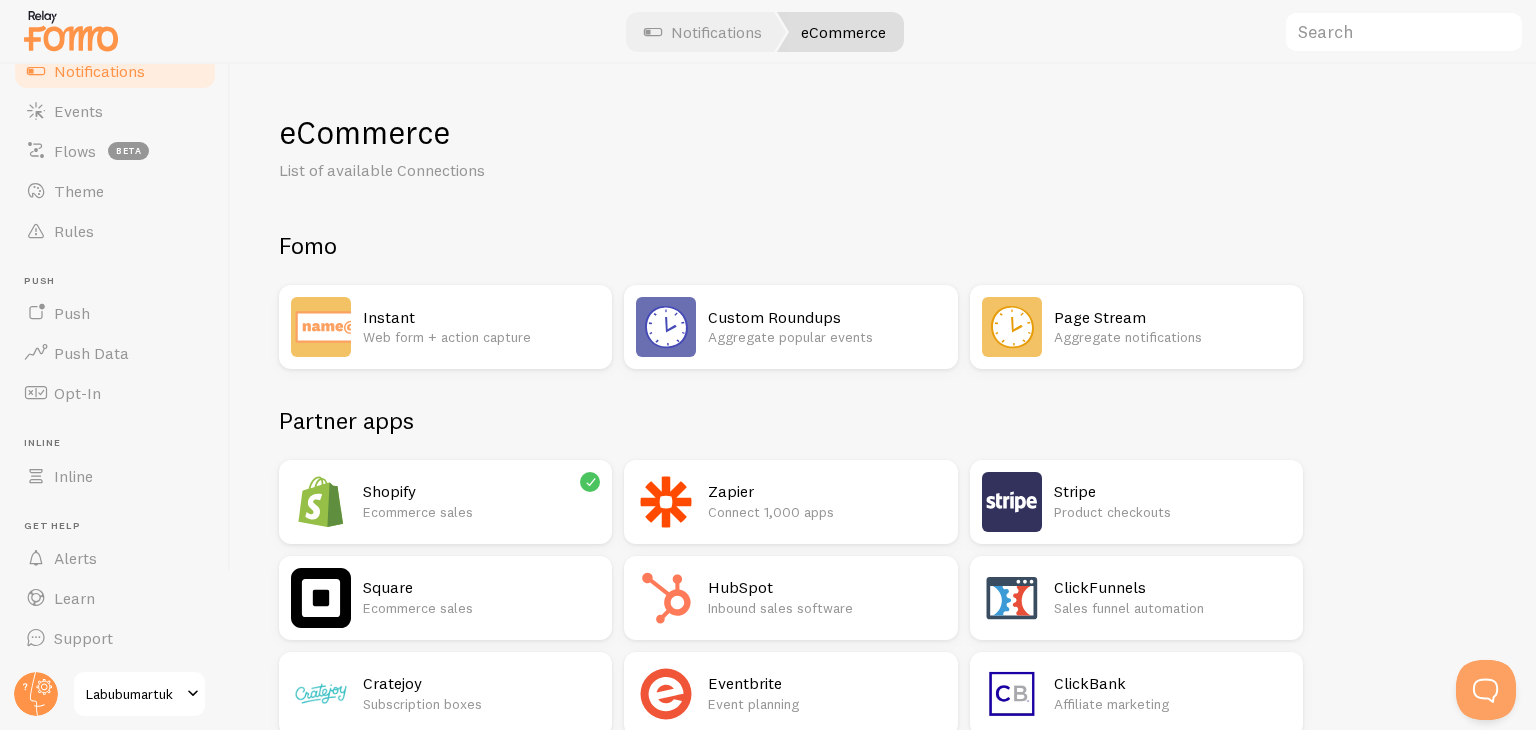 click on "Instant" at bounding box center (481, 317) 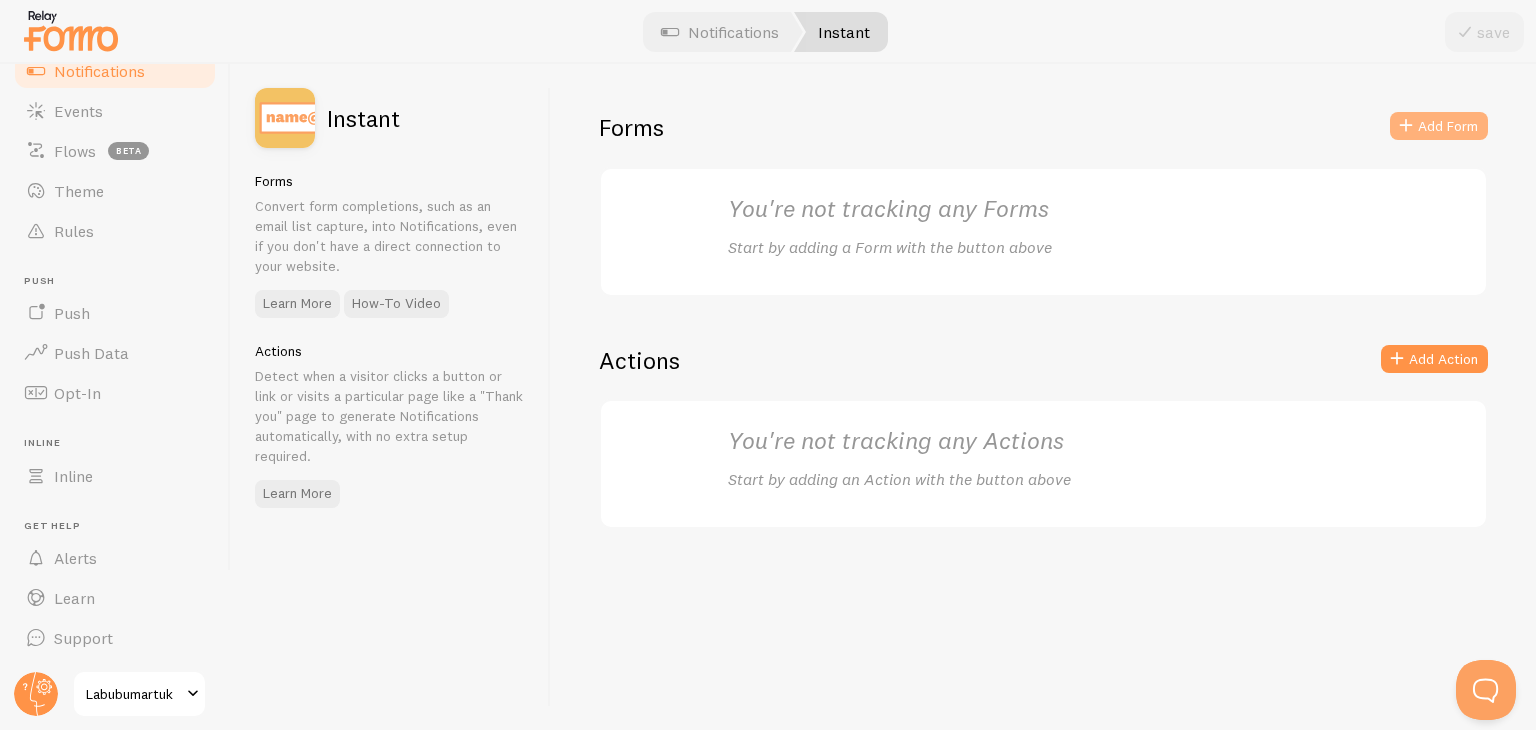 click at bounding box center [1406, 126] 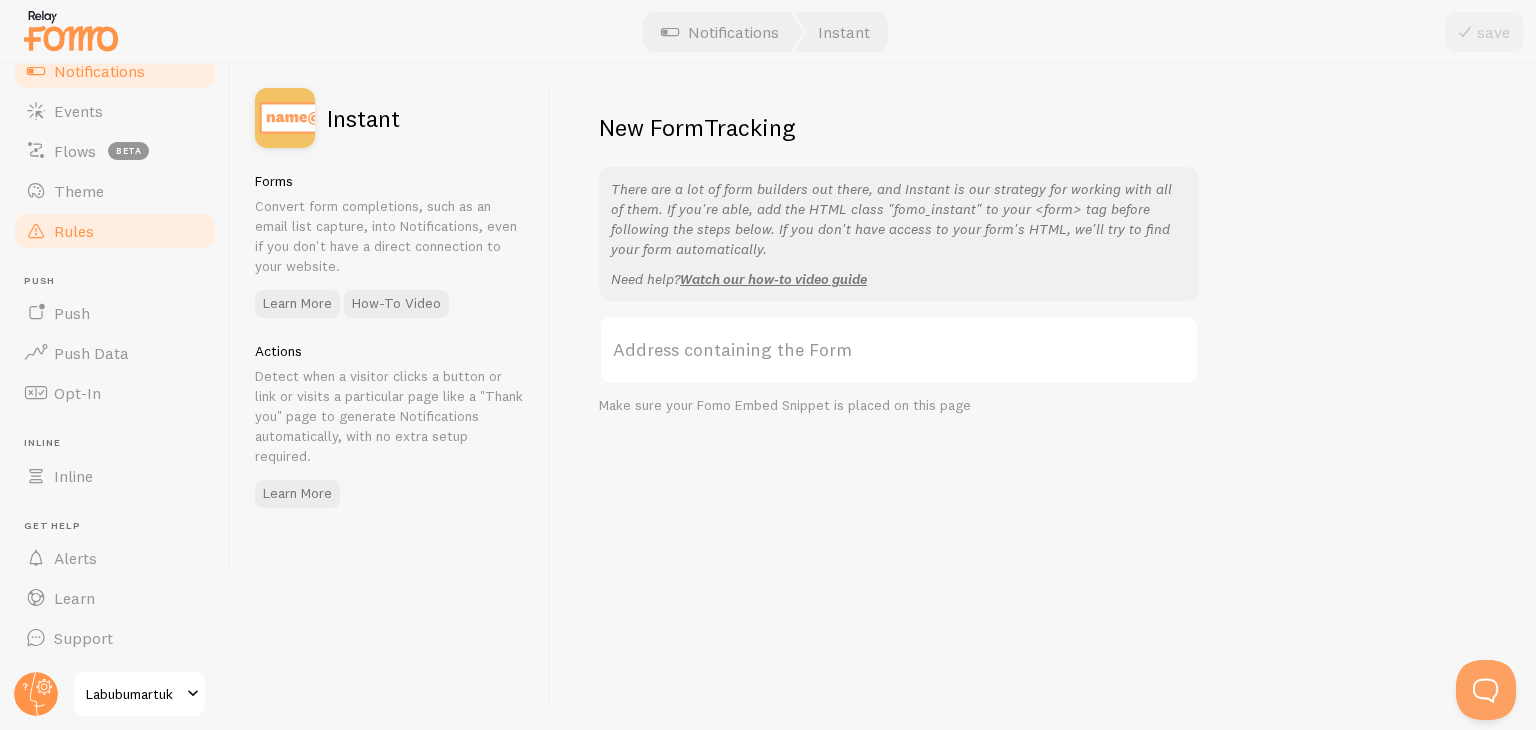 scroll, scrollTop: 0, scrollLeft: 0, axis: both 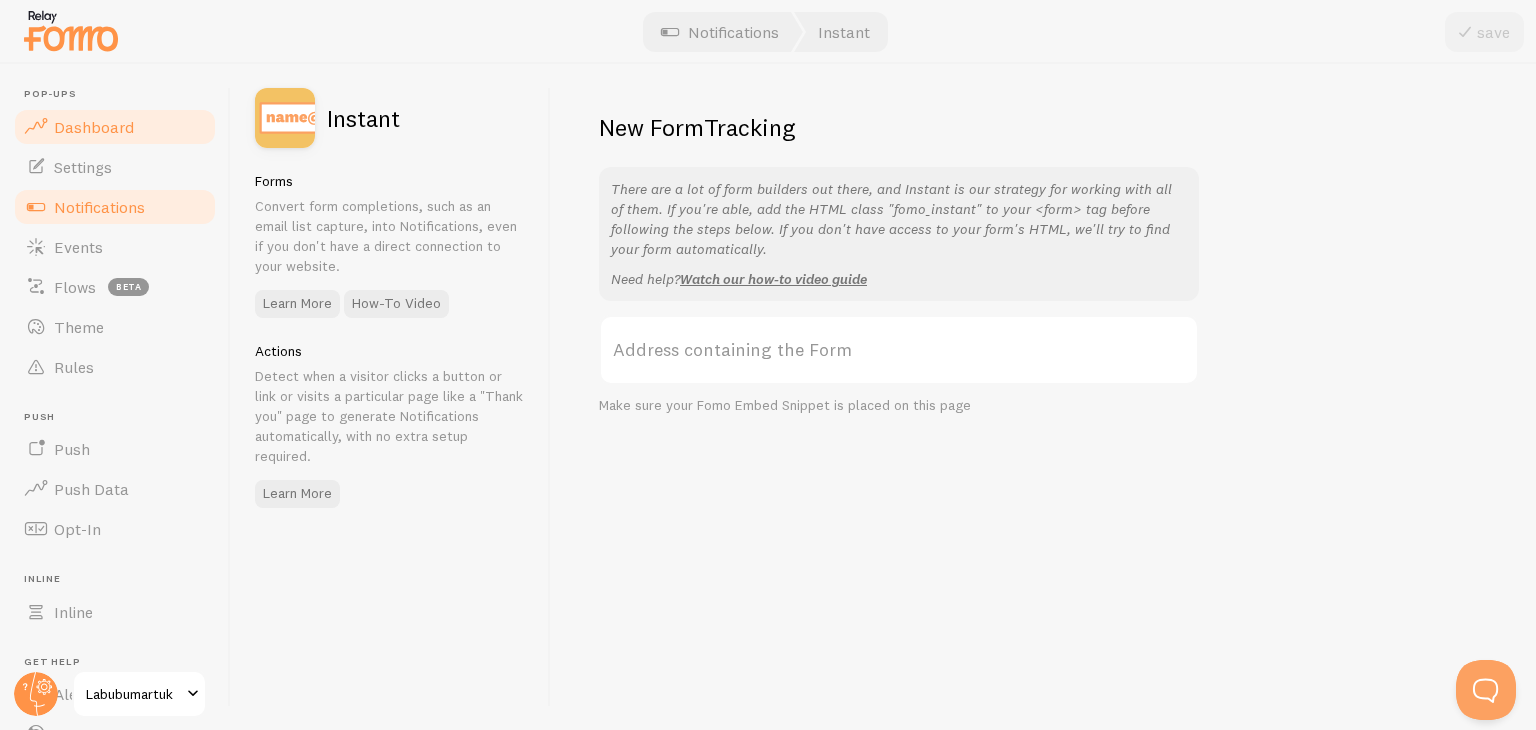 click on "Dashboard" at bounding box center (94, 127) 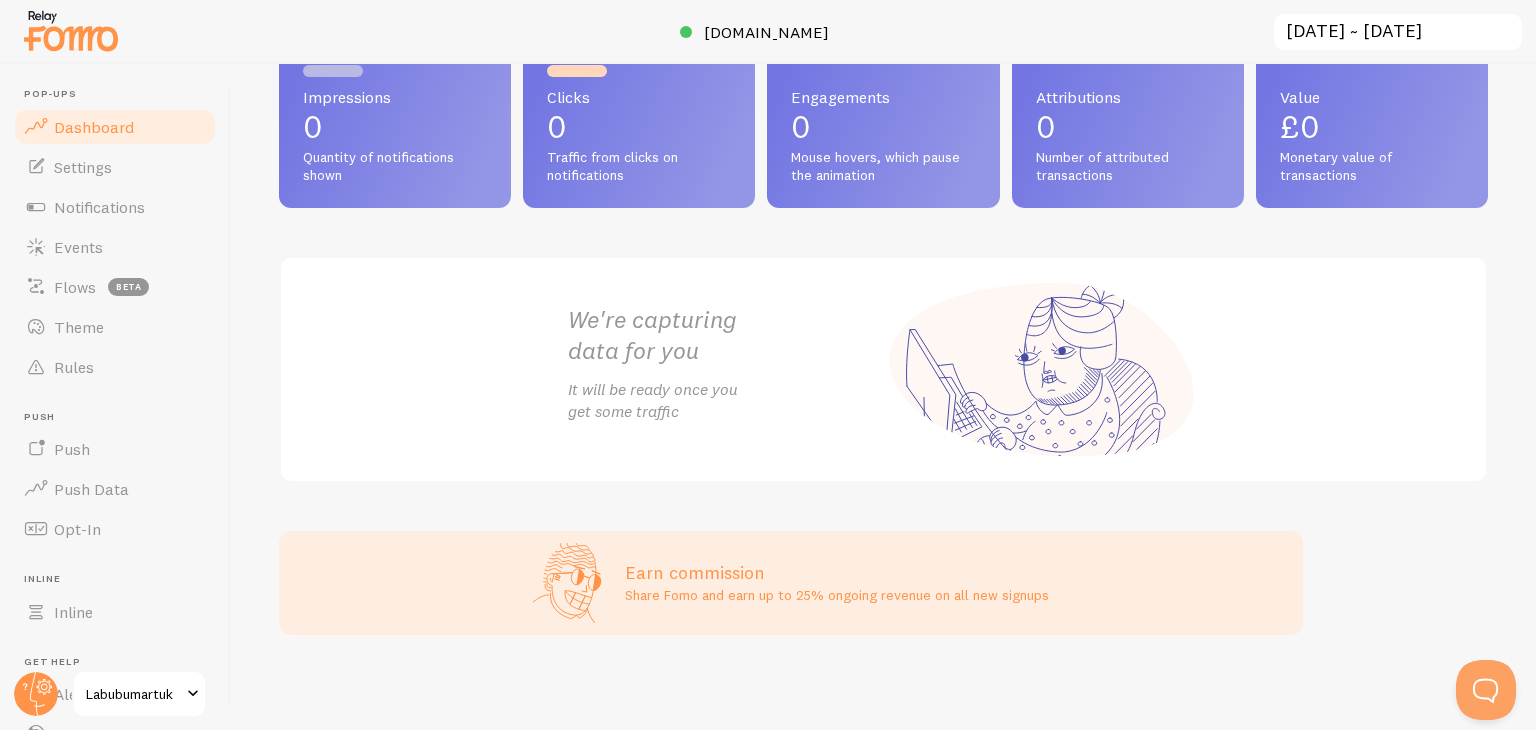 scroll, scrollTop: 0, scrollLeft: 0, axis: both 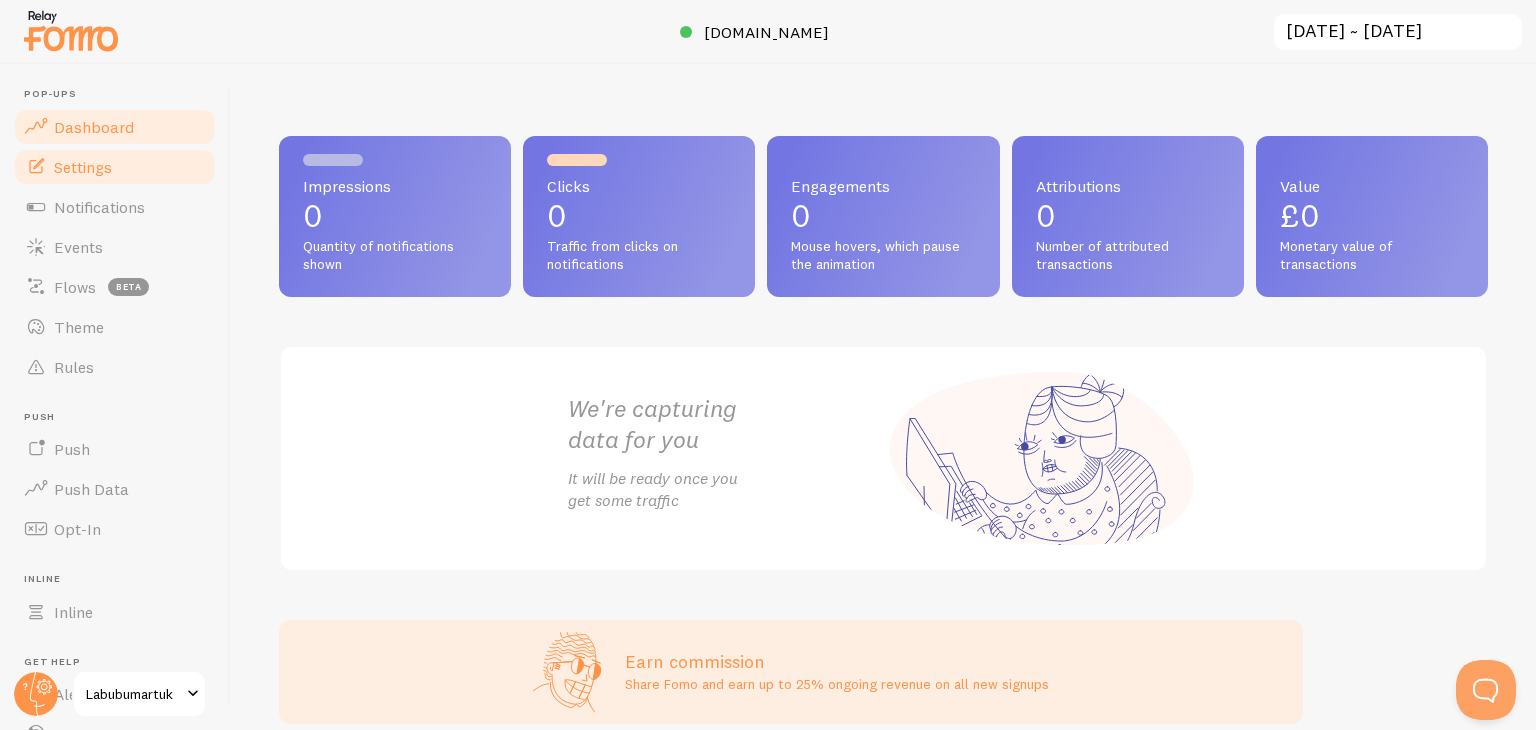 click on "Settings" at bounding box center (83, 167) 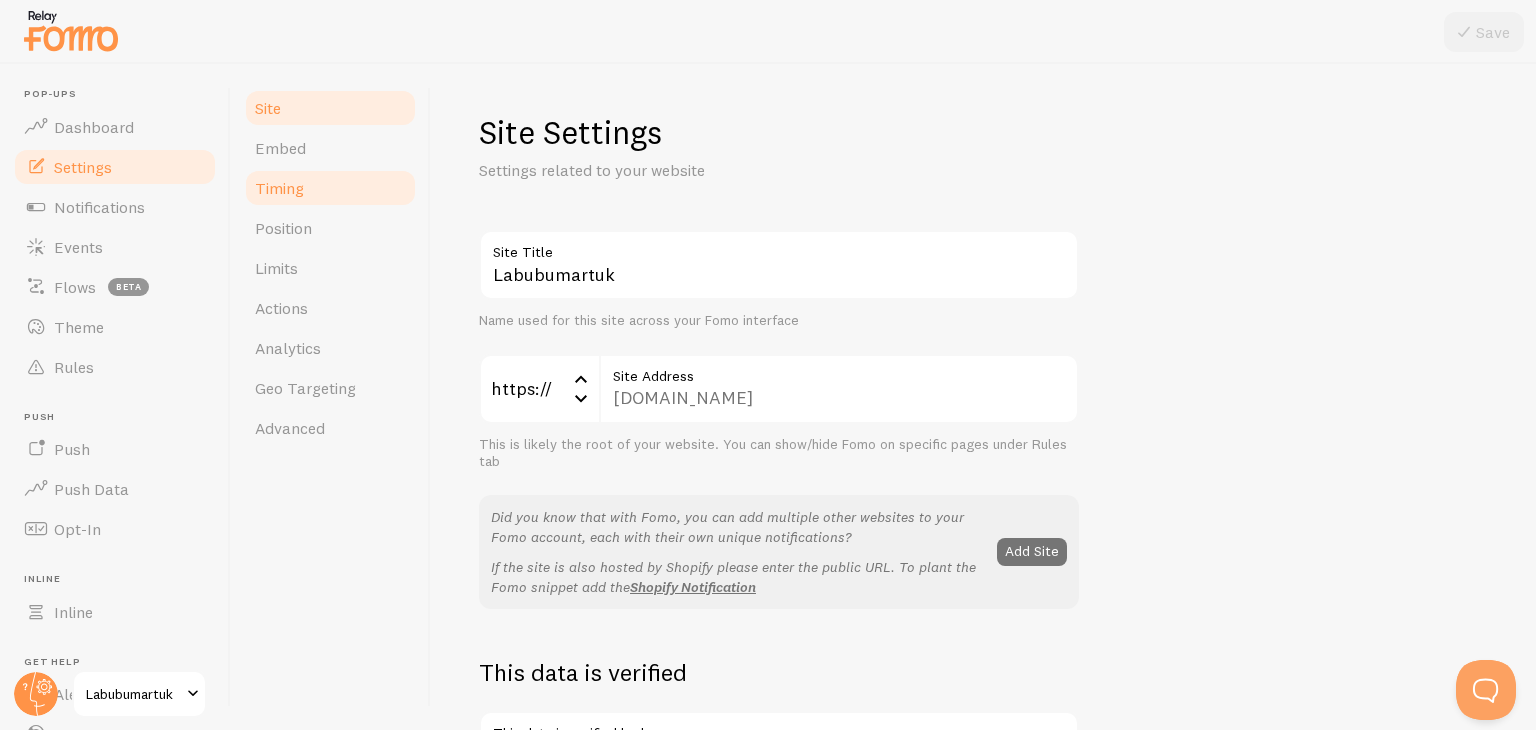 click on "Timing" at bounding box center [279, 188] 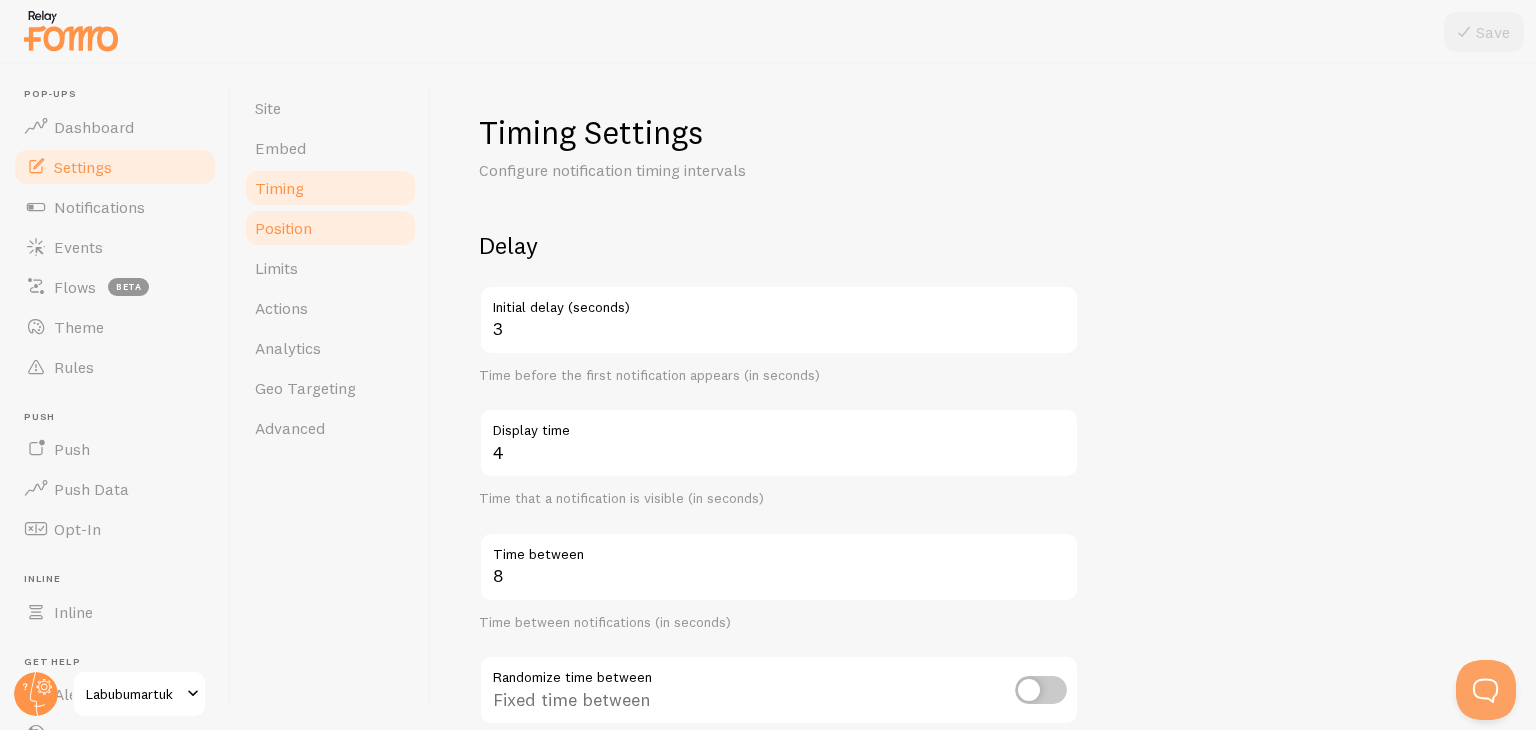 click on "Position" at bounding box center (283, 228) 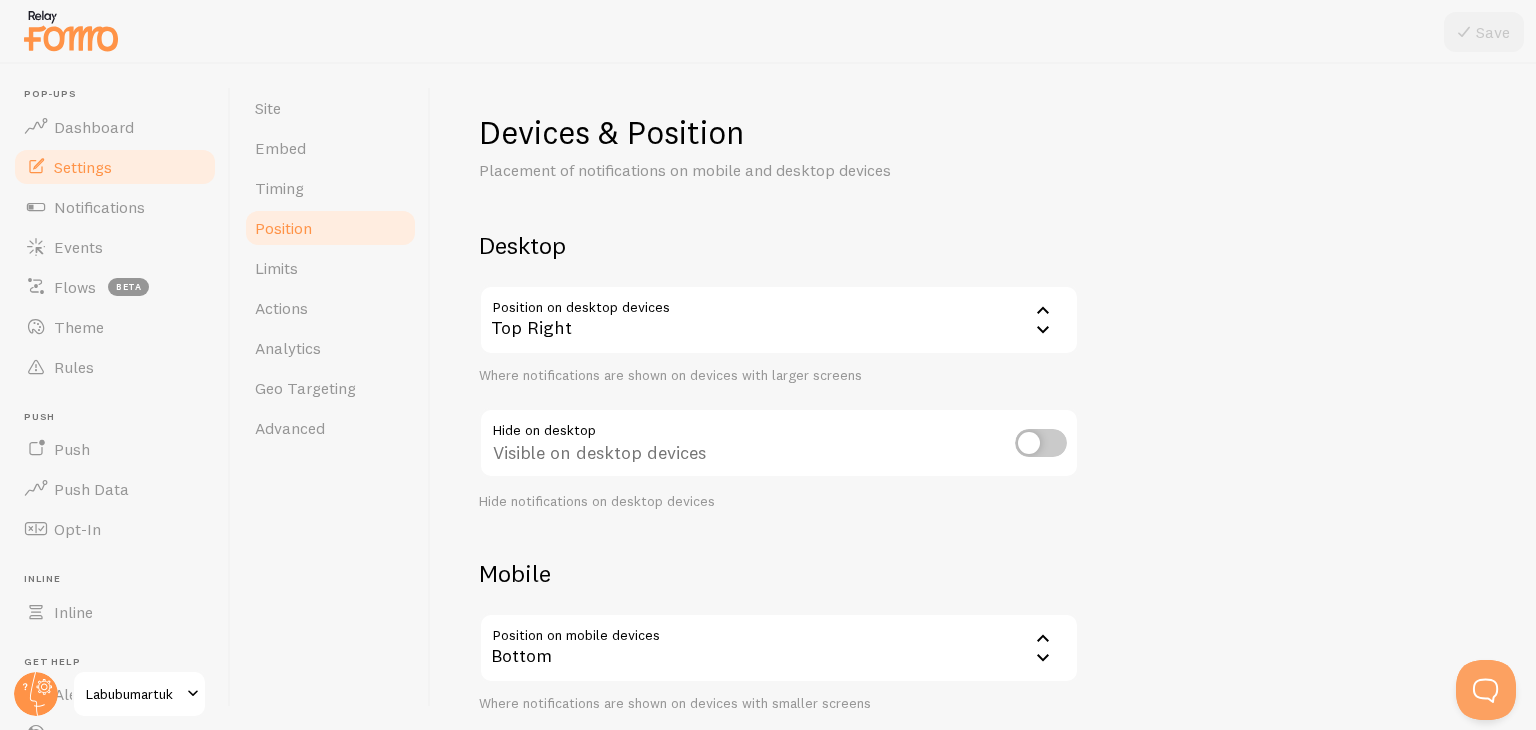 click 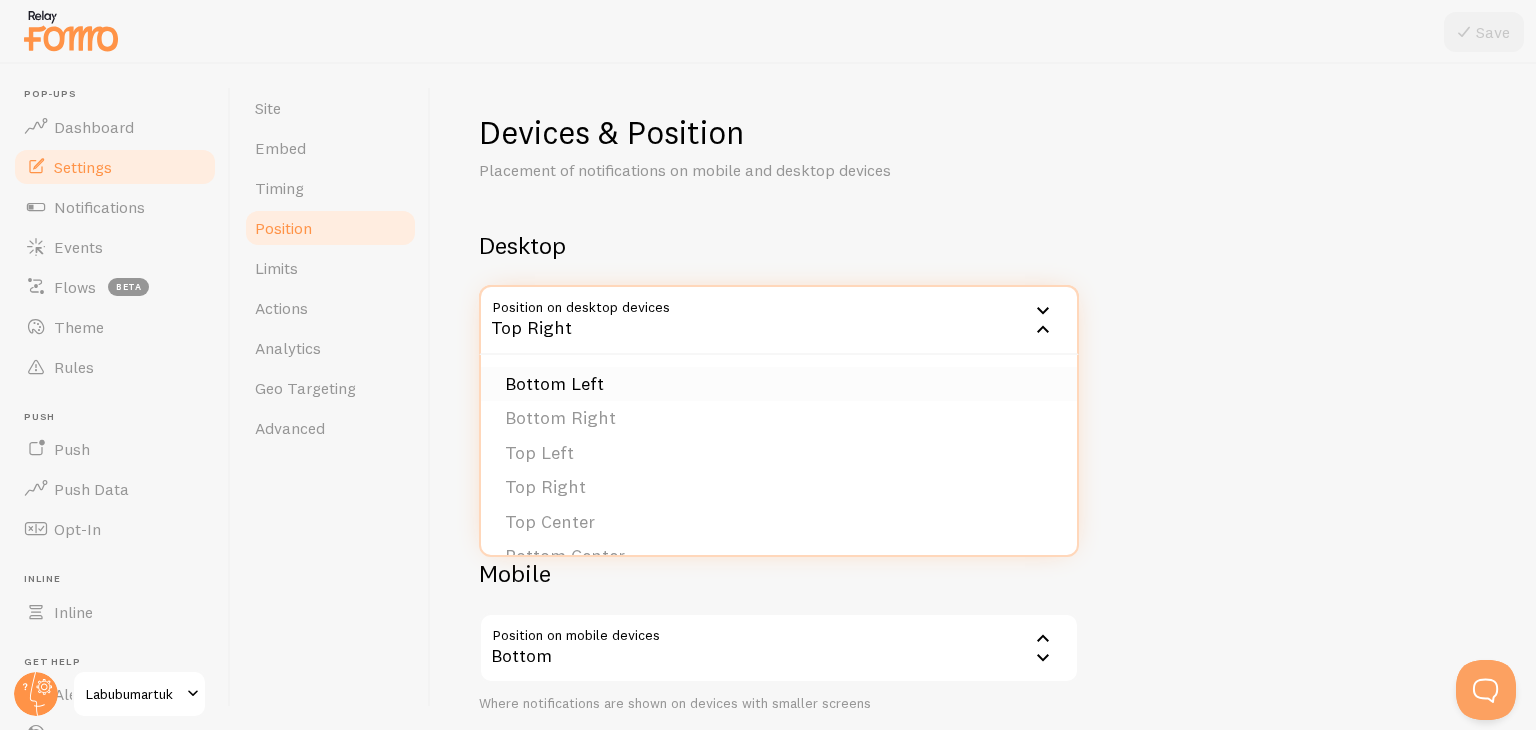 click on "Bottom Left" at bounding box center (779, 384) 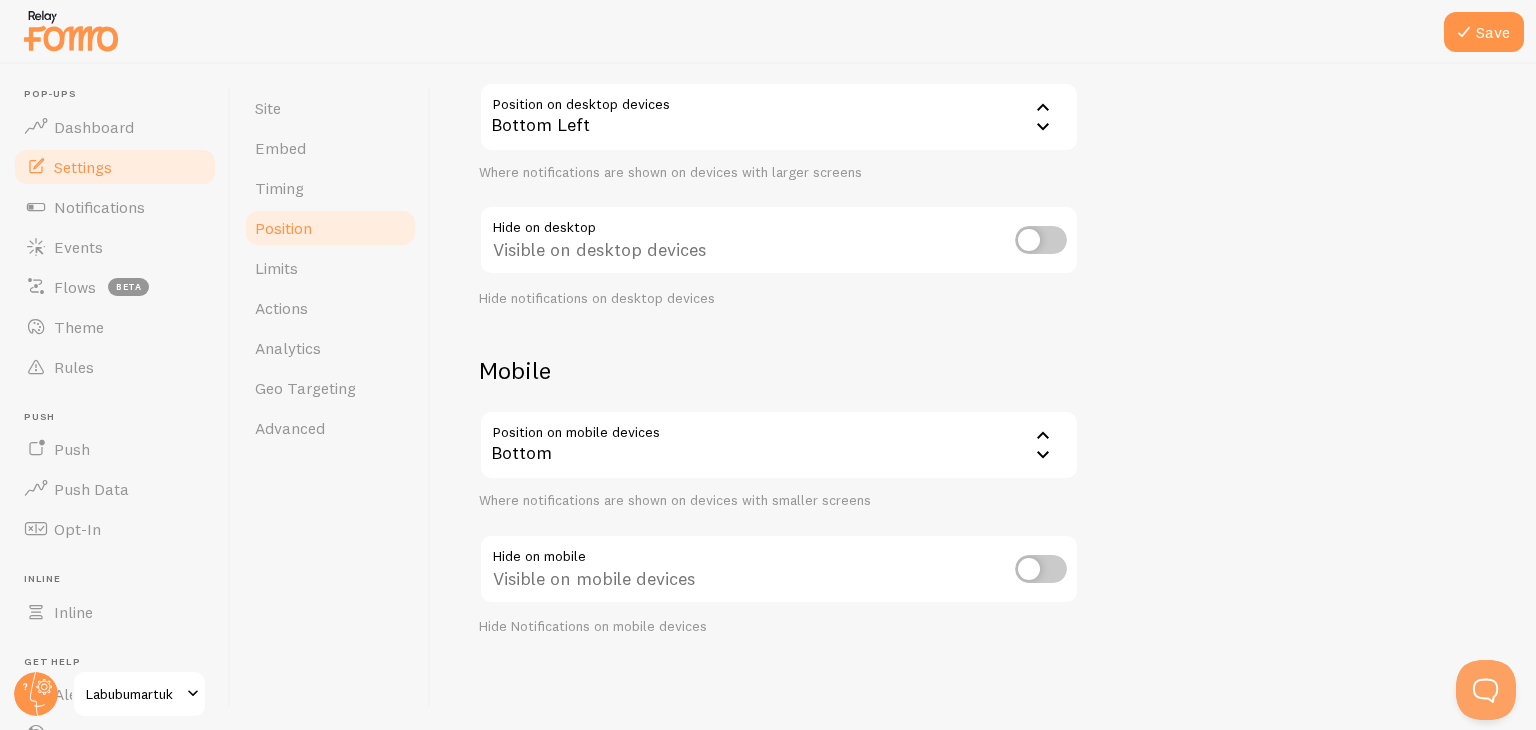scroll, scrollTop: 202, scrollLeft: 0, axis: vertical 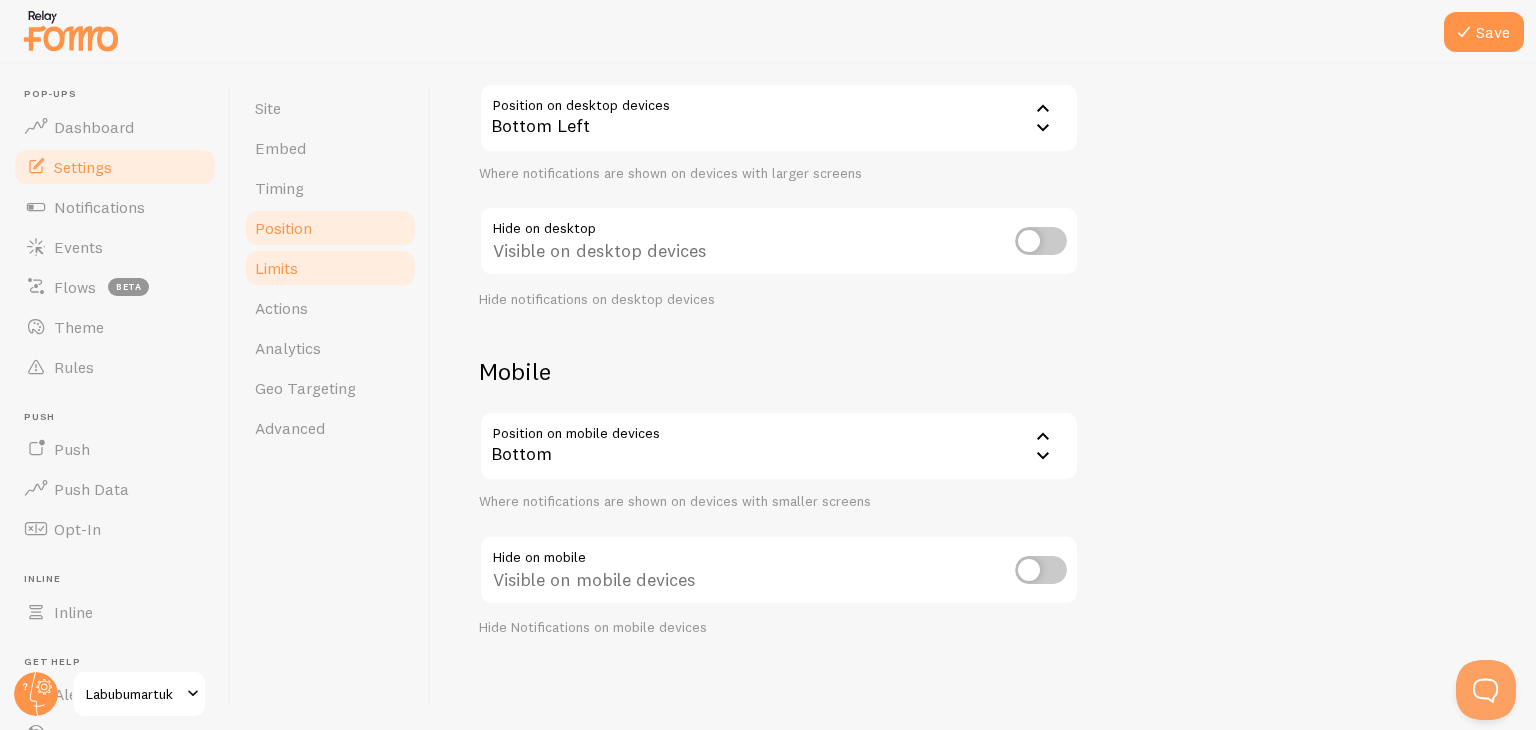 click on "Limits" at bounding box center (276, 268) 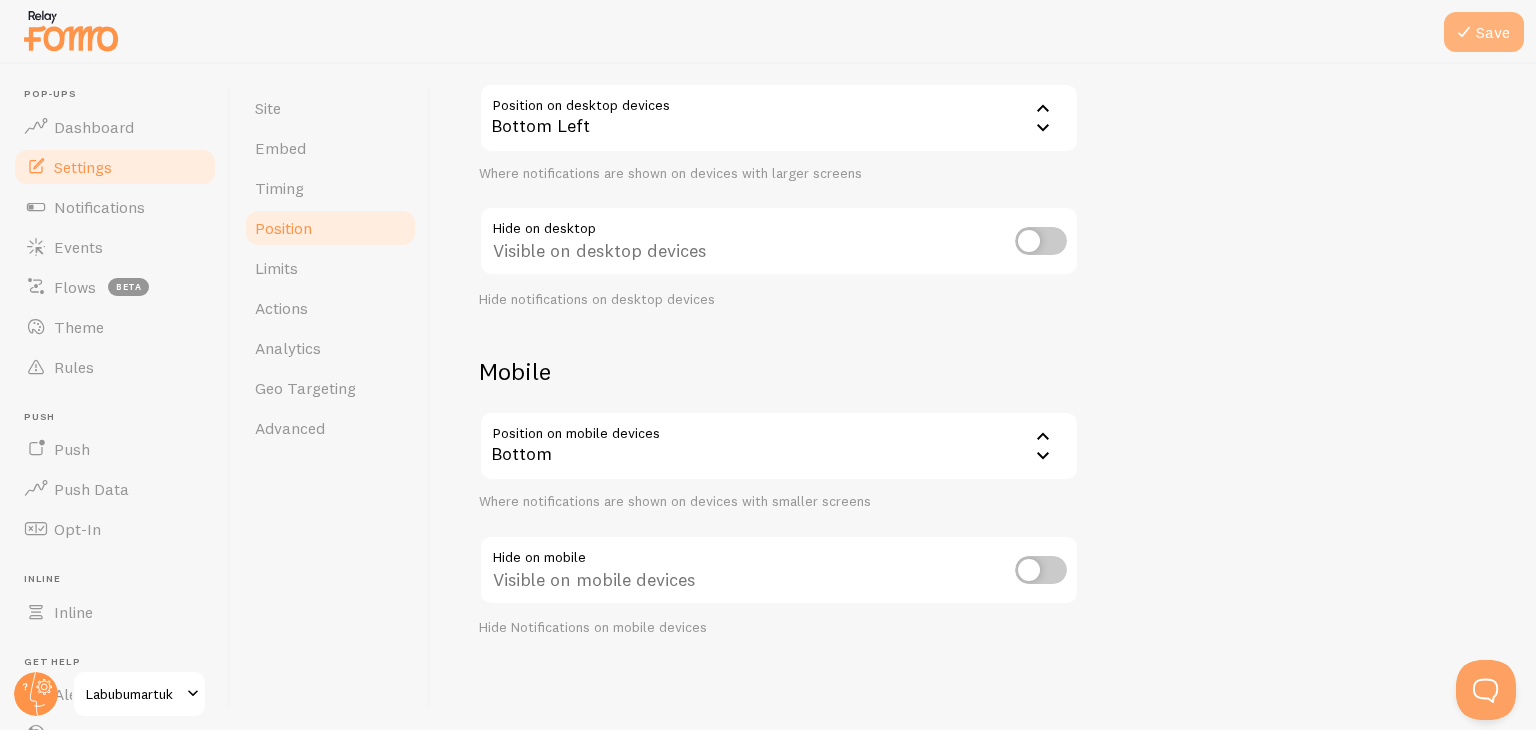 click at bounding box center [1464, 32] 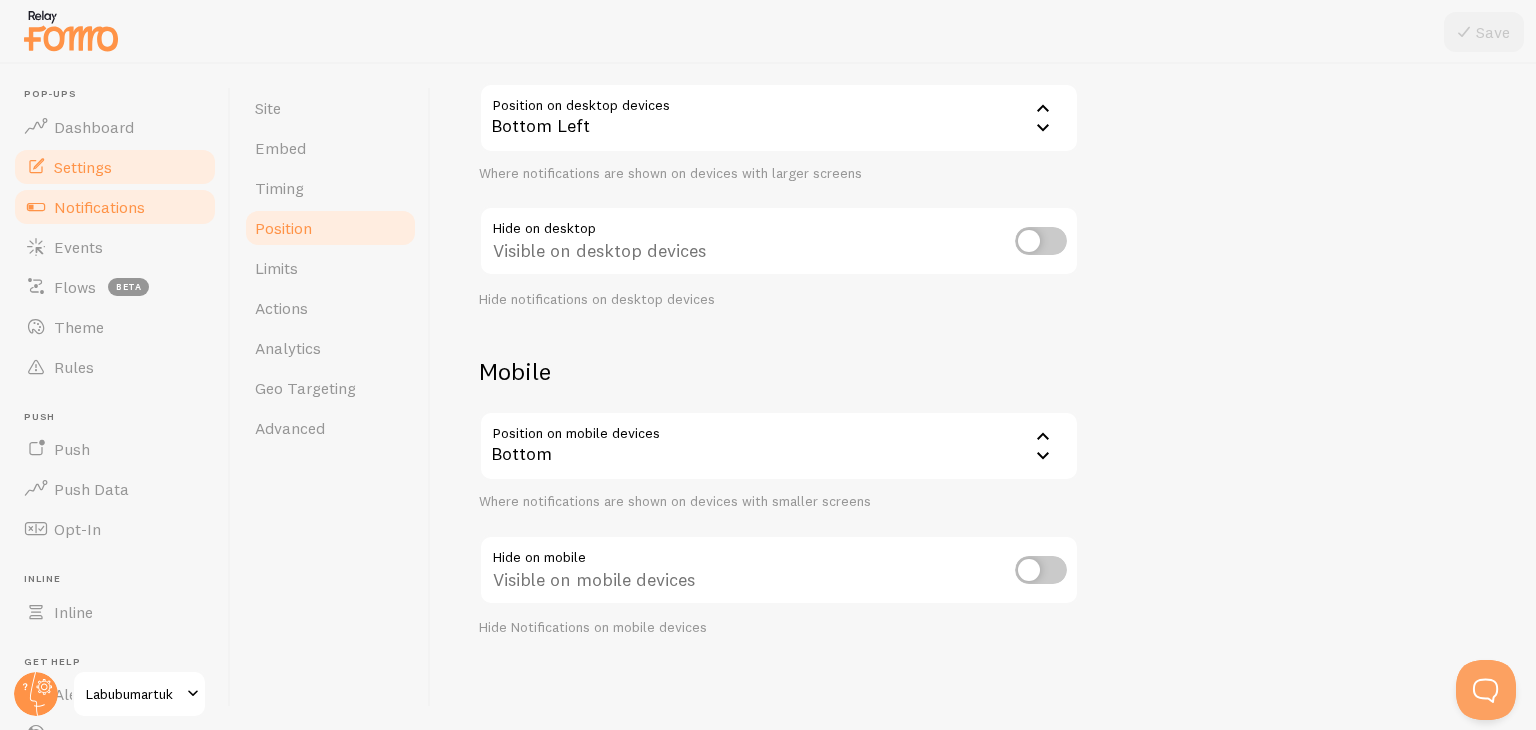 click on "Notifications" at bounding box center (99, 207) 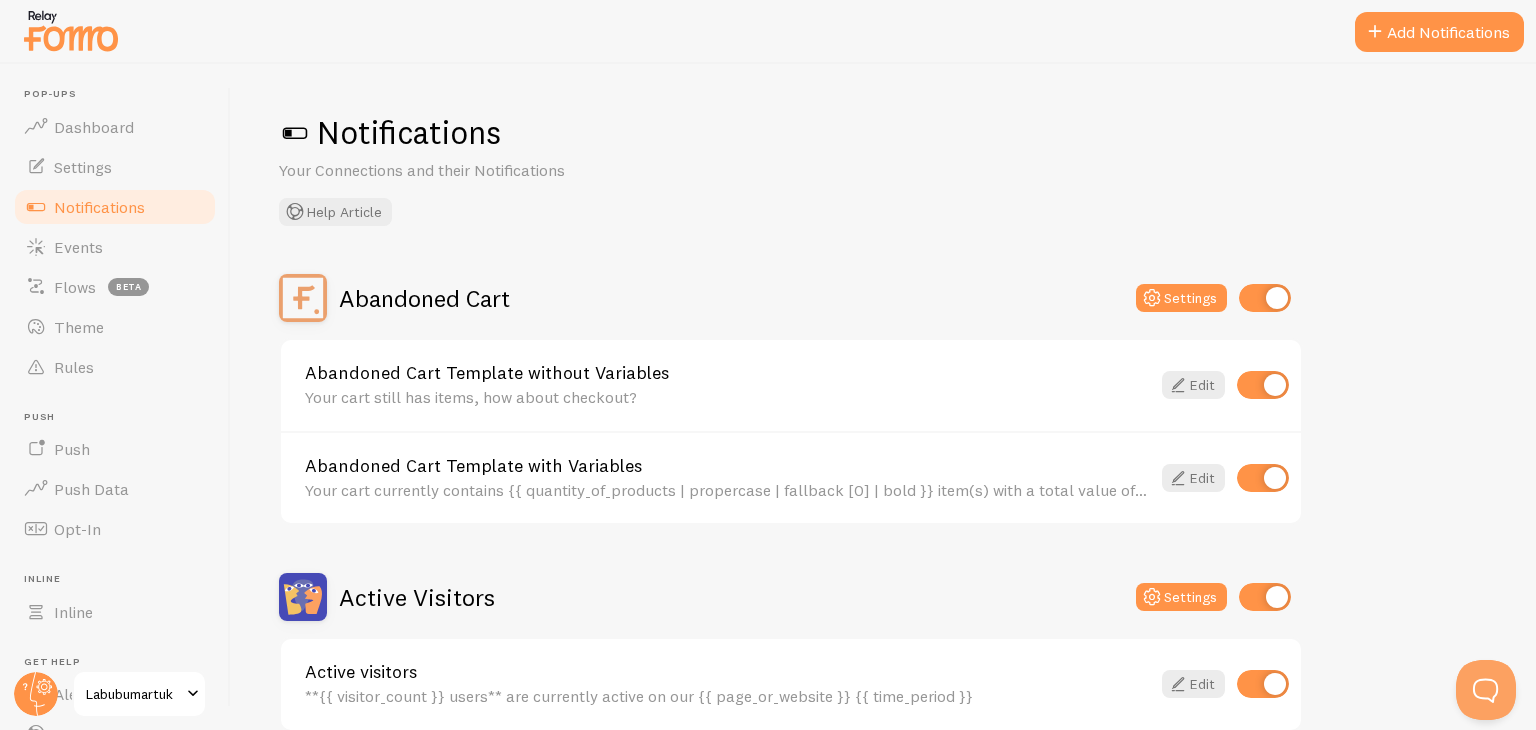 click at bounding box center [295, 133] 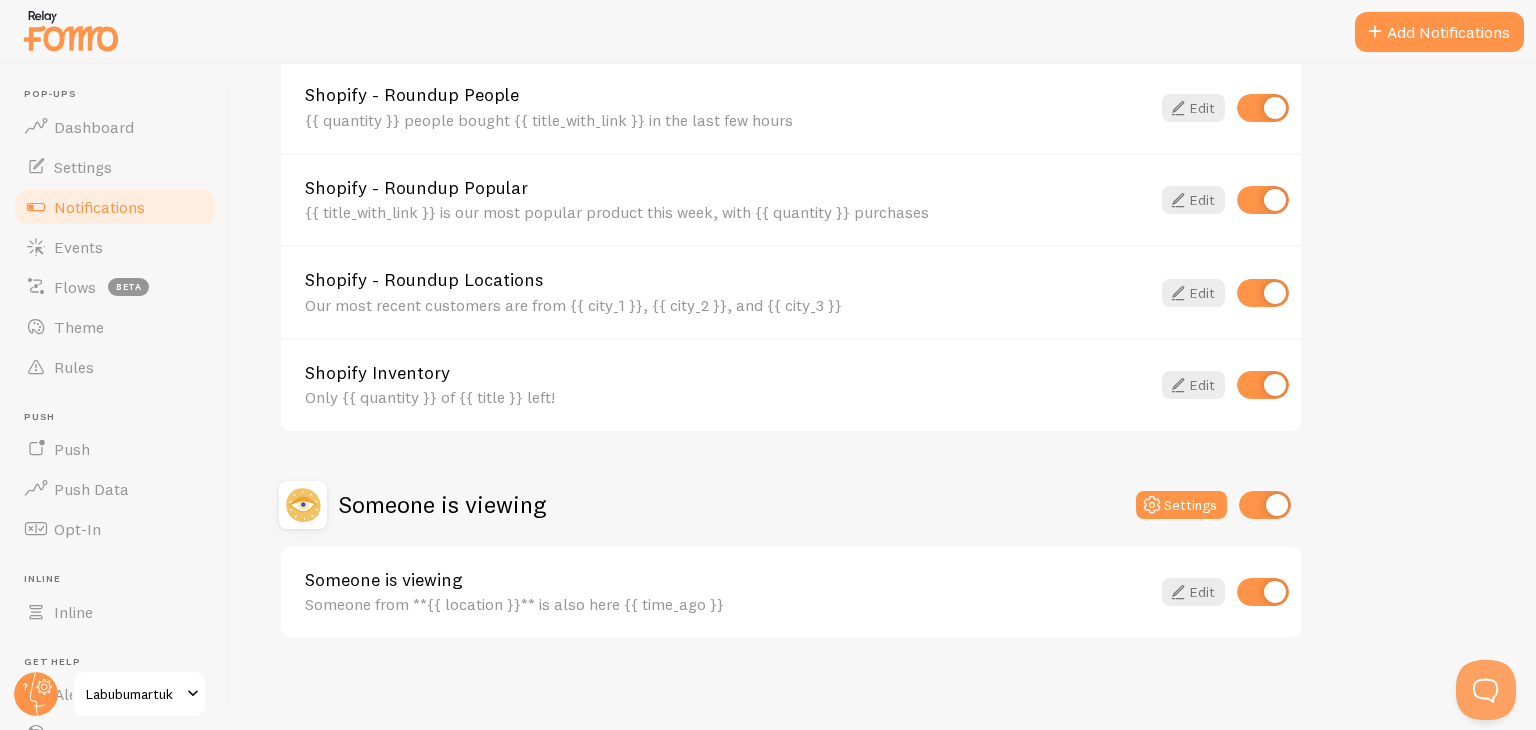 scroll, scrollTop: 874, scrollLeft: 0, axis: vertical 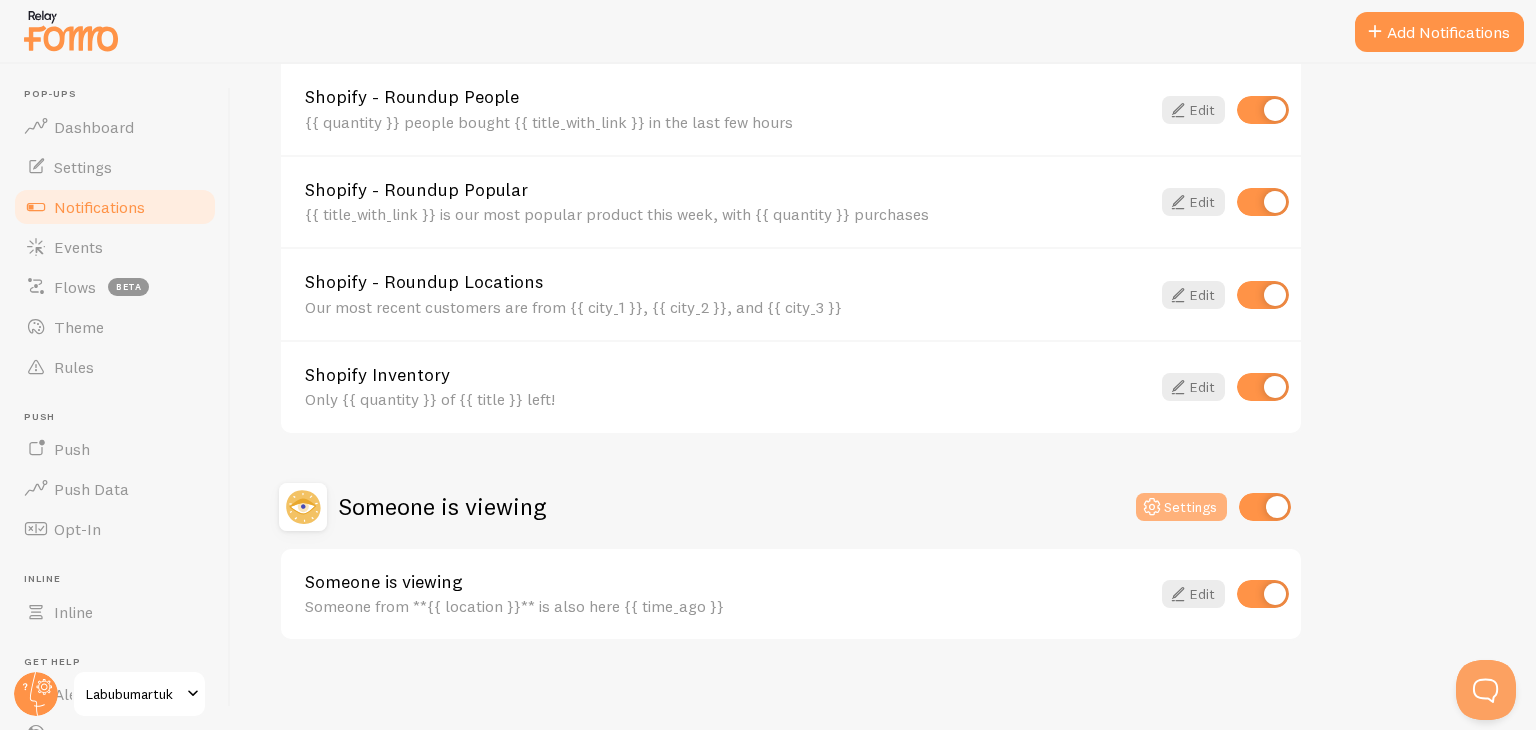 click on "Settings" at bounding box center [1181, 507] 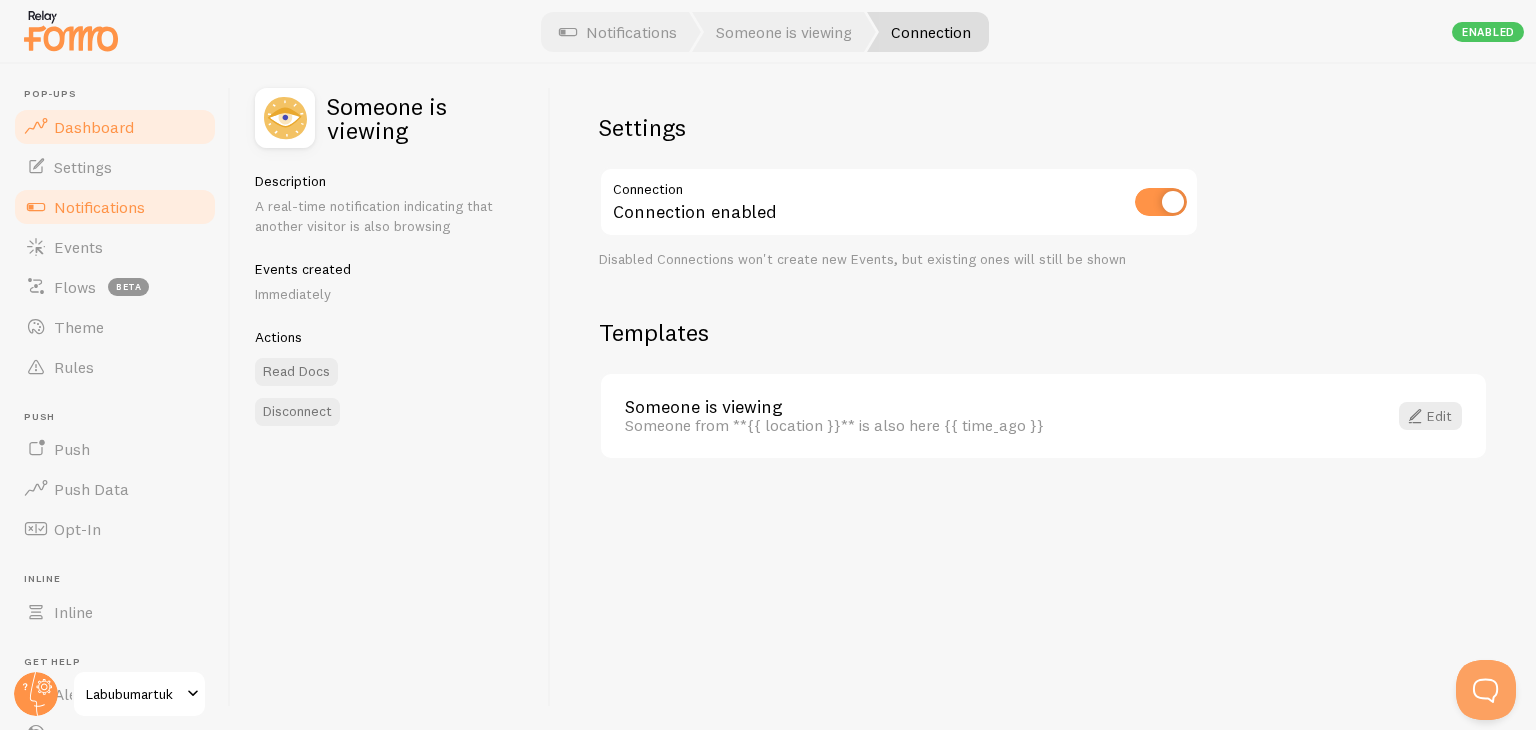 click on "Dashboard" at bounding box center (94, 127) 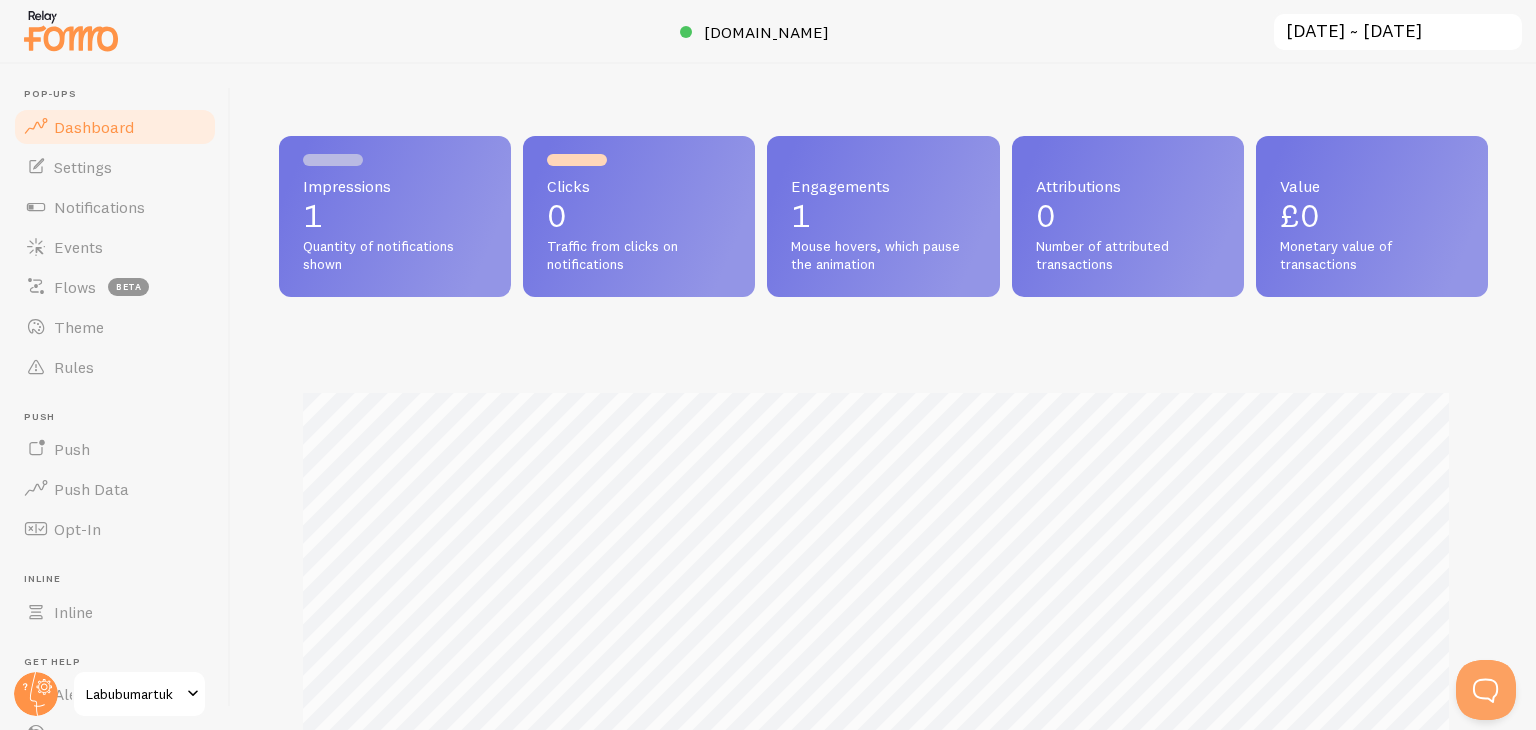 scroll, scrollTop: 999474, scrollLeft: 998805, axis: both 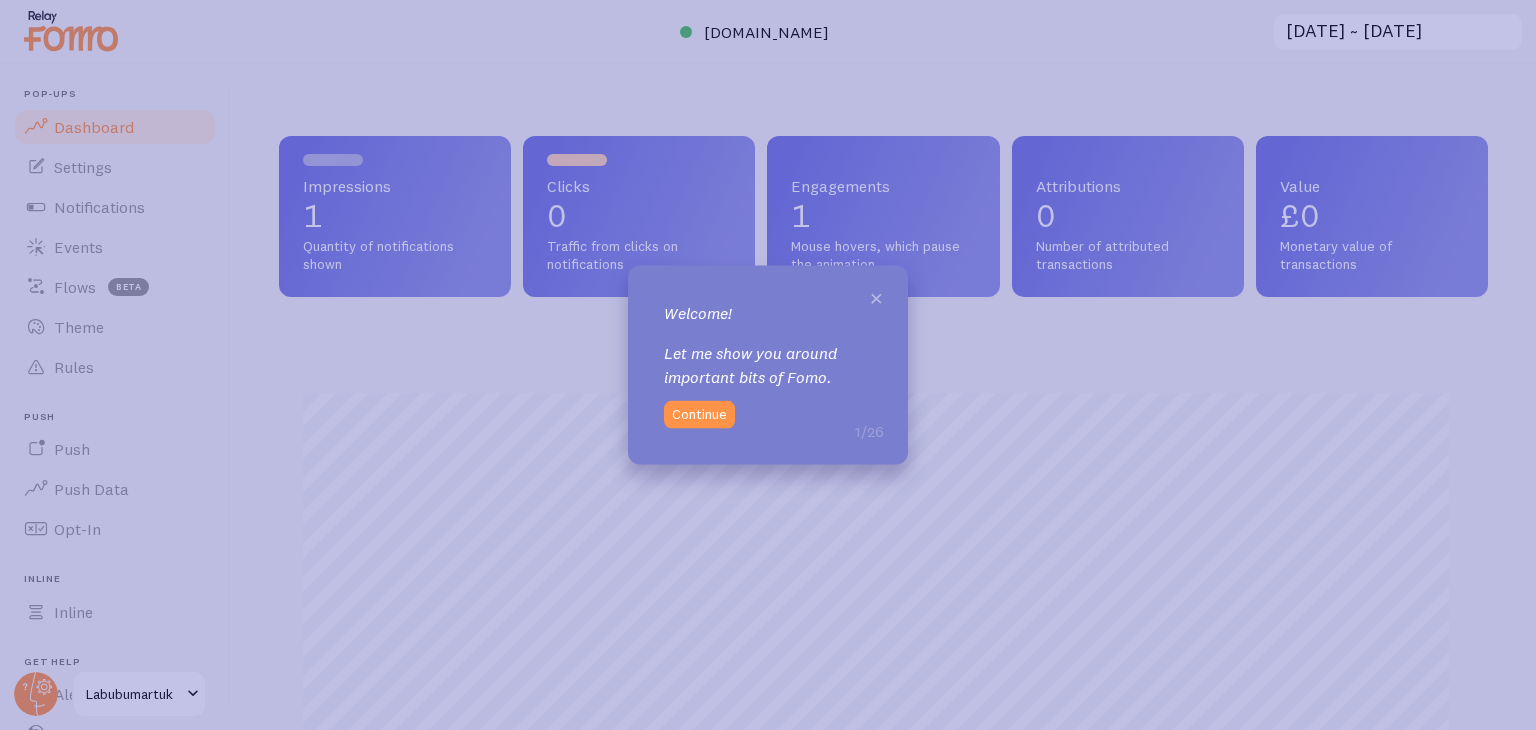 click on "×" at bounding box center (876, 297) 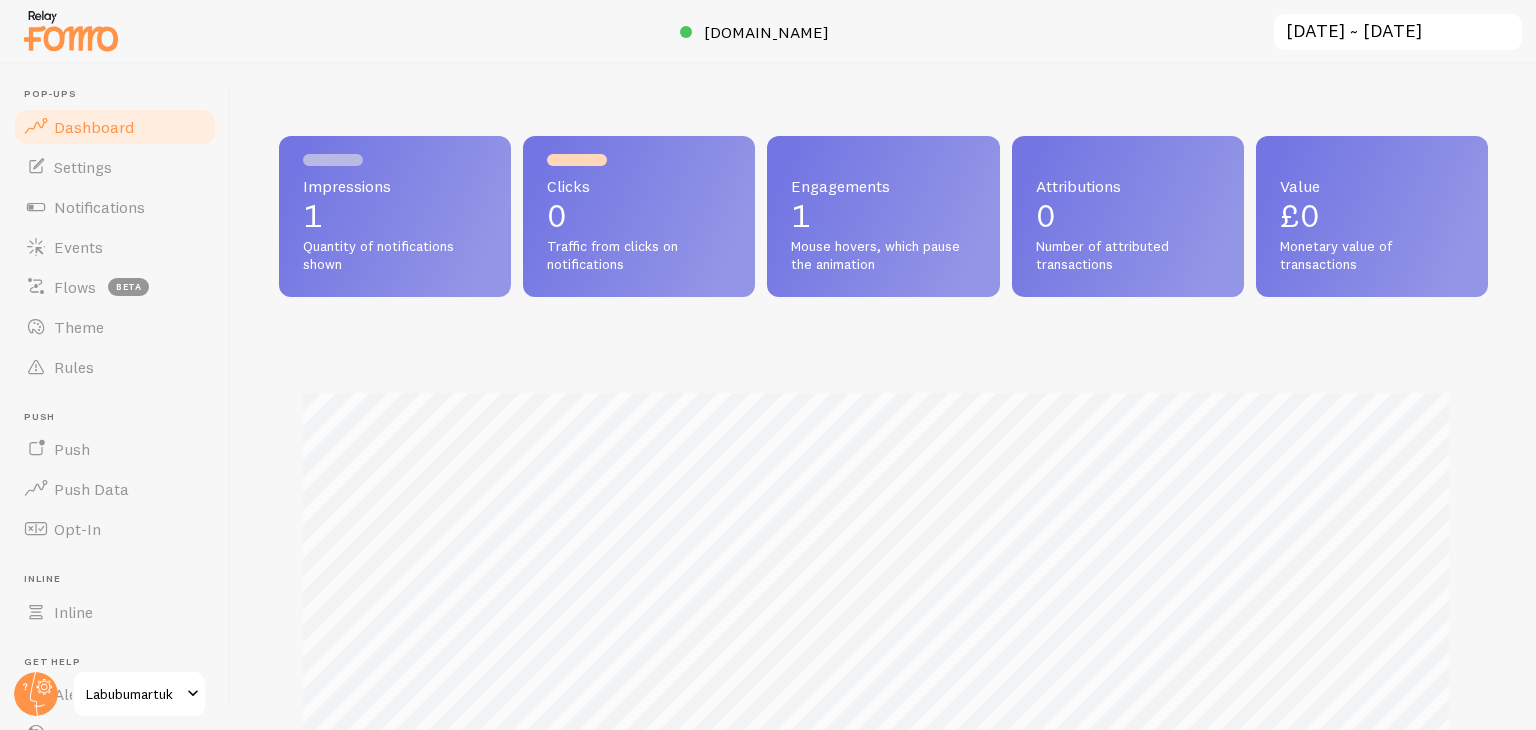 click at bounding box center [193, 694] 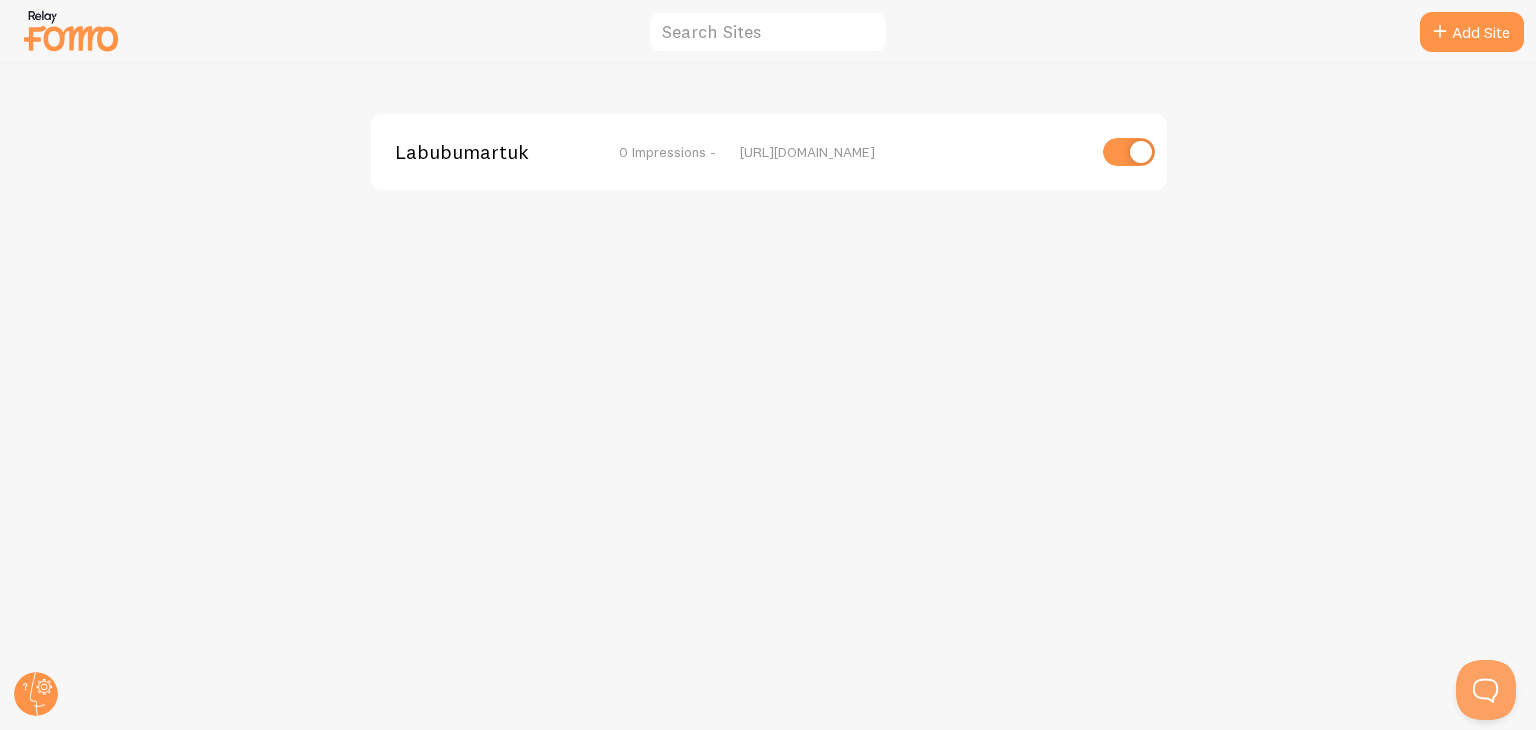 scroll, scrollTop: 0, scrollLeft: 0, axis: both 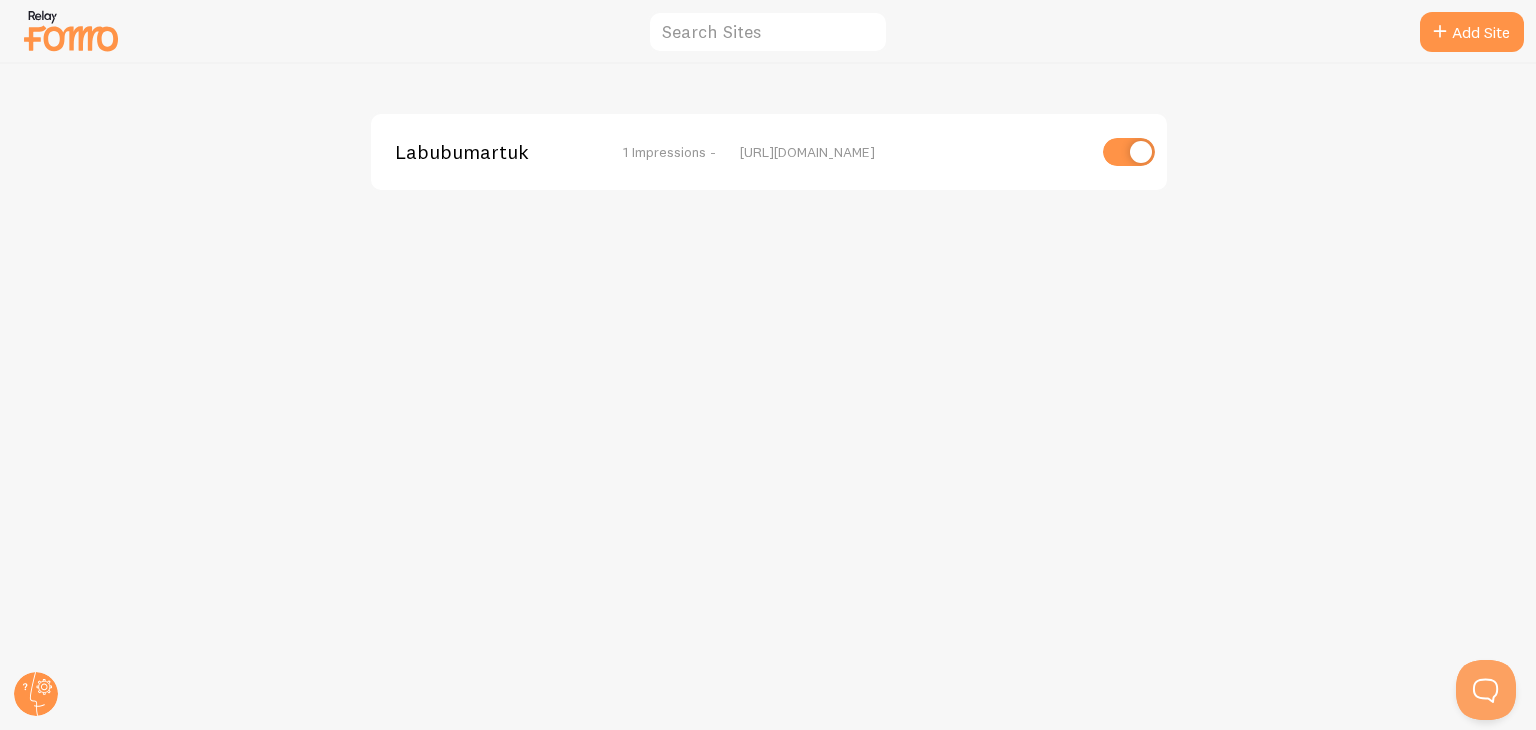 click at bounding box center [1129, 152] 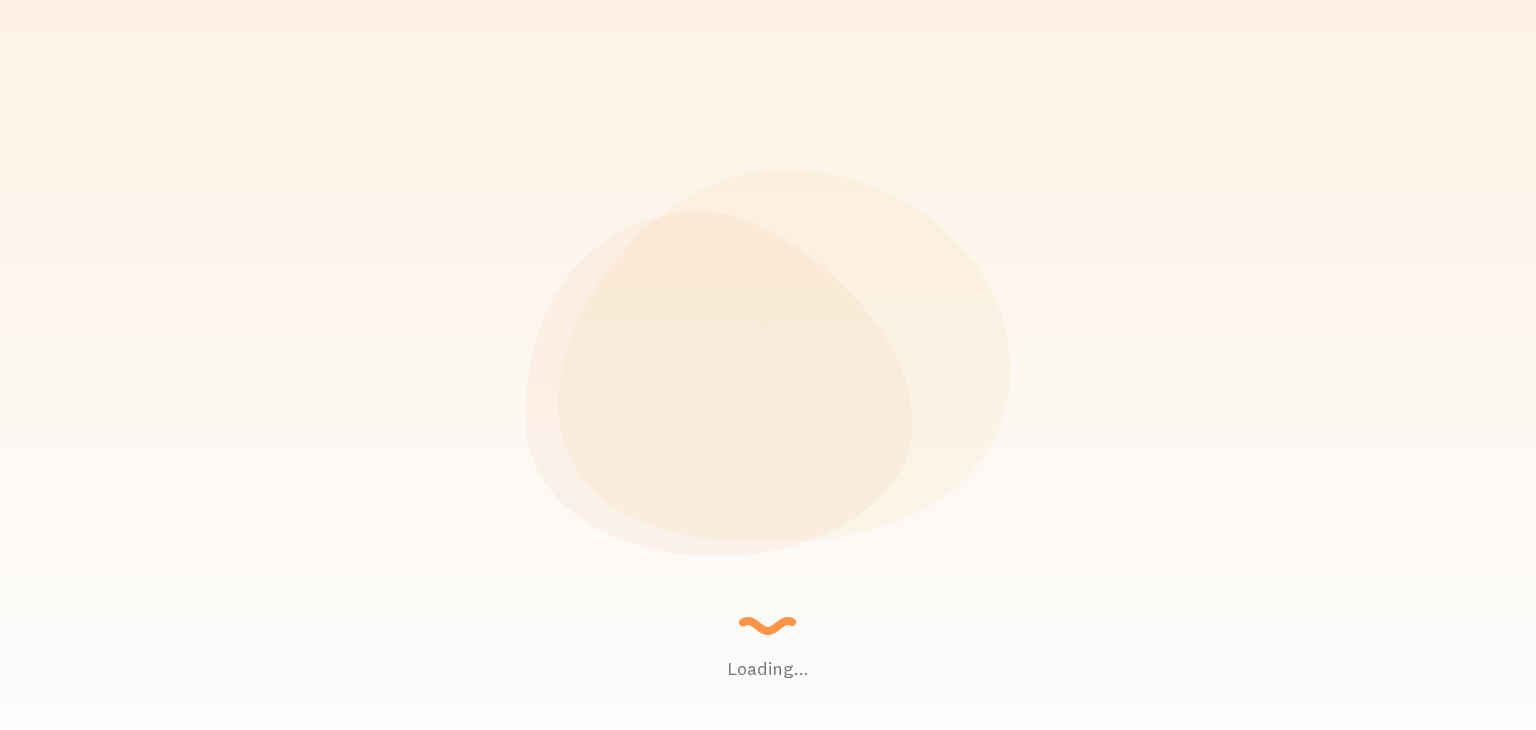 scroll, scrollTop: 0, scrollLeft: 0, axis: both 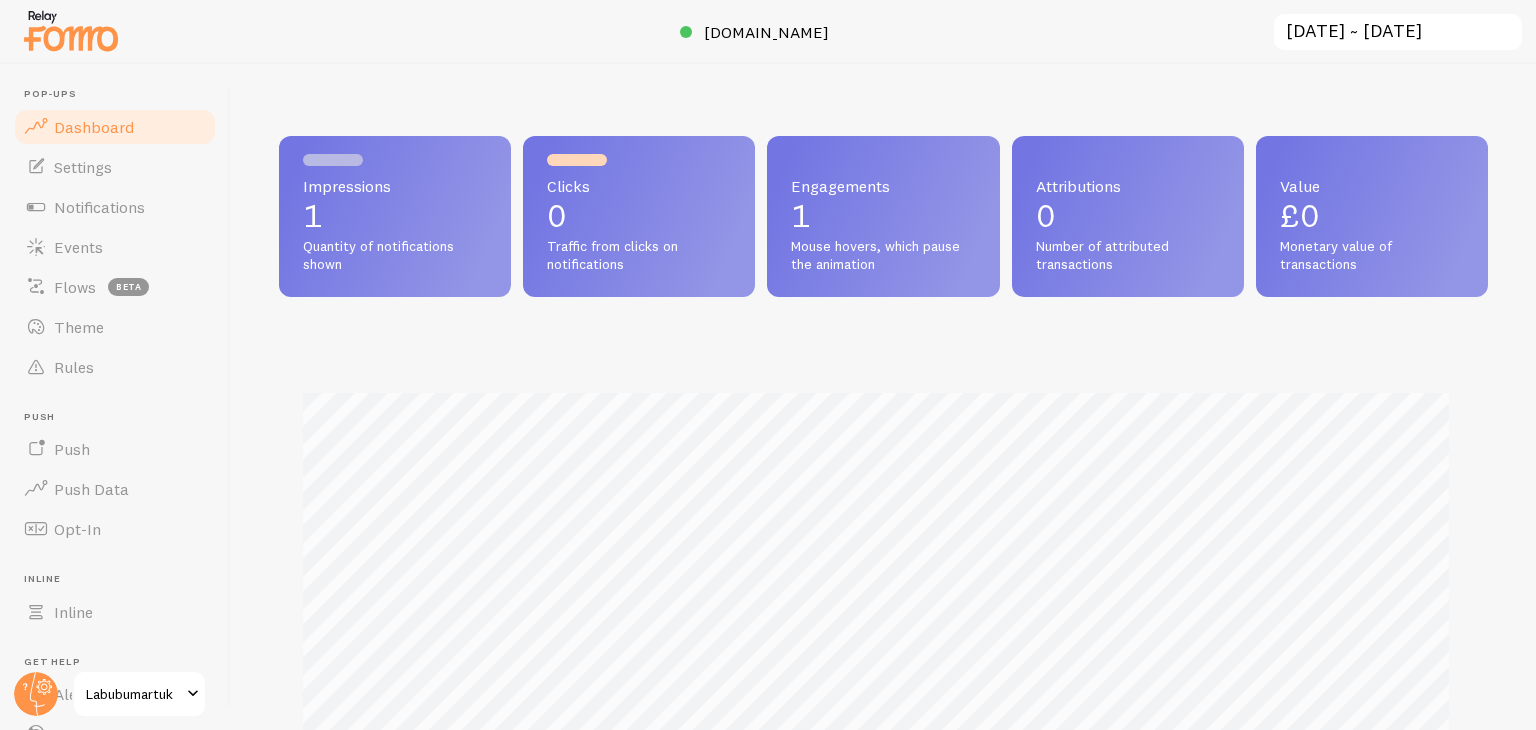 click at bounding box center [193, 694] 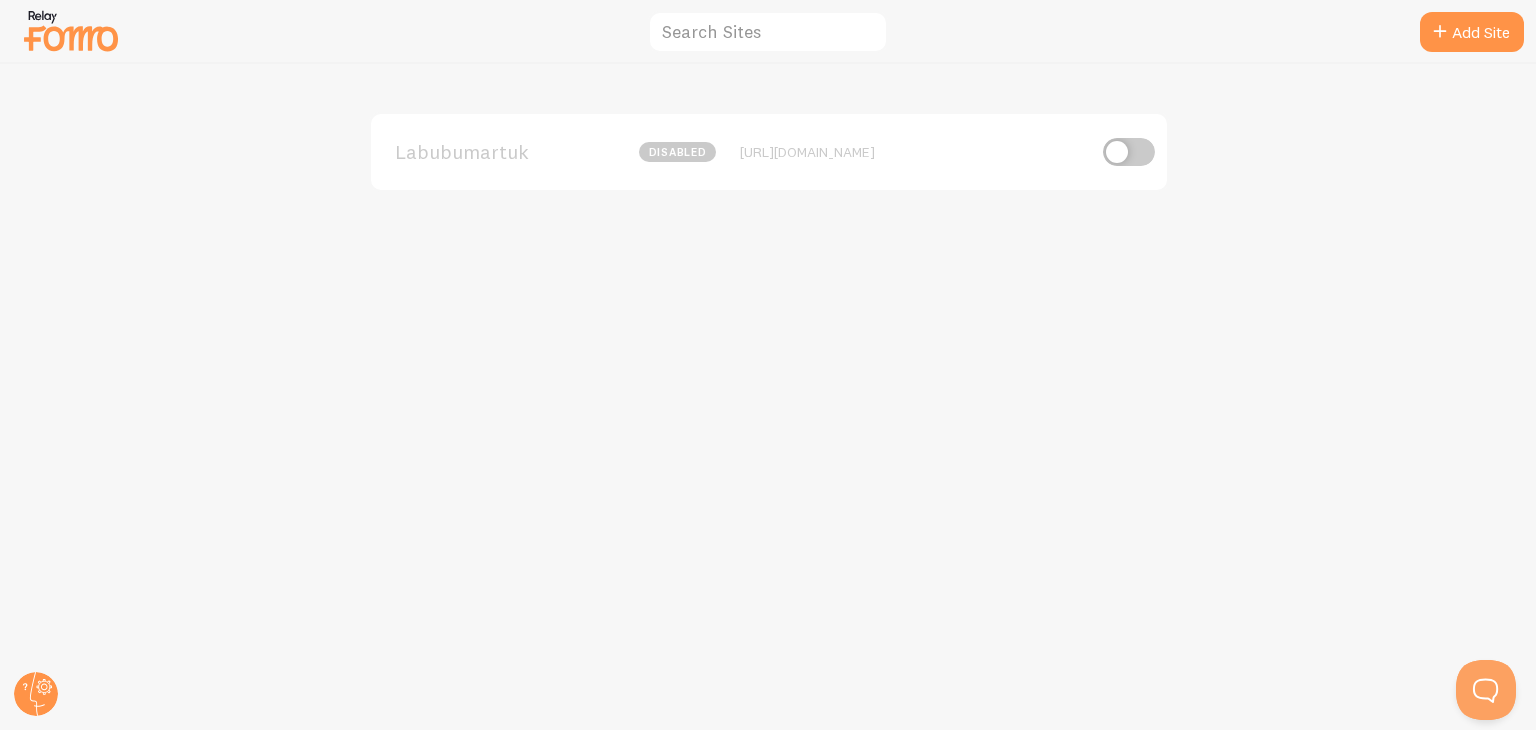 scroll, scrollTop: 0, scrollLeft: 0, axis: both 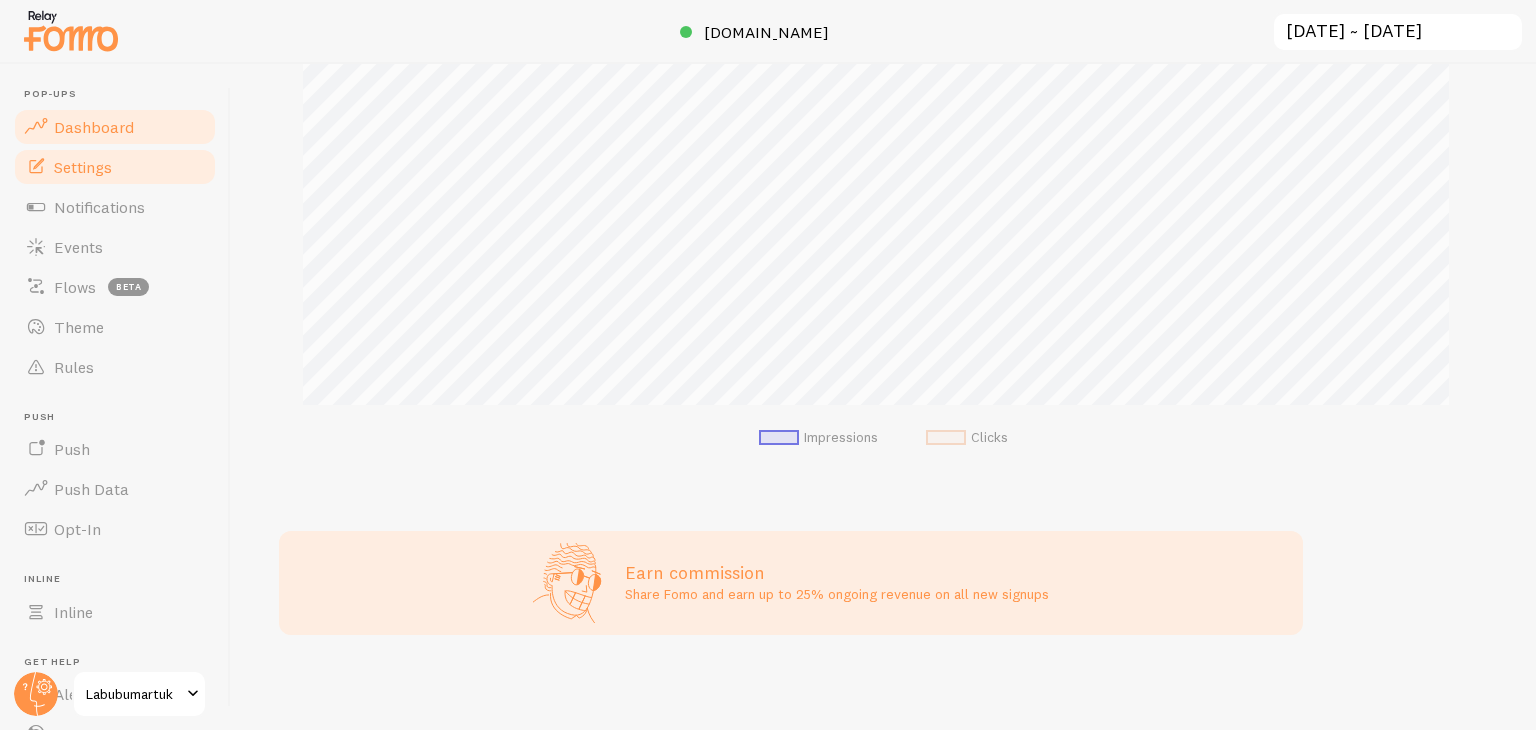 click on "Settings" at bounding box center (115, 167) 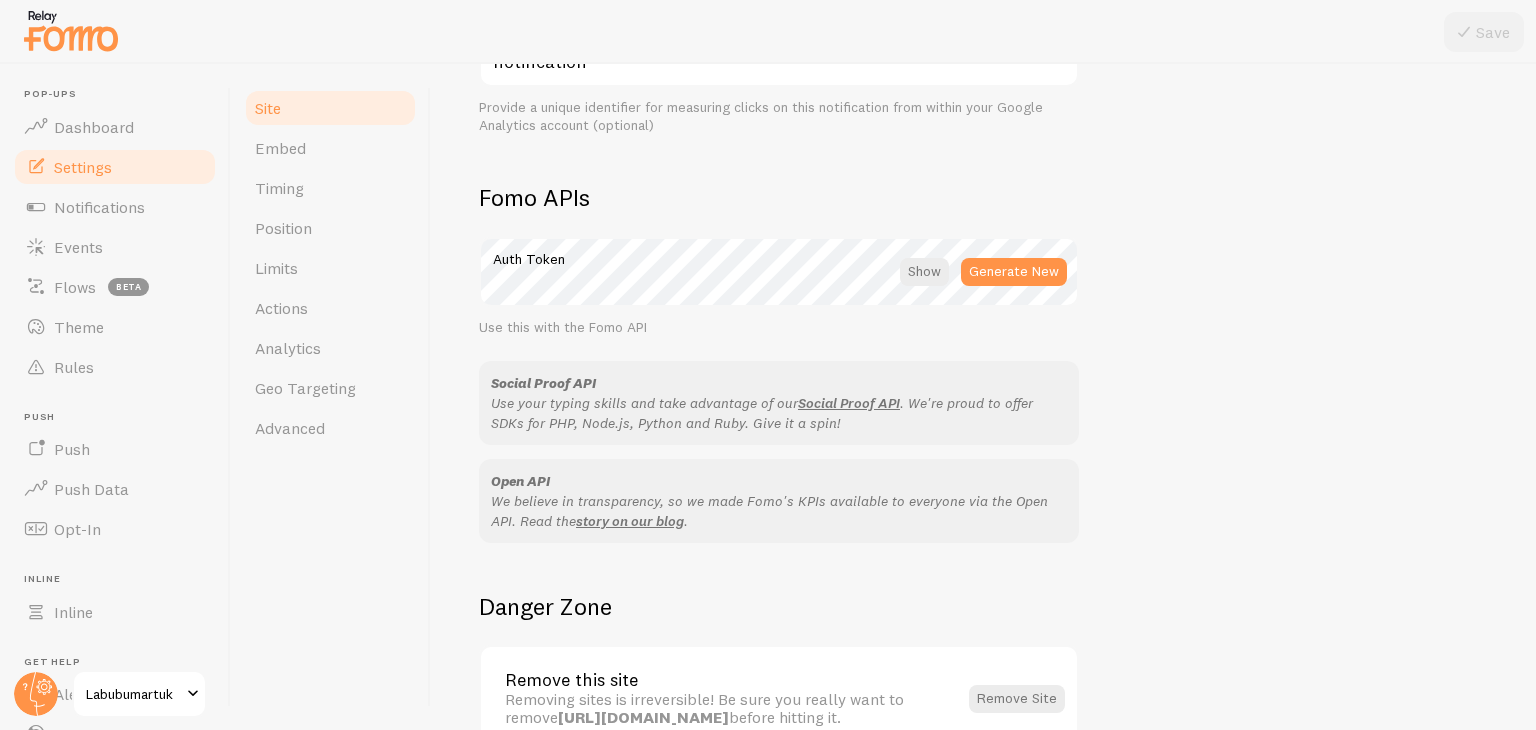 scroll, scrollTop: 1175, scrollLeft: 0, axis: vertical 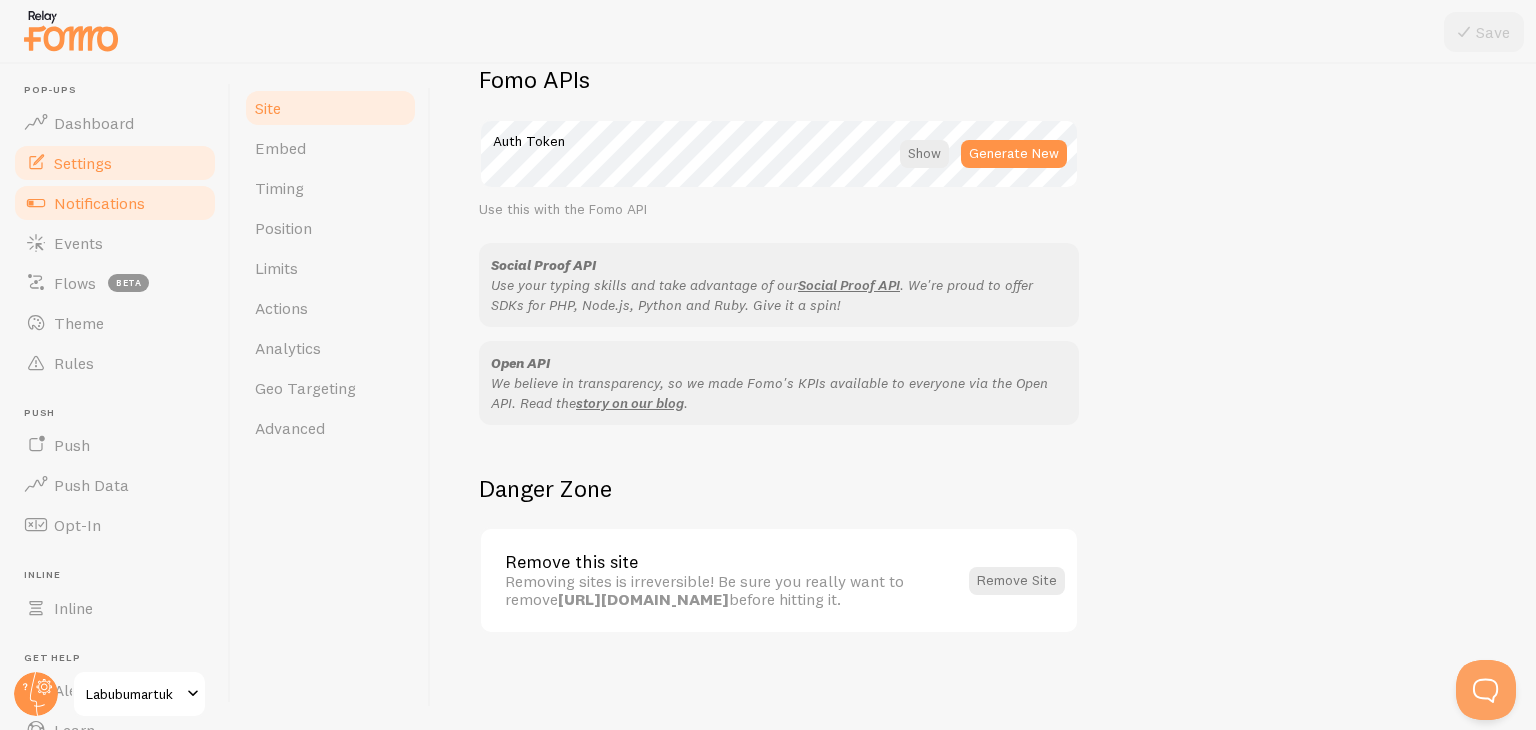click on "Notifications" at bounding box center (115, 203) 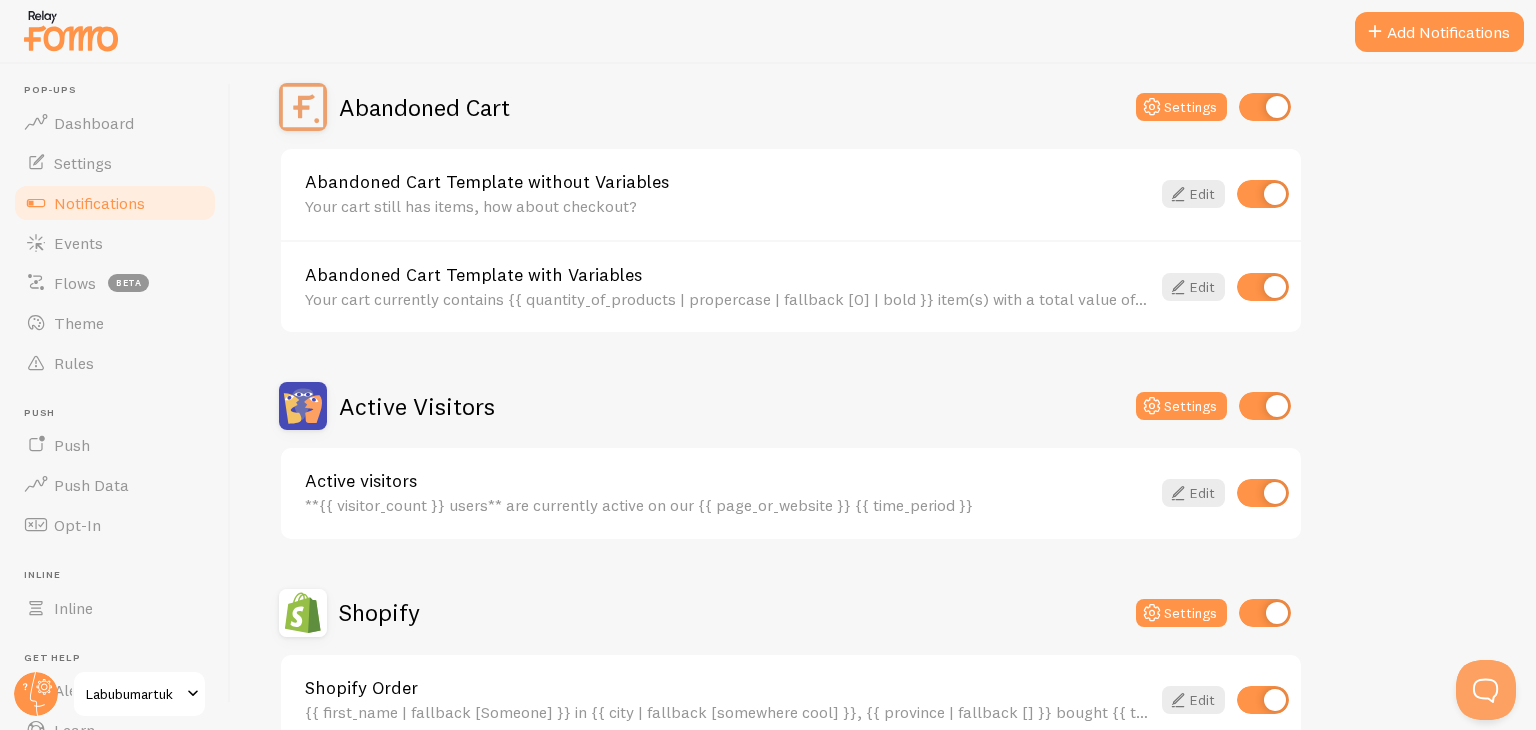 scroll, scrollTop: 195, scrollLeft: 0, axis: vertical 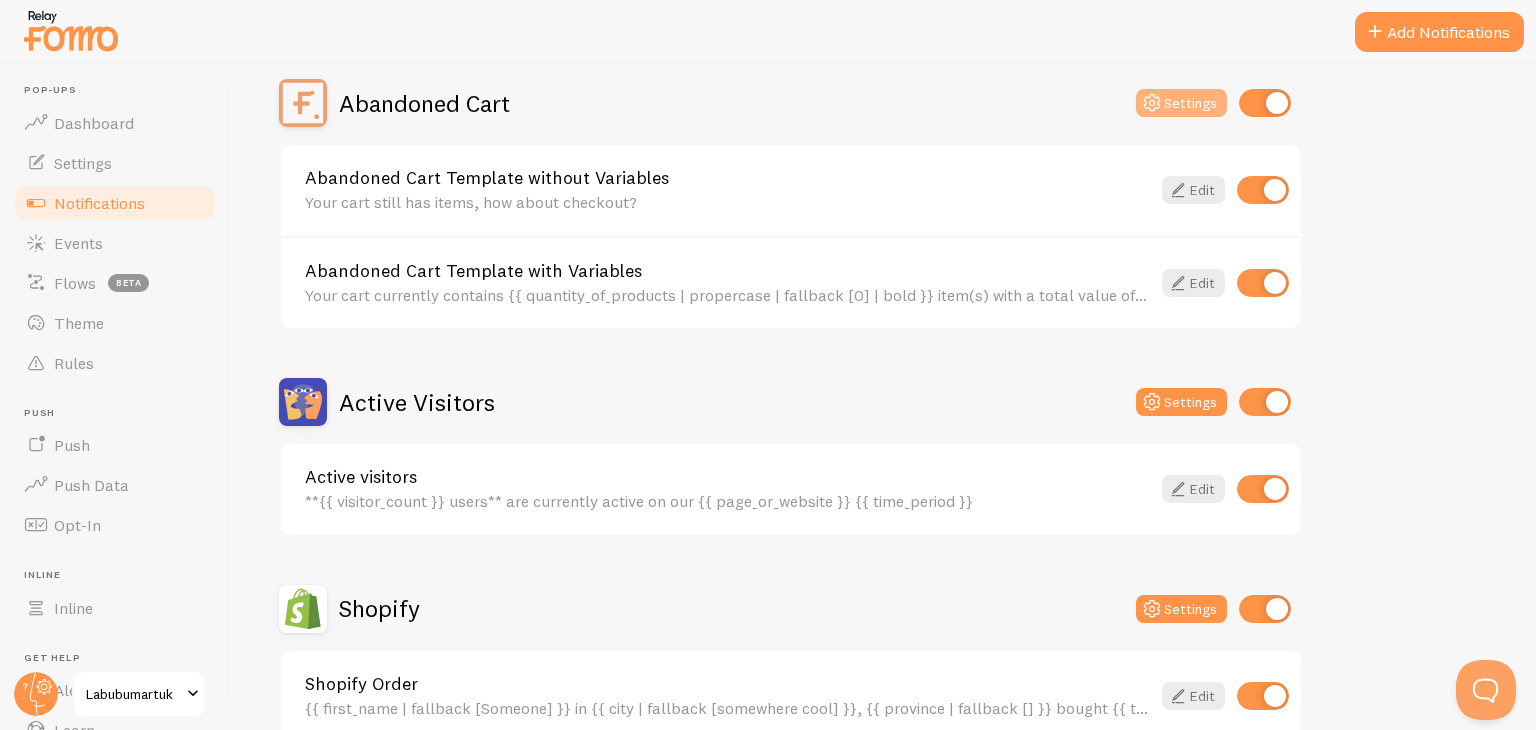 click on "Settings" at bounding box center [1181, 103] 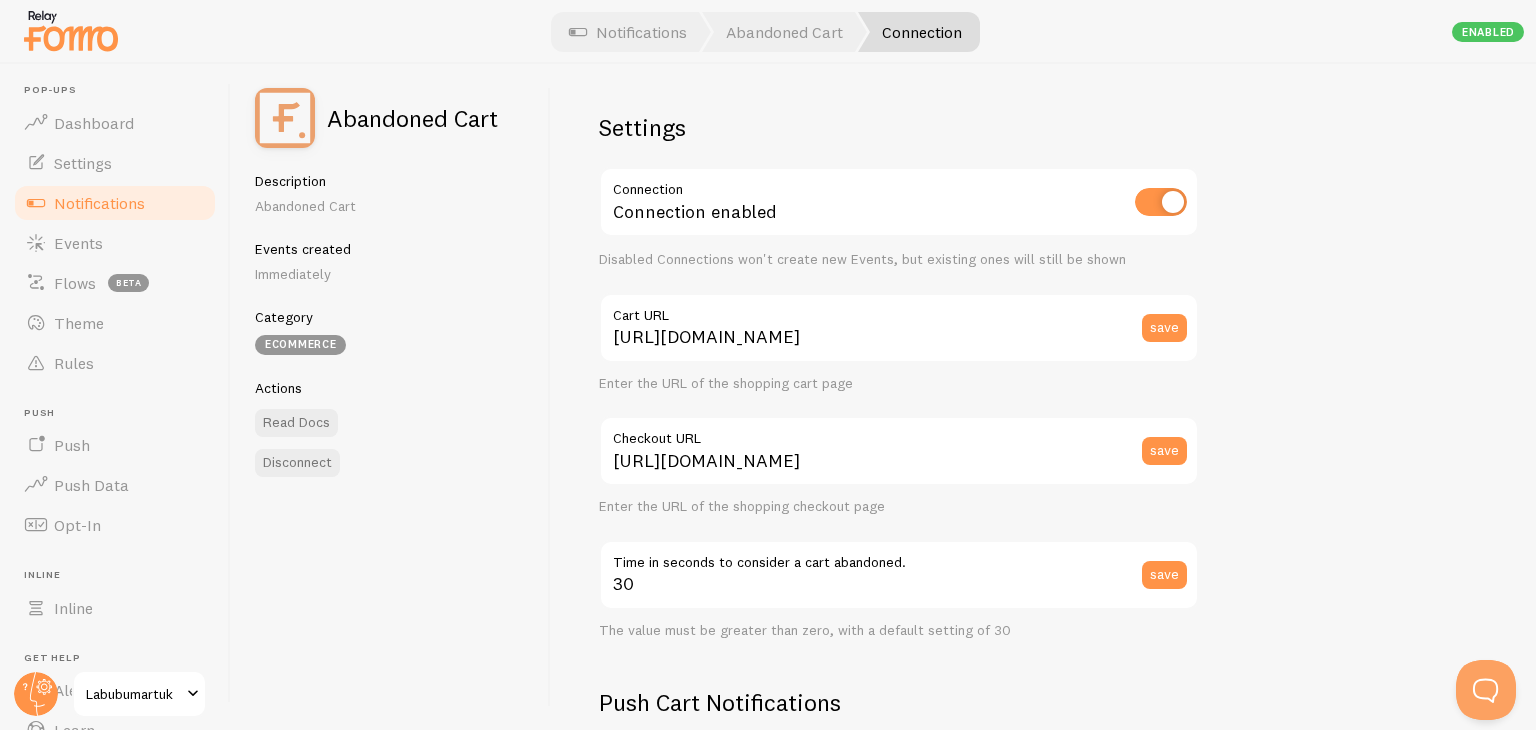 click at bounding box center (1161, 202) 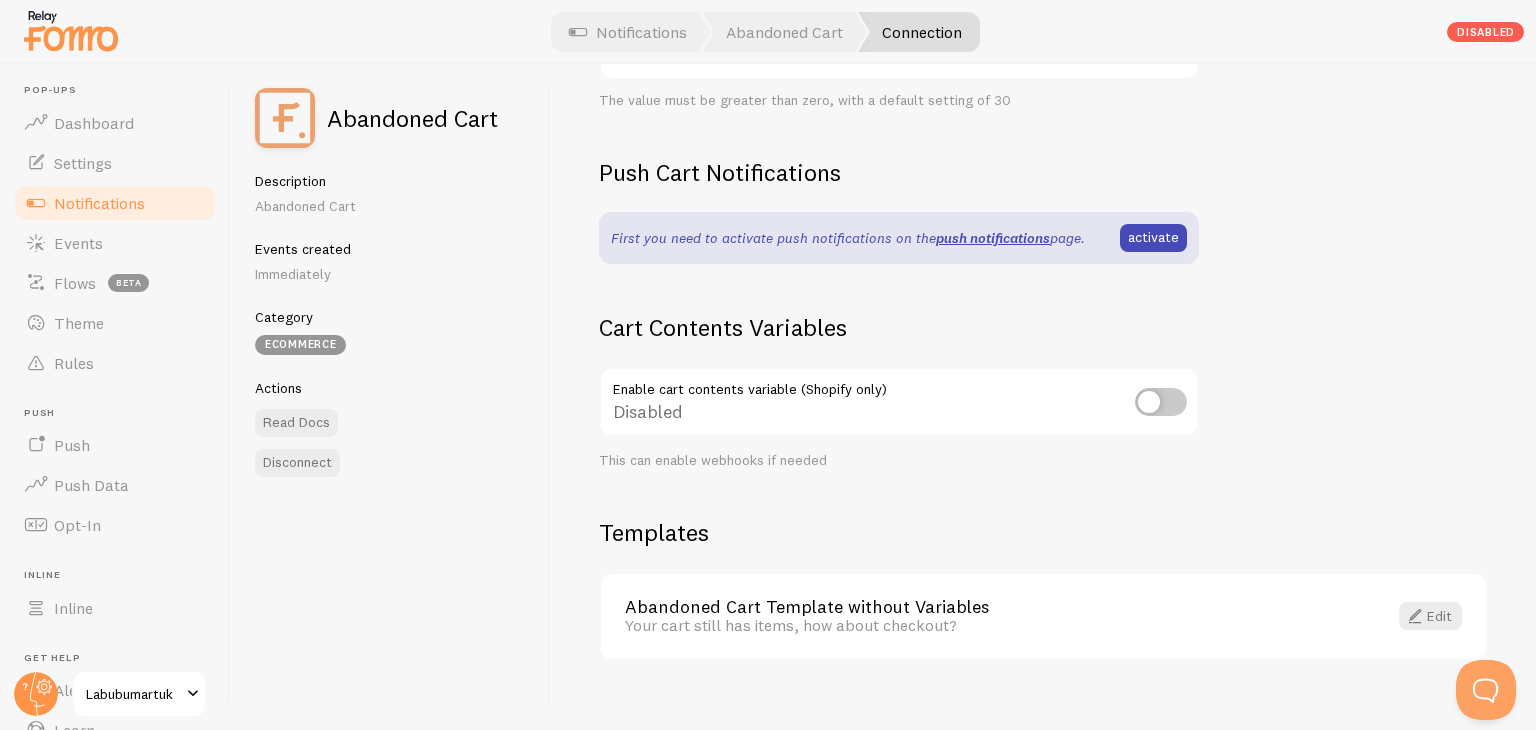 scroll, scrollTop: 554, scrollLeft: 0, axis: vertical 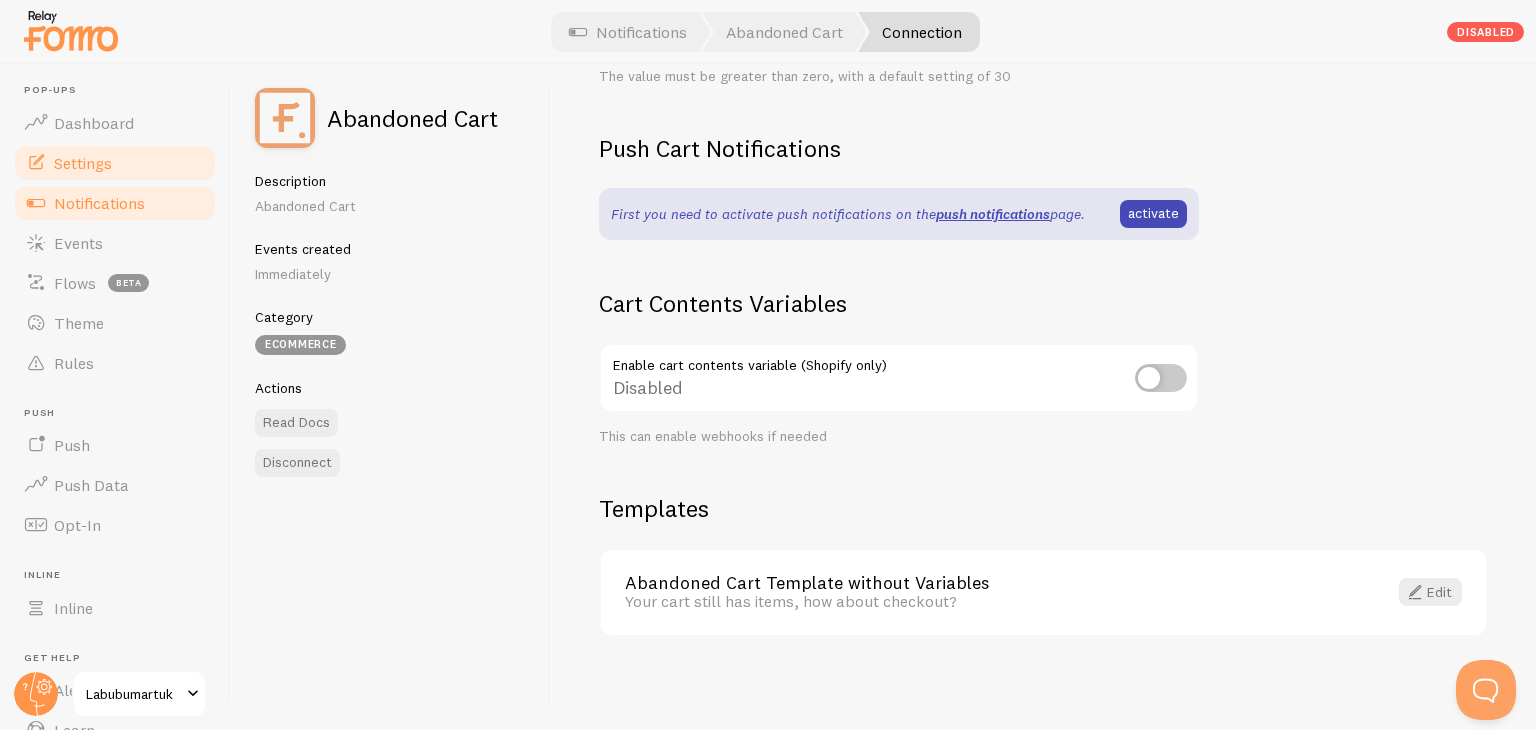 click on "Settings" at bounding box center (83, 163) 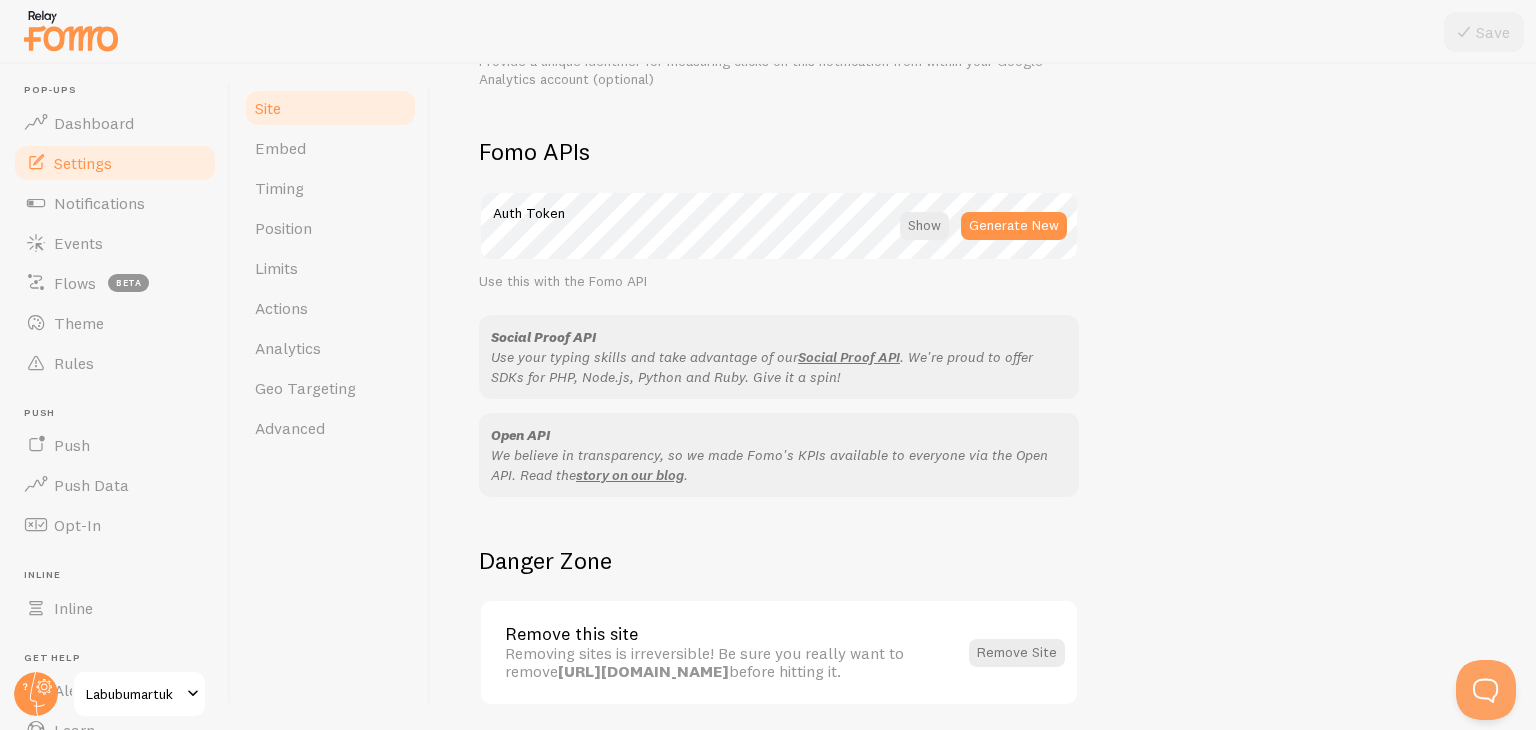 scroll, scrollTop: 1175, scrollLeft: 0, axis: vertical 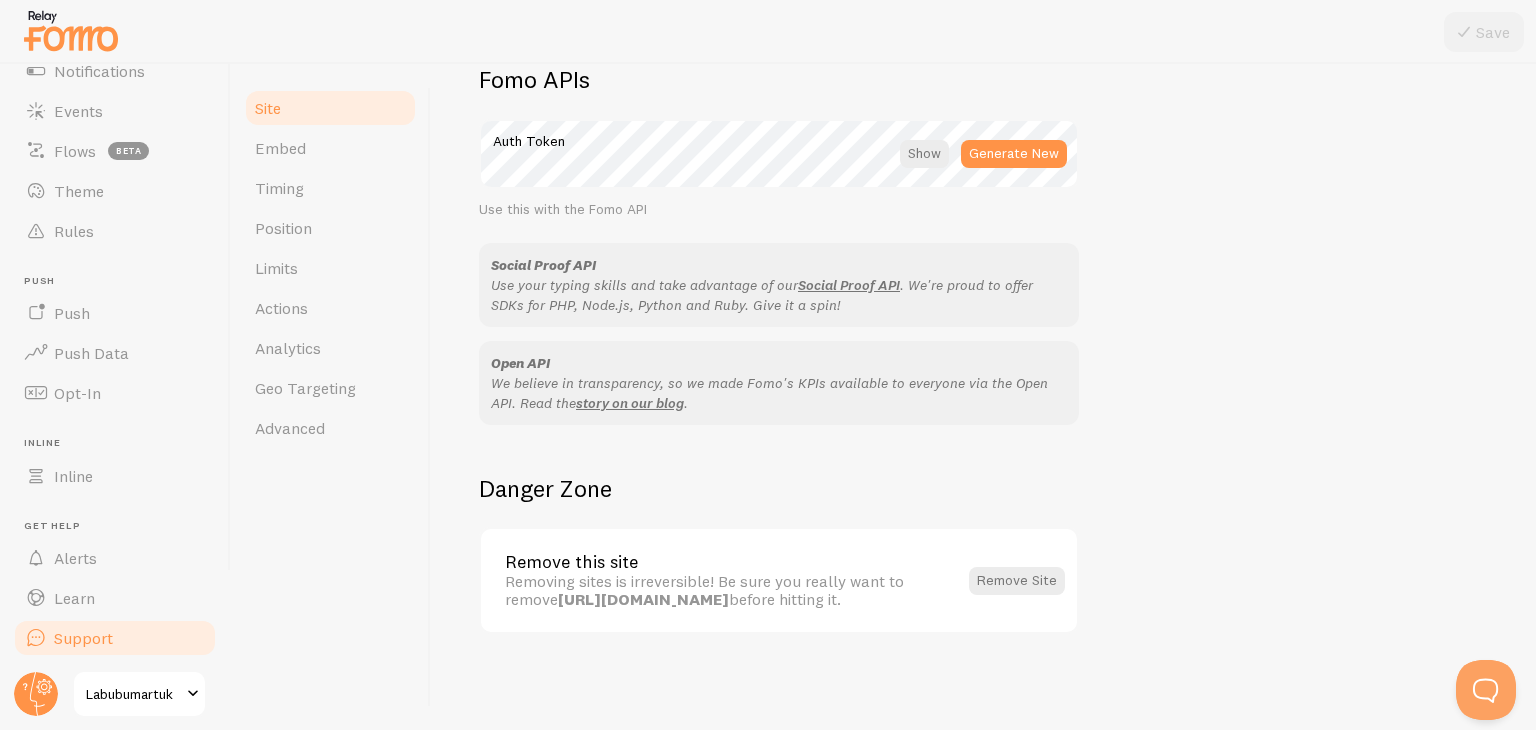 click on "Support" at bounding box center (83, 638) 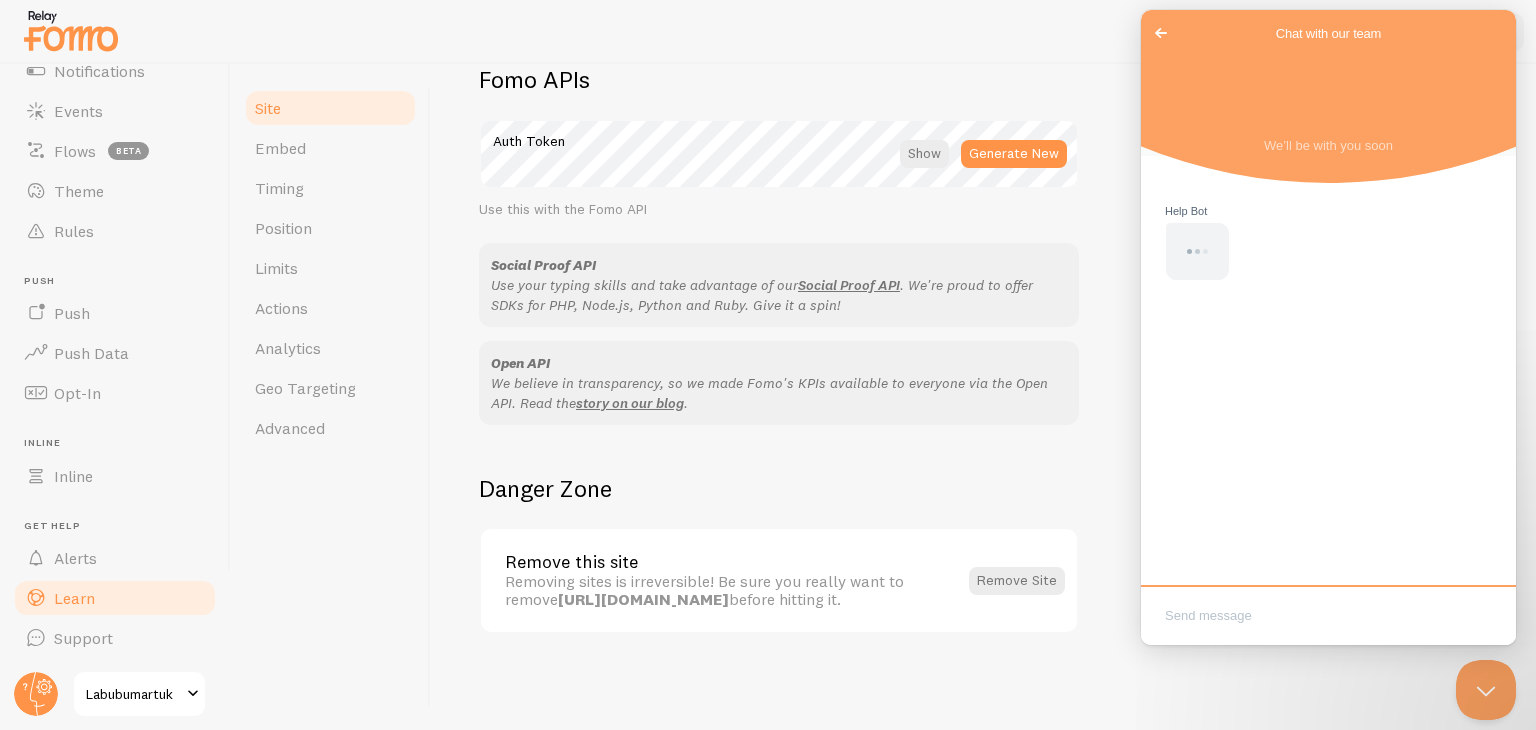 scroll, scrollTop: 0, scrollLeft: 0, axis: both 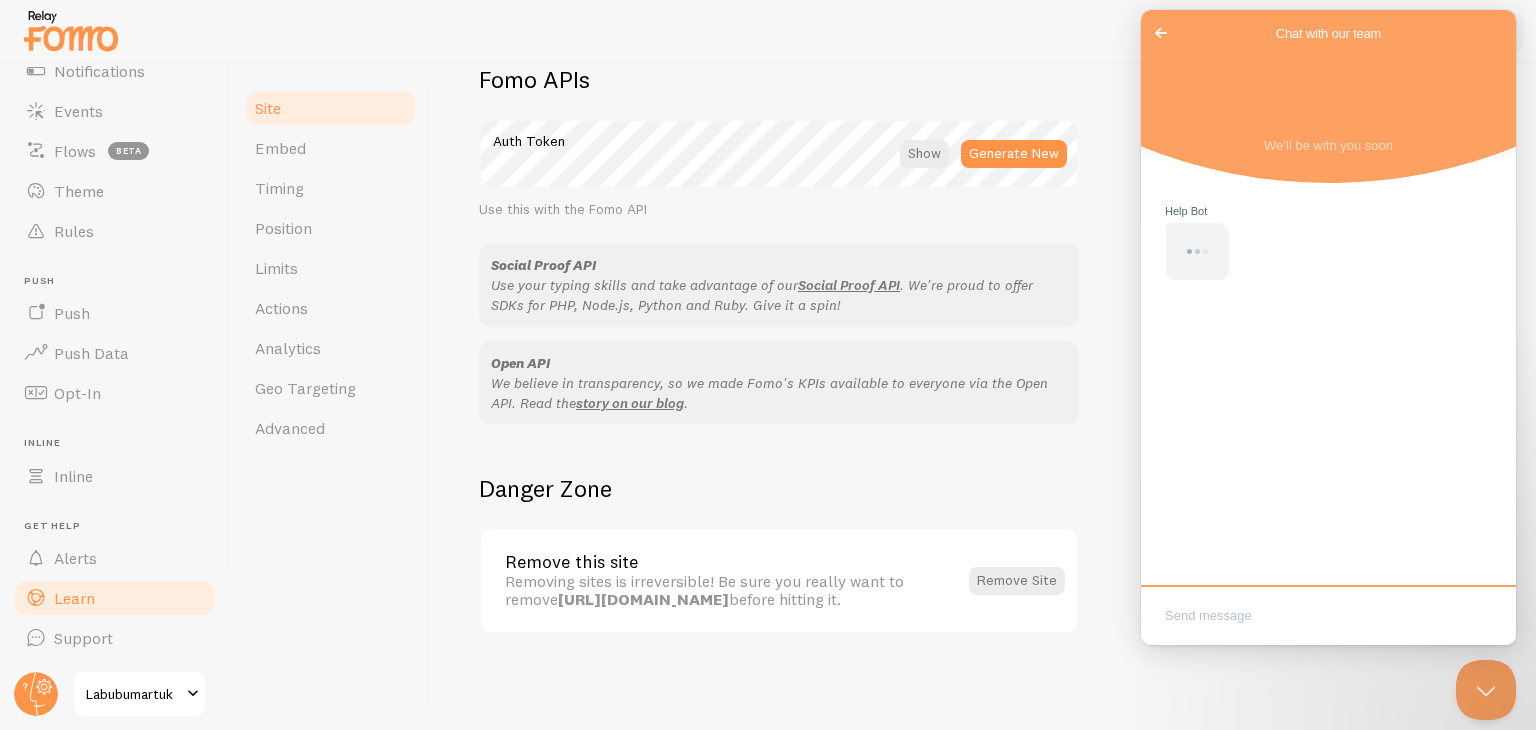click on "Learn" at bounding box center (74, 598) 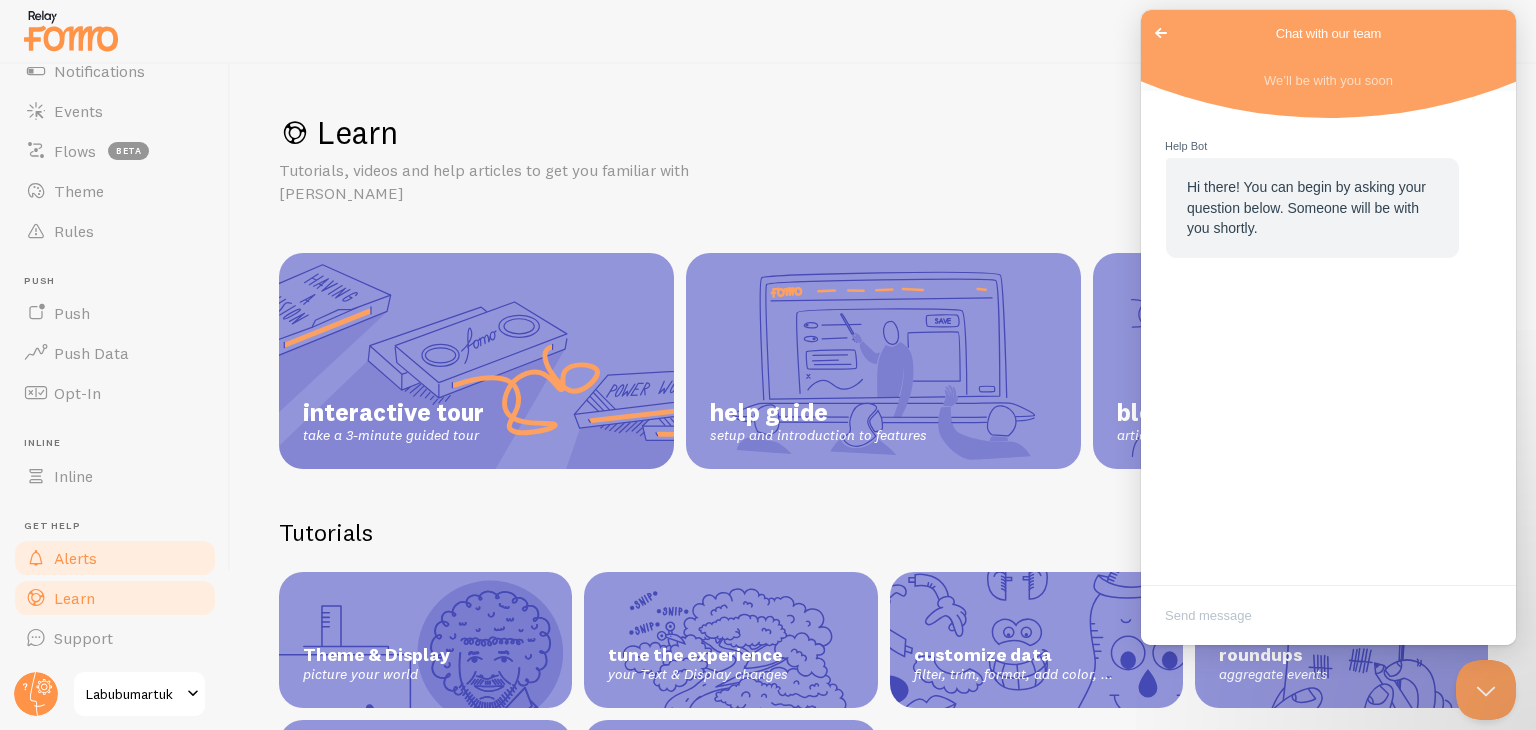 click on "Alerts" at bounding box center (75, 558) 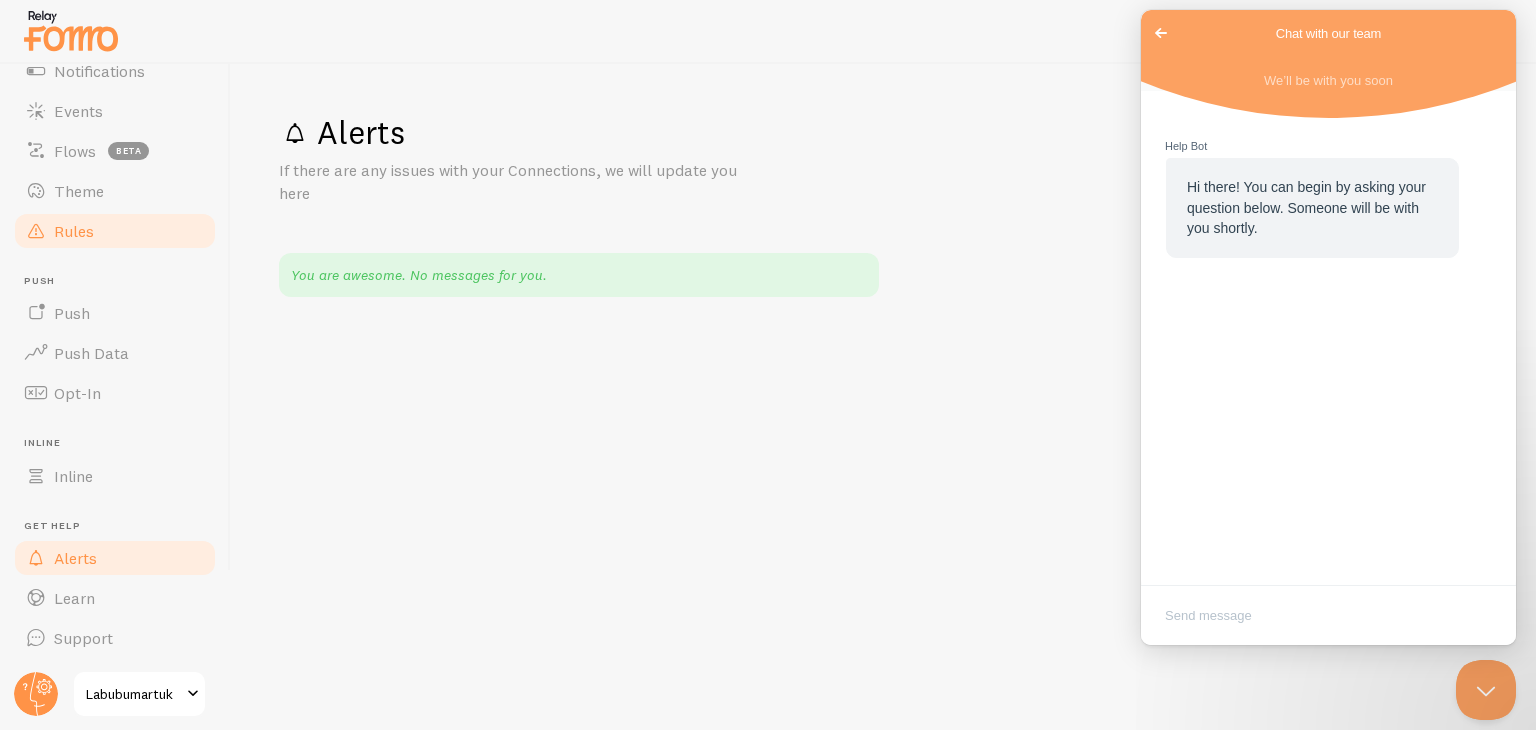 click on "Rules" at bounding box center (115, 231) 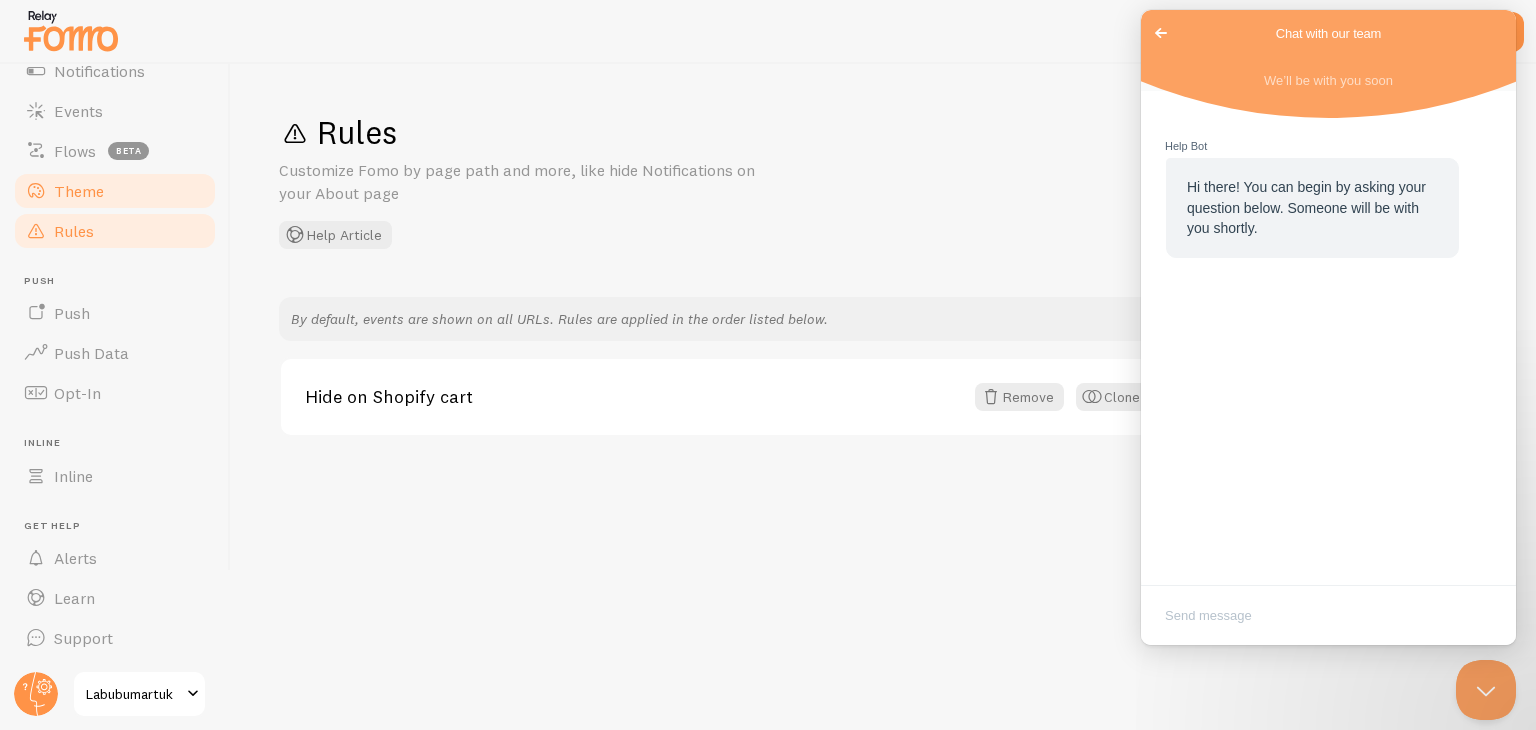 click on "Theme" at bounding box center (79, 191) 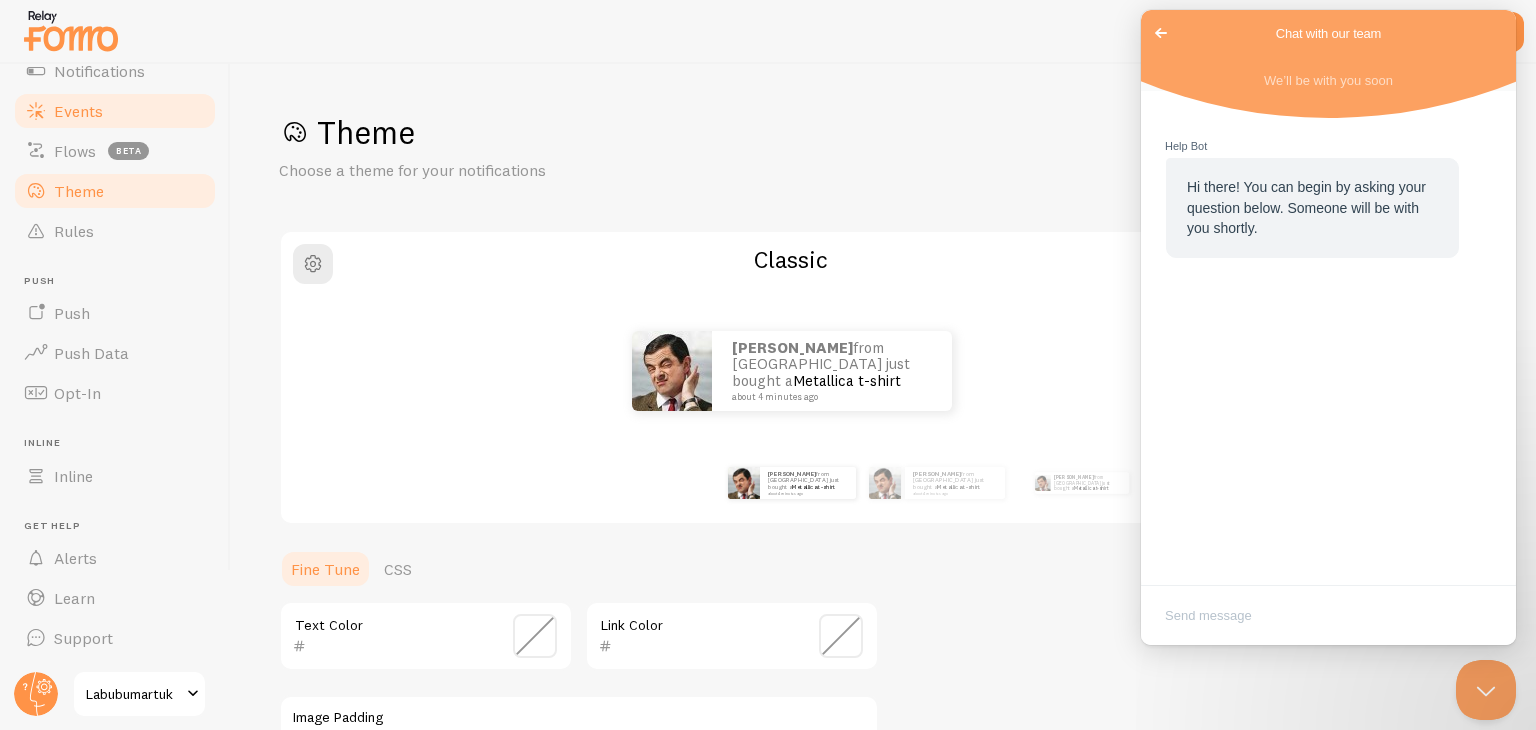 click on "Events" at bounding box center [78, 111] 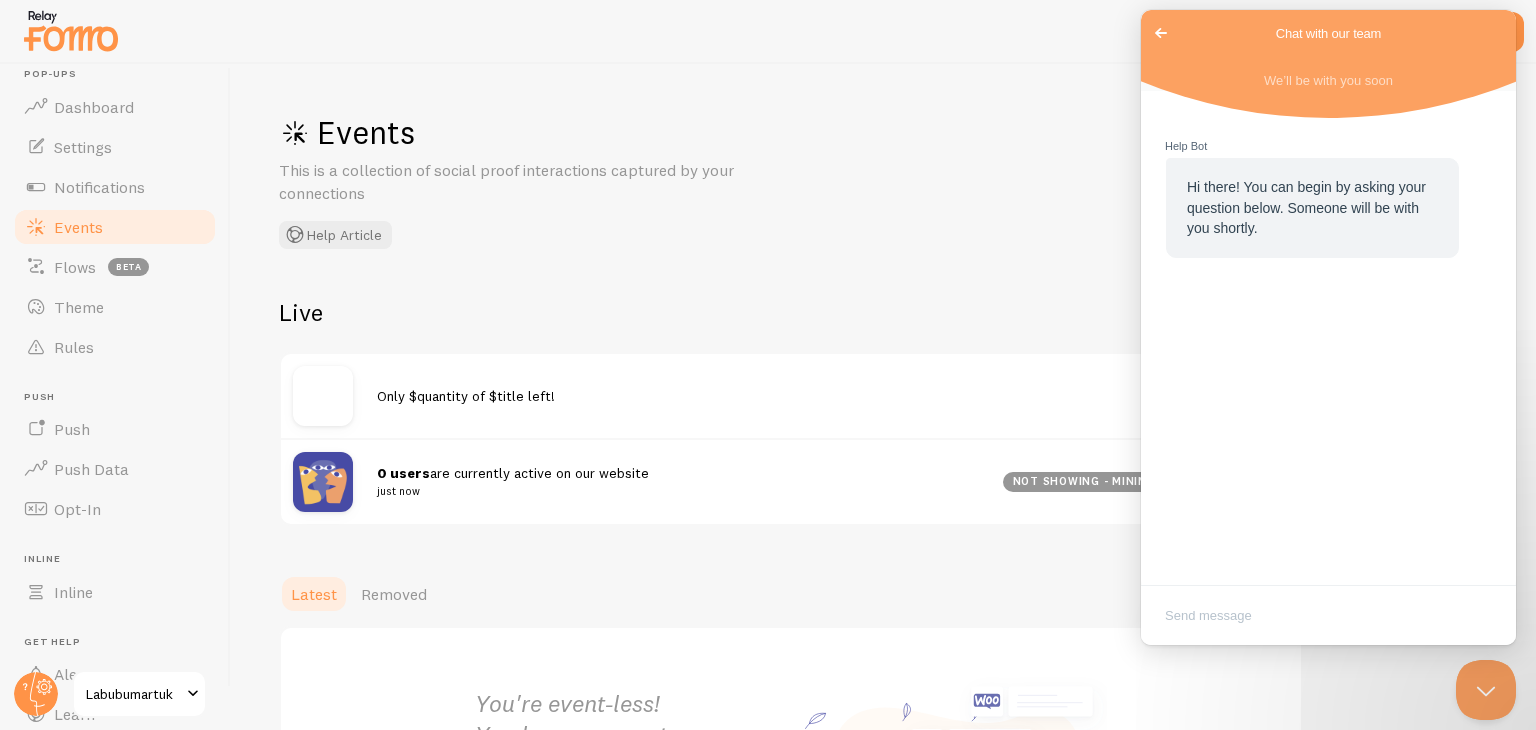 scroll, scrollTop: 0, scrollLeft: 0, axis: both 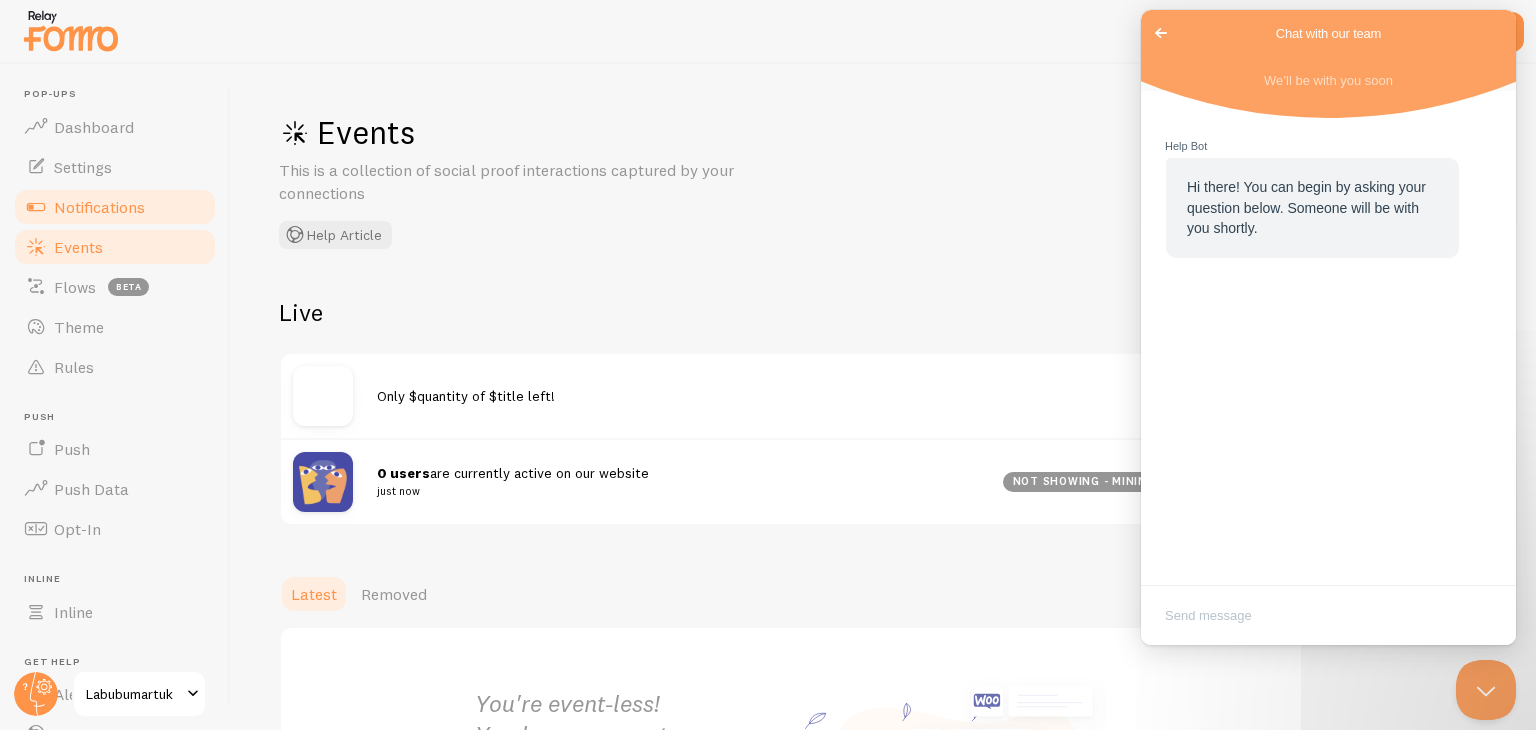 click on "Notifications" at bounding box center (99, 207) 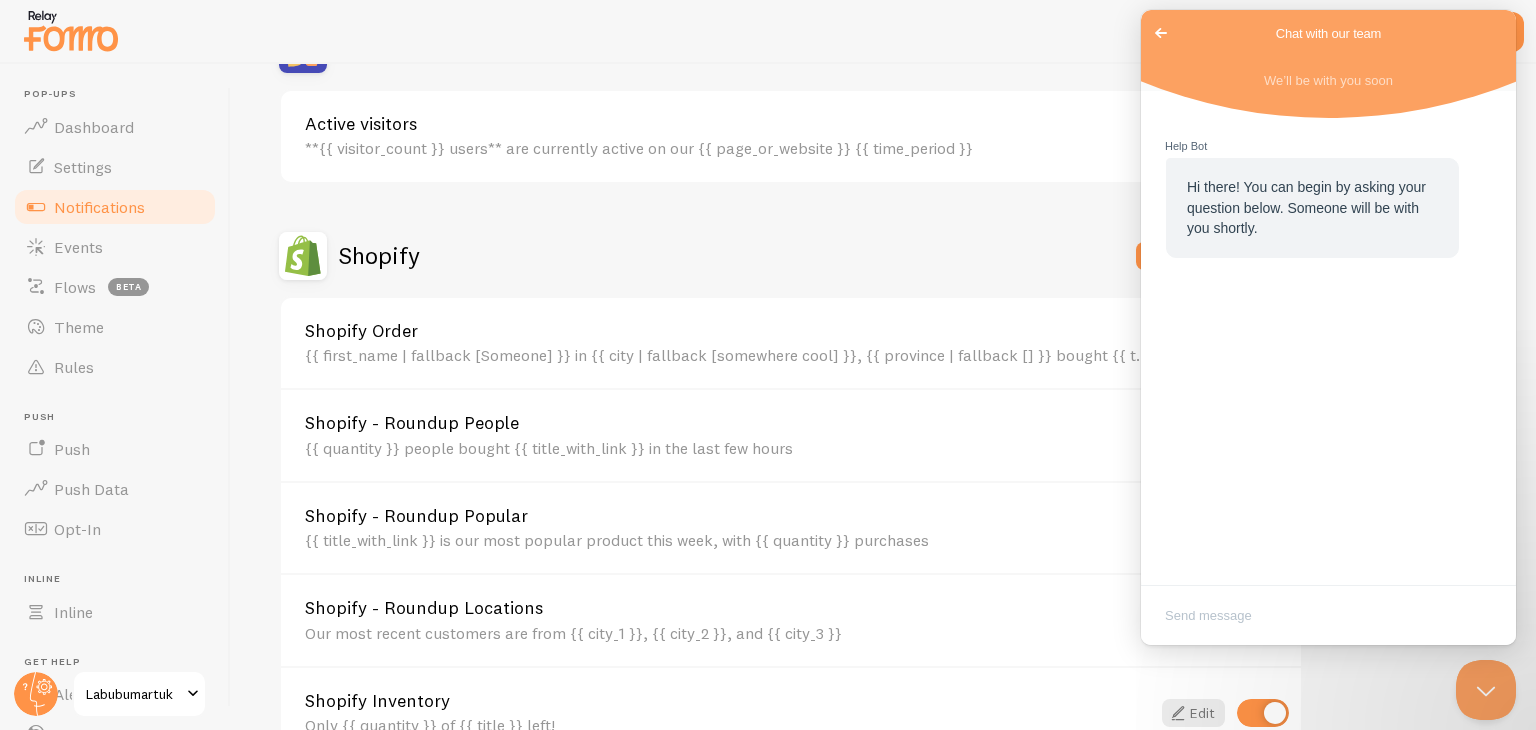 scroll, scrollTop: 876, scrollLeft: 0, axis: vertical 